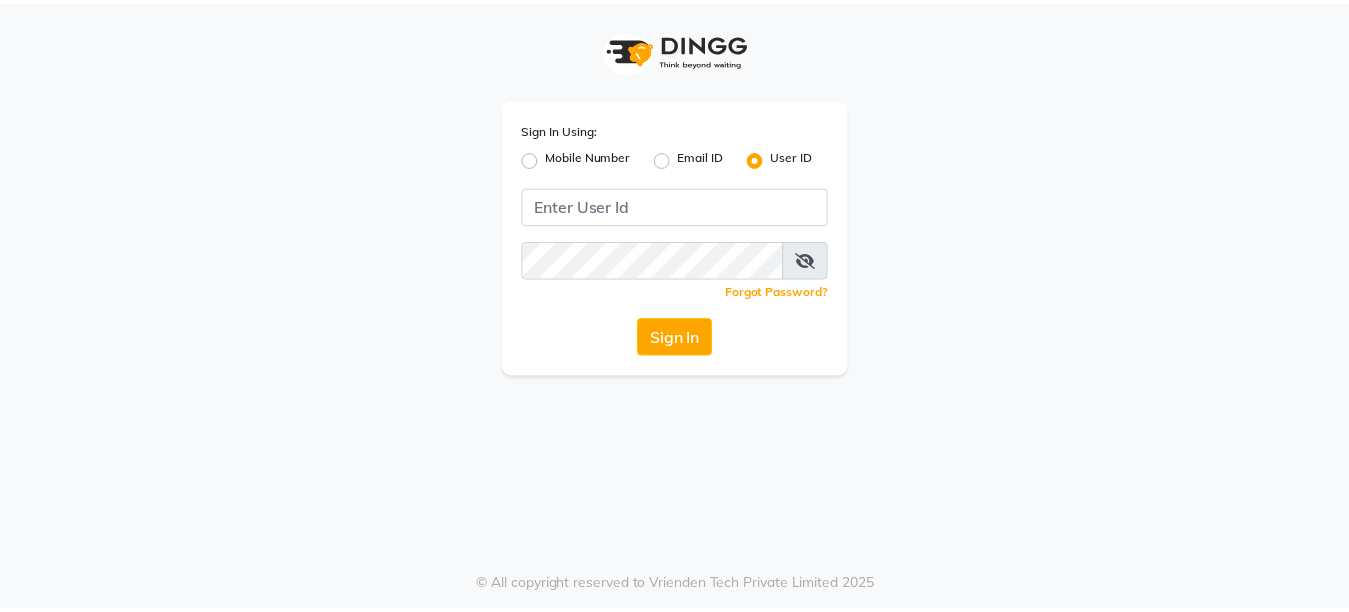 scroll, scrollTop: 0, scrollLeft: 0, axis: both 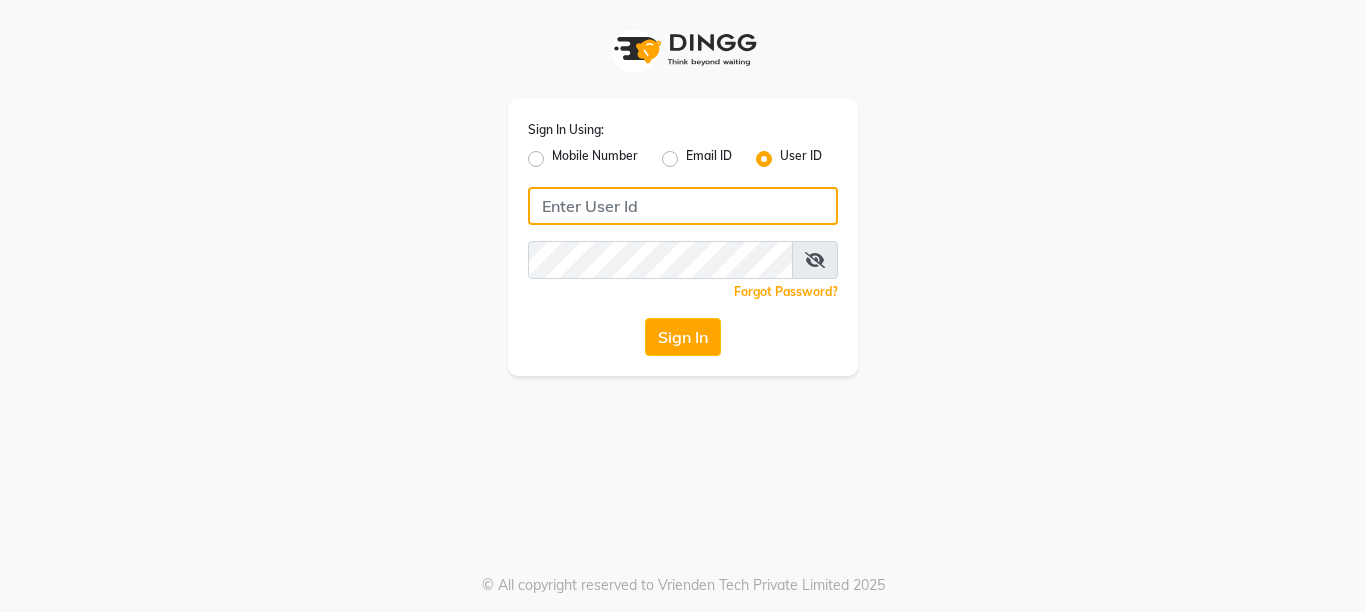 click 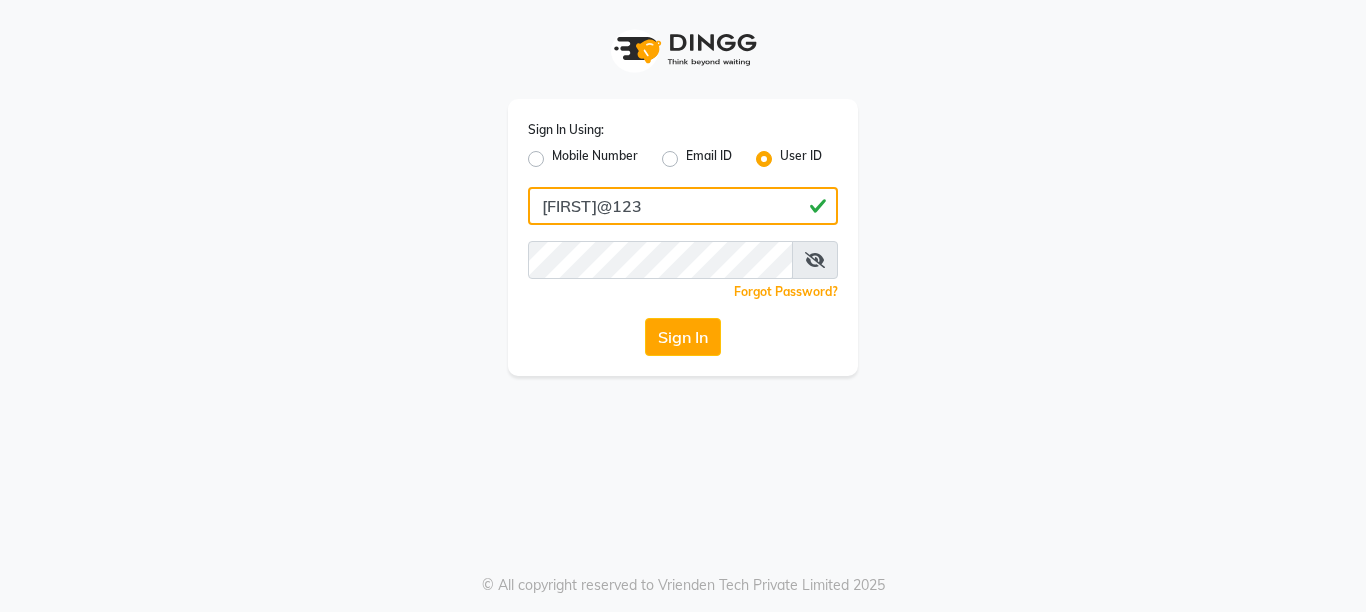 drag, startPoint x: 541, startPoint y: 204, endPoint x: 657, endPoint y: 202, distance: 116.01724 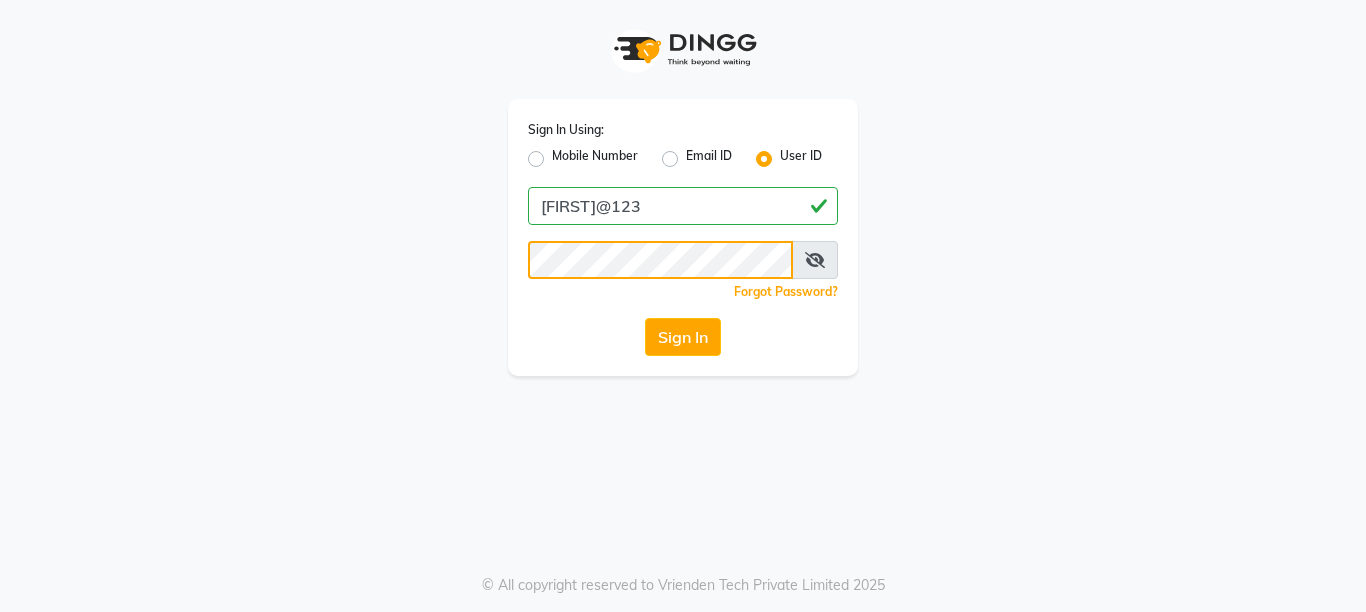 click on "Sign In" 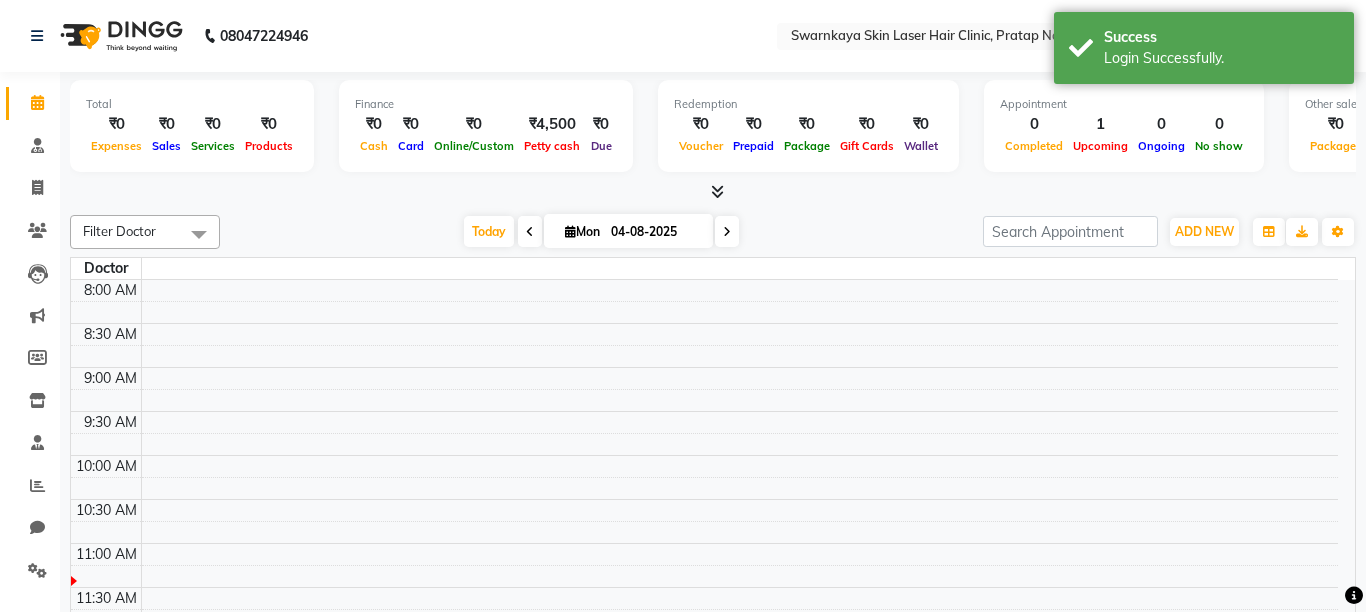 select on "en" 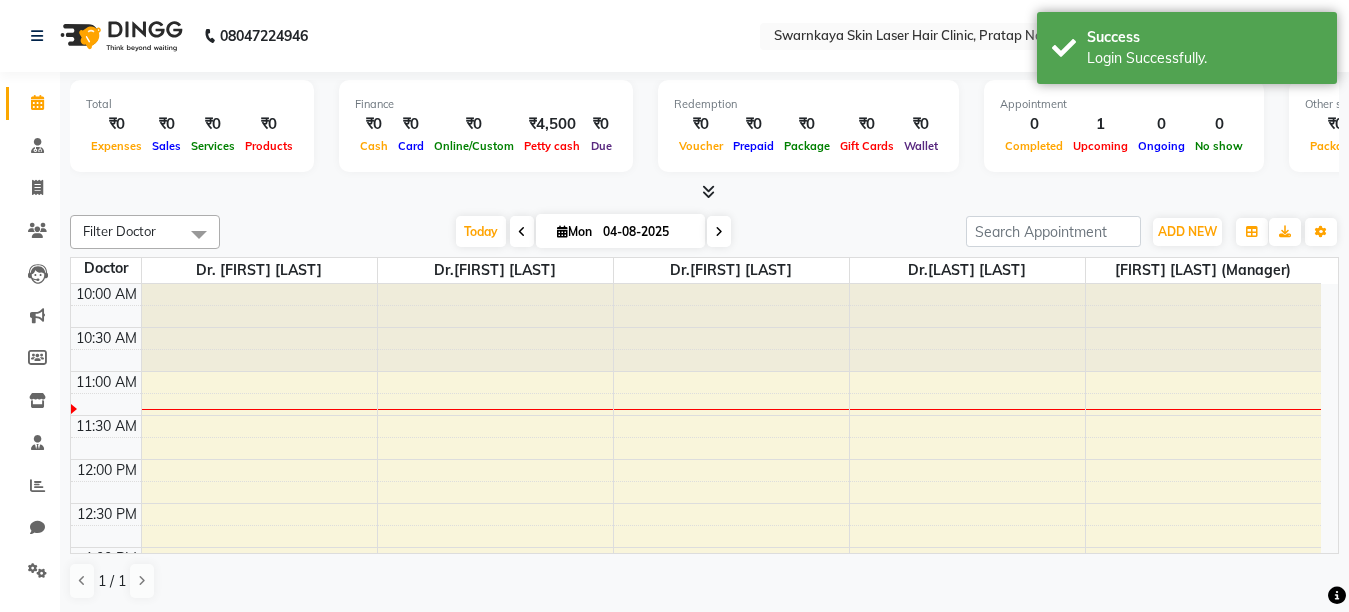 scroll, scrollTop: 0, scrollLeft: 0, axis: both 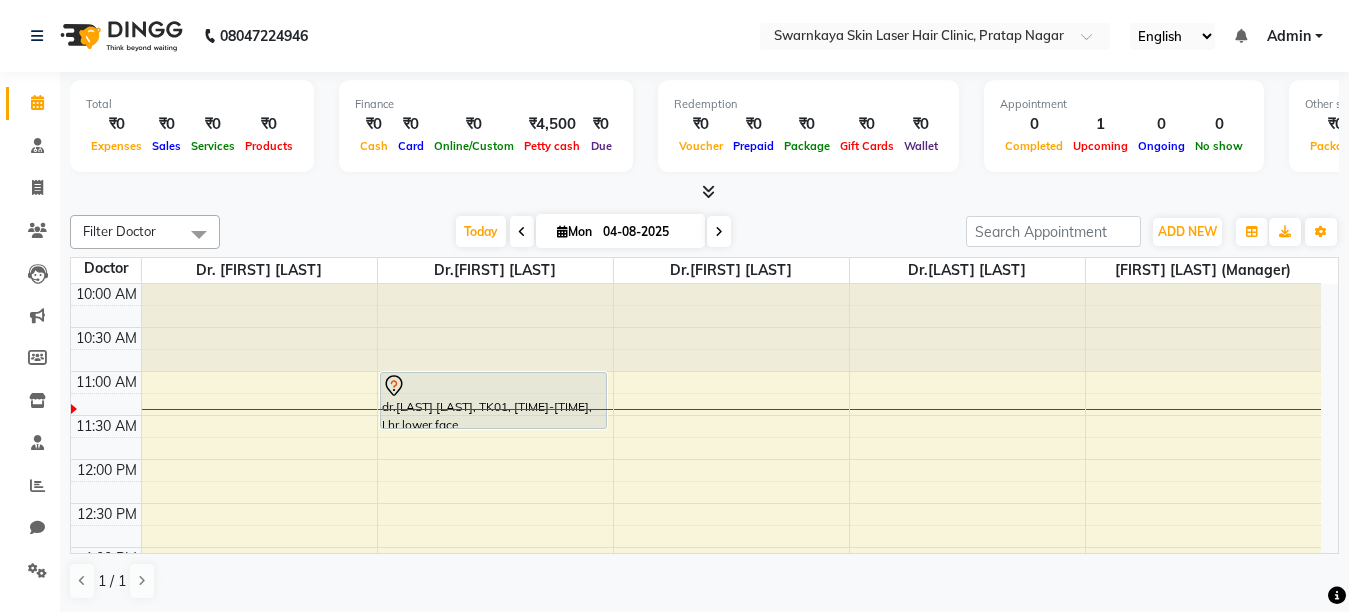 click on "[TIME] [TIME] [TIME] [TIME] [TIME] [TIME] [TIME] [TIME] [TIME] [TIME] [TIME] [TIME] [TIME] [TIME] [TIME] [TIME] [TIME] [TIME] [TIME] [TIME] [TIME] [TIME]             dr.[LAST] [LAST], TK01, [TIME]-[TIME], Lhr lower face" at bounding box center (696, 767) 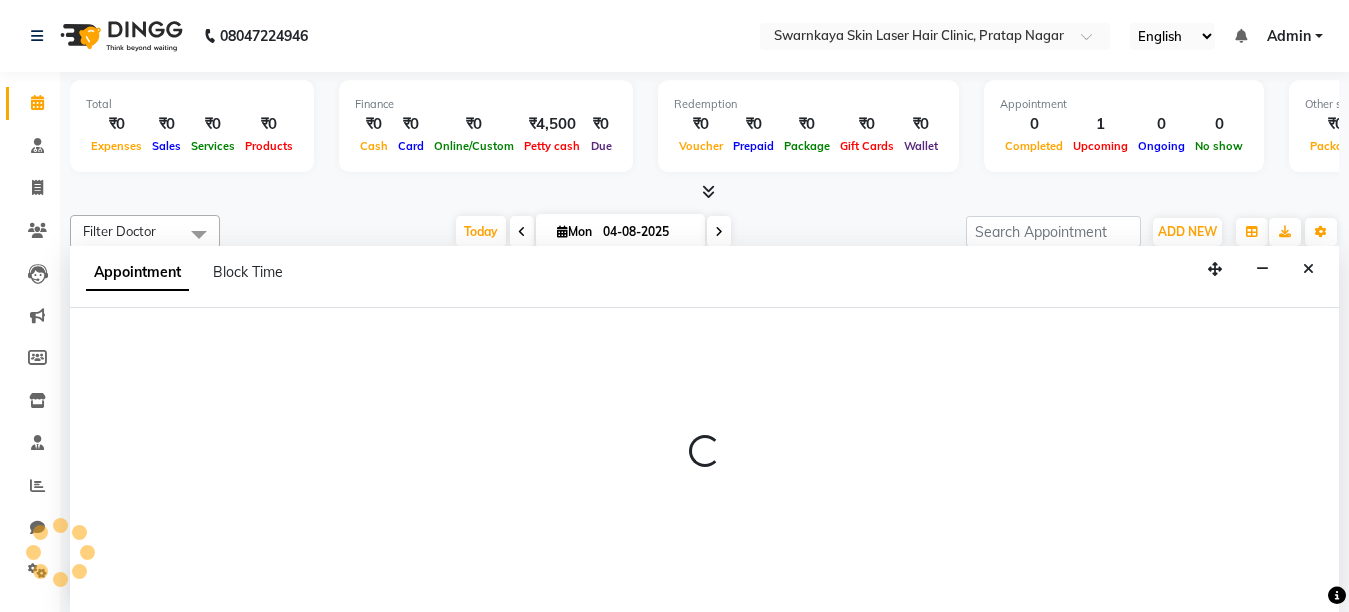 select on "83968" 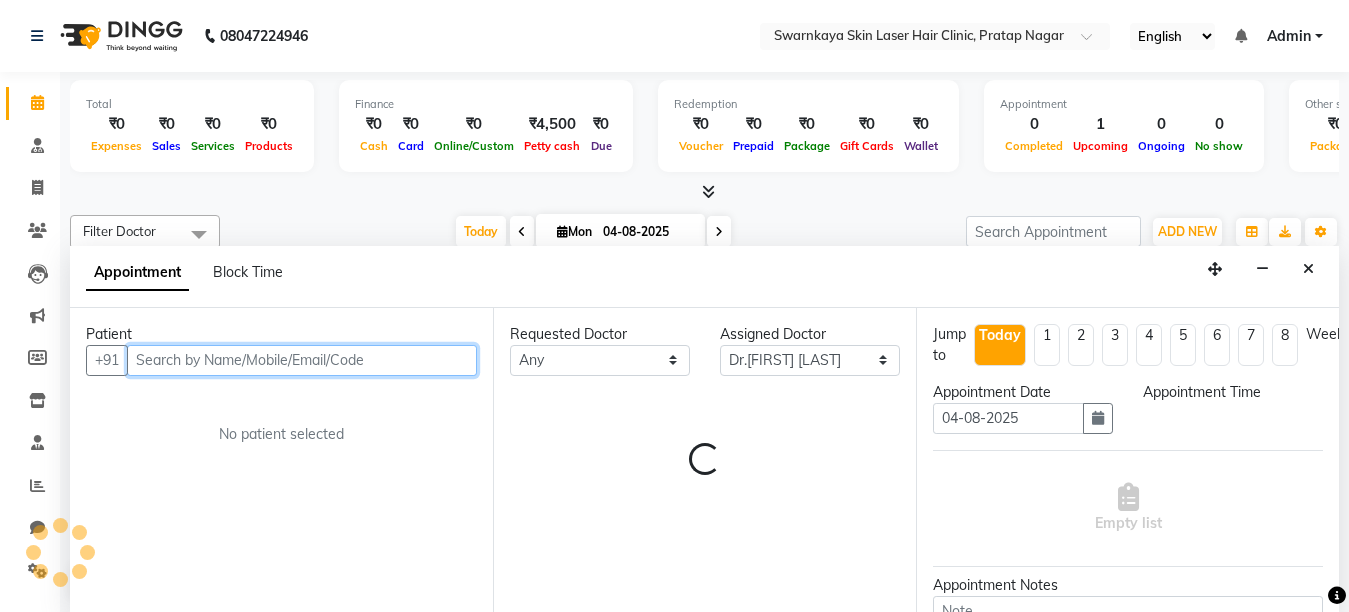 select on "705" 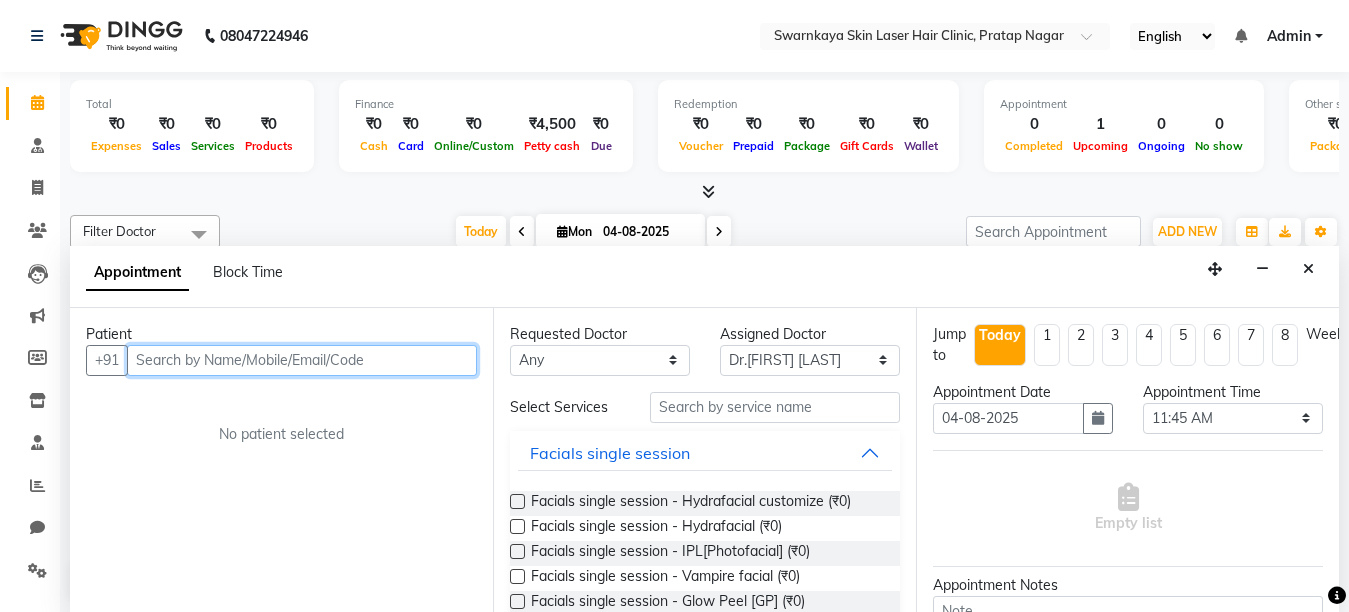 scroll, scrollTop: 1, scrollLeft: 0, axis: vertical 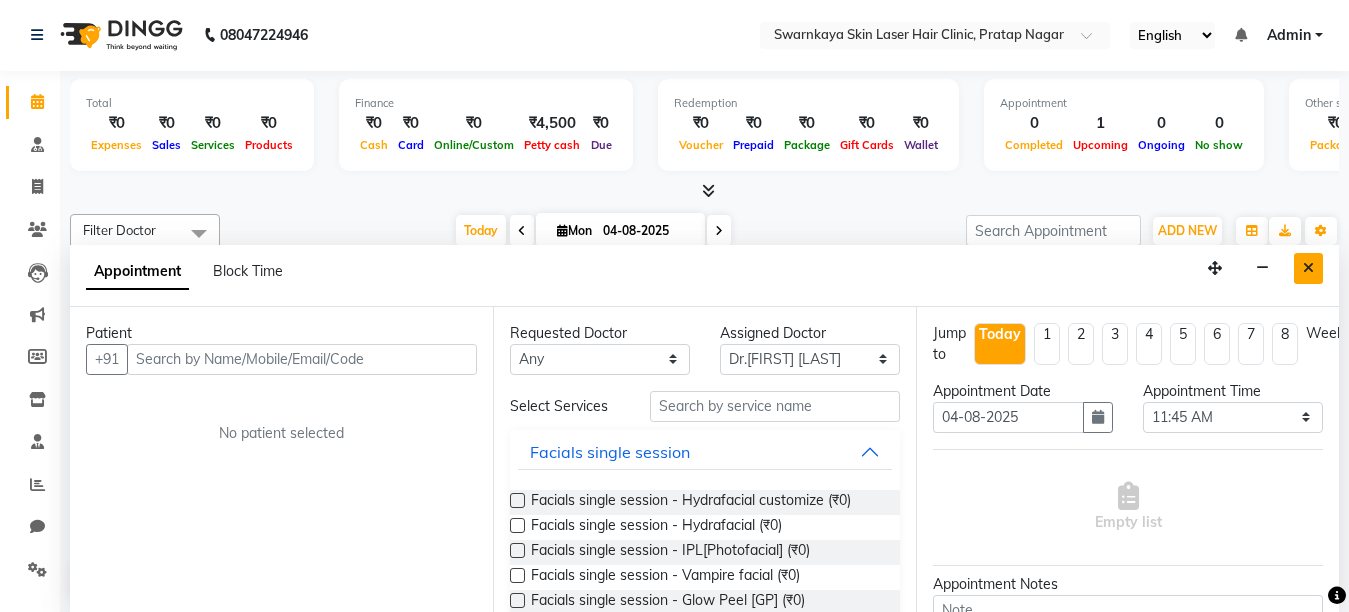 click at bounding box center (1308, 268) 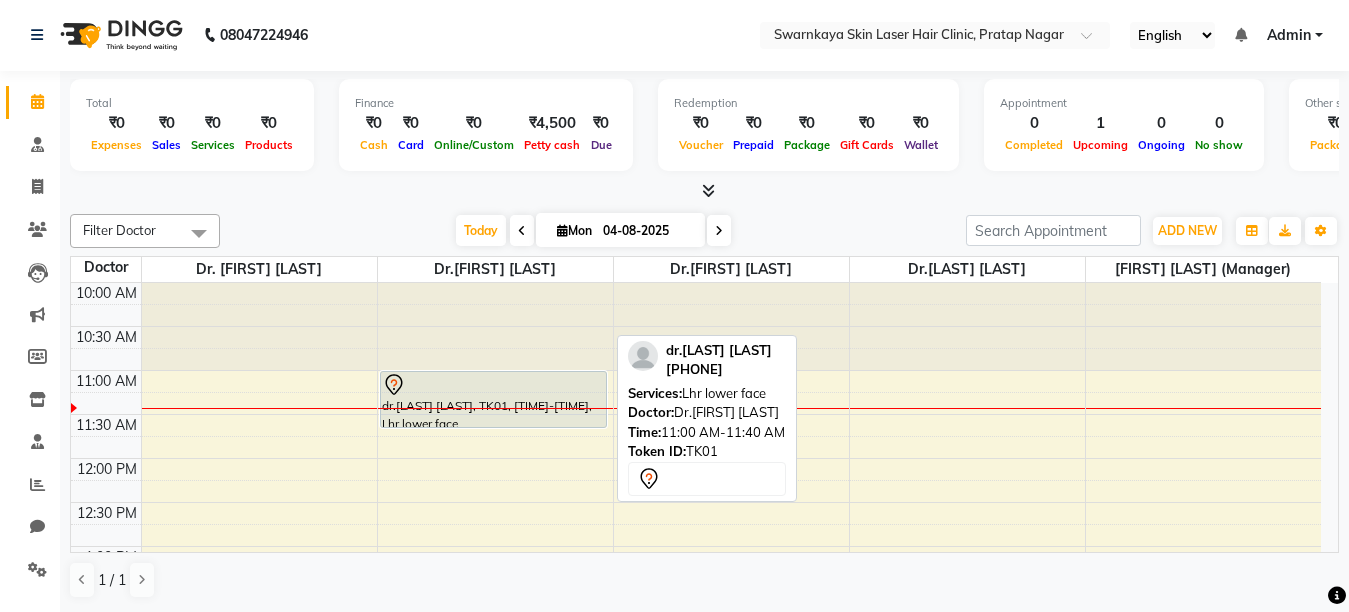 click at bounding box center (493, 385) 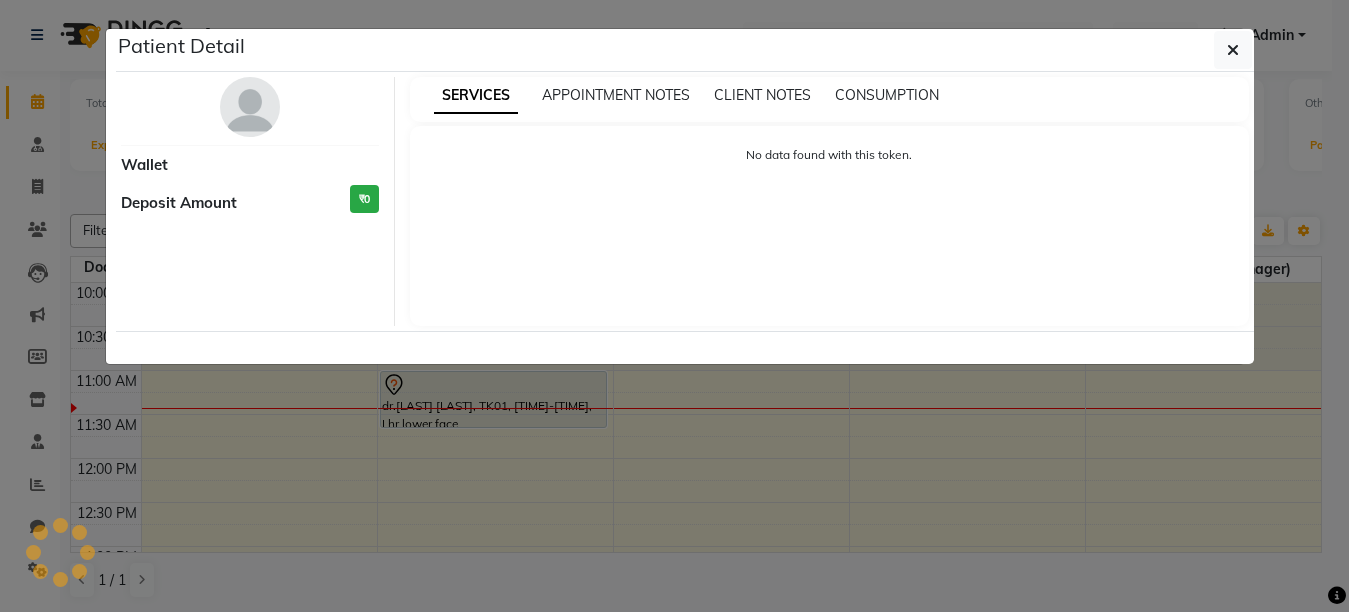 select on "7" 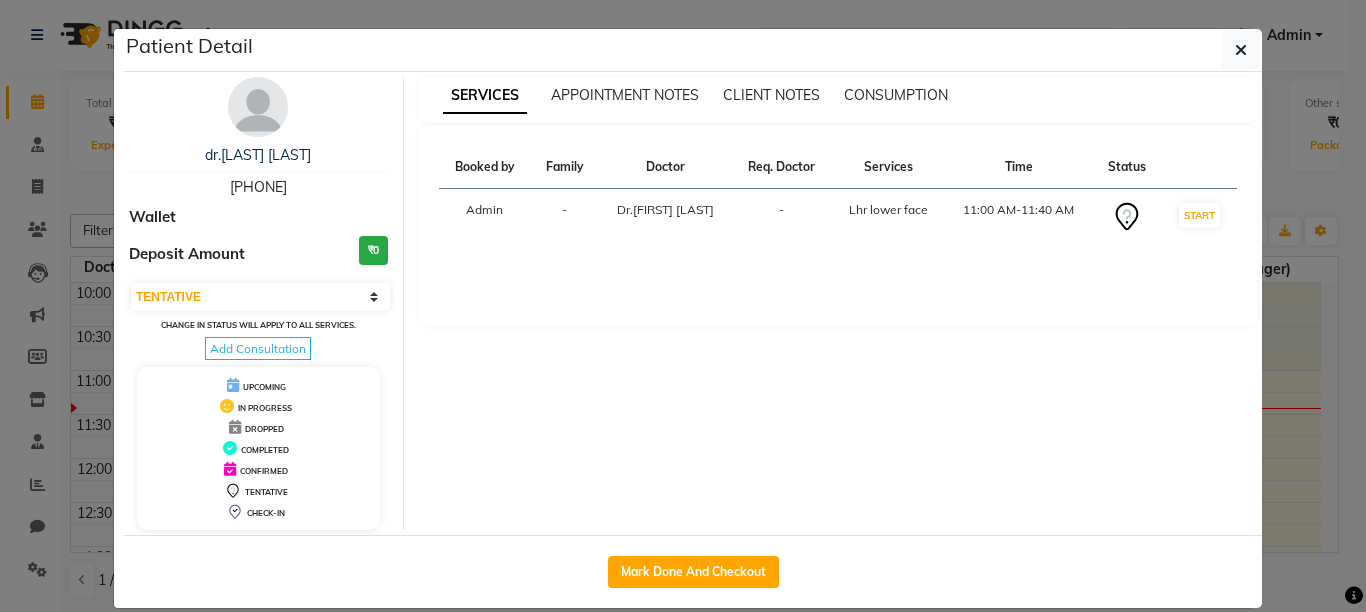 click 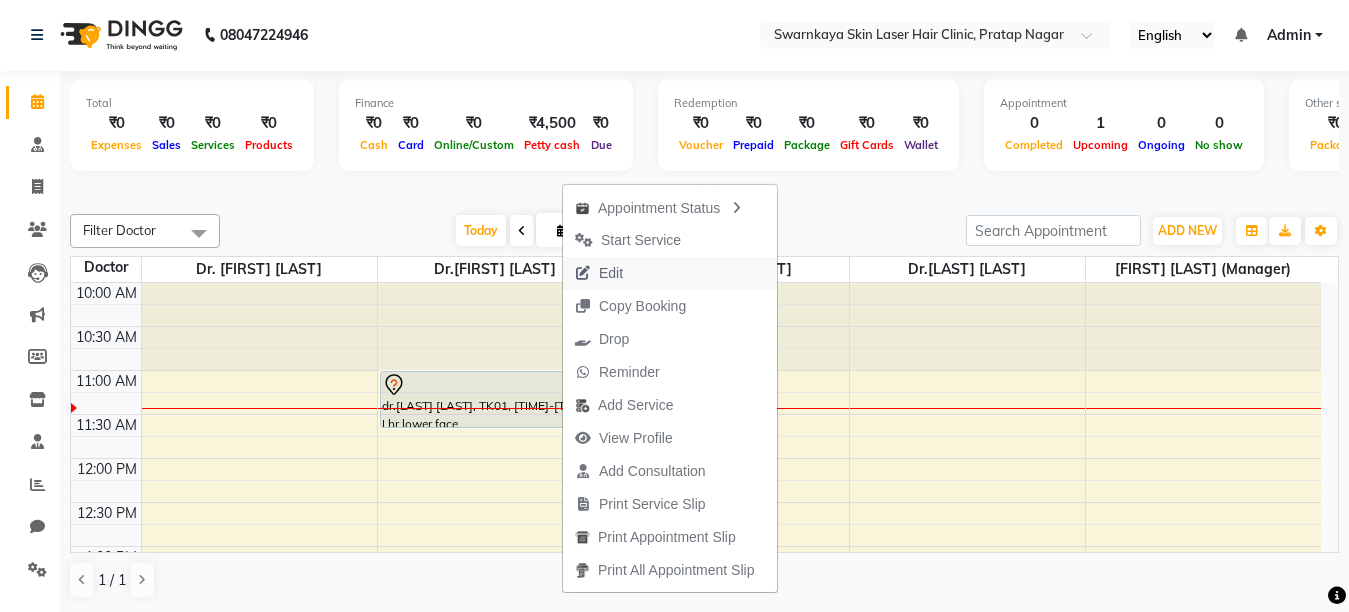 click on "Edit" at bounding box center [611, 273] 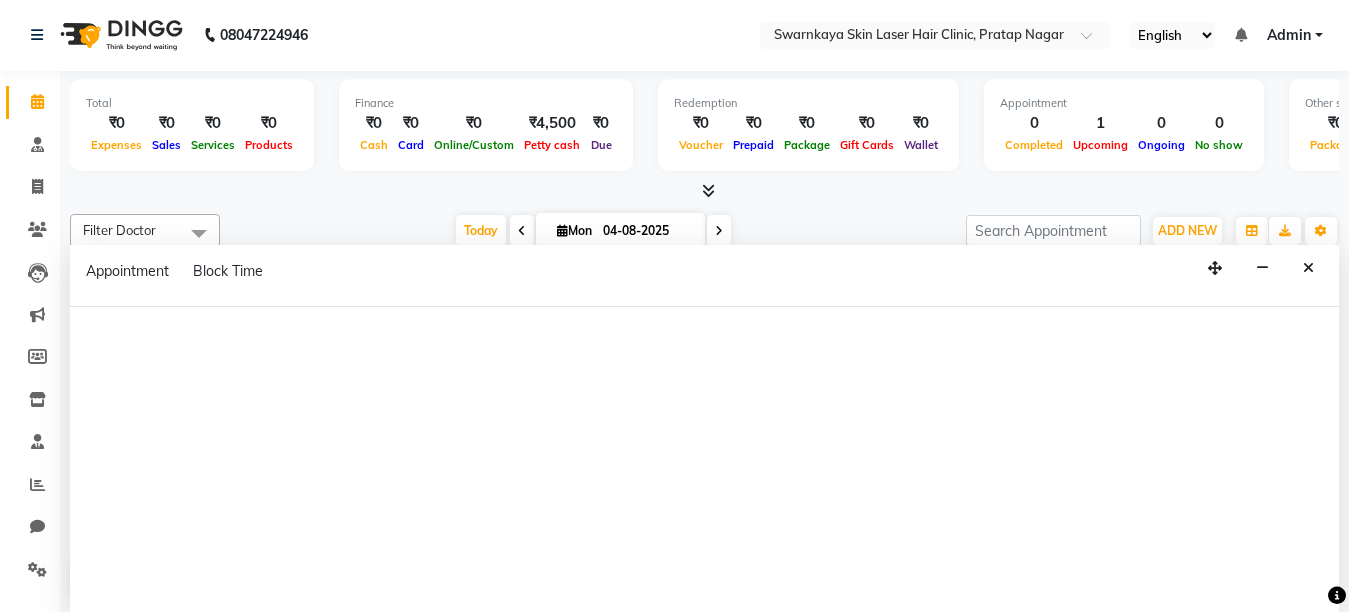 select on "tentative" 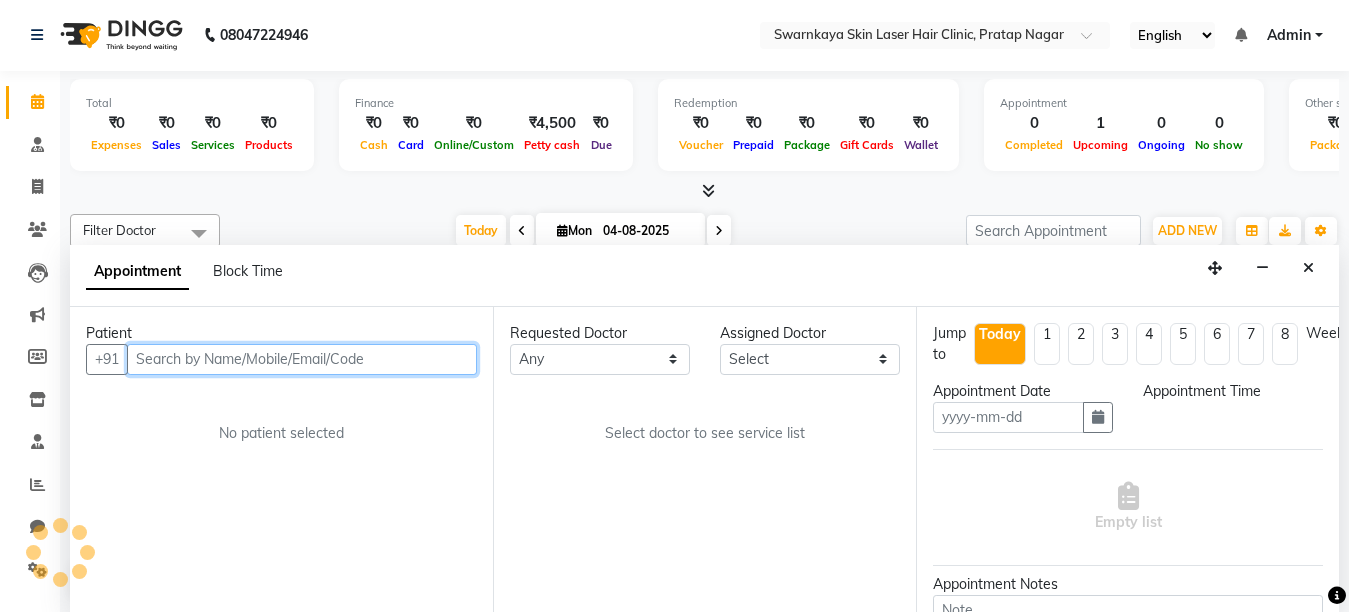 type on "04-08-2025" 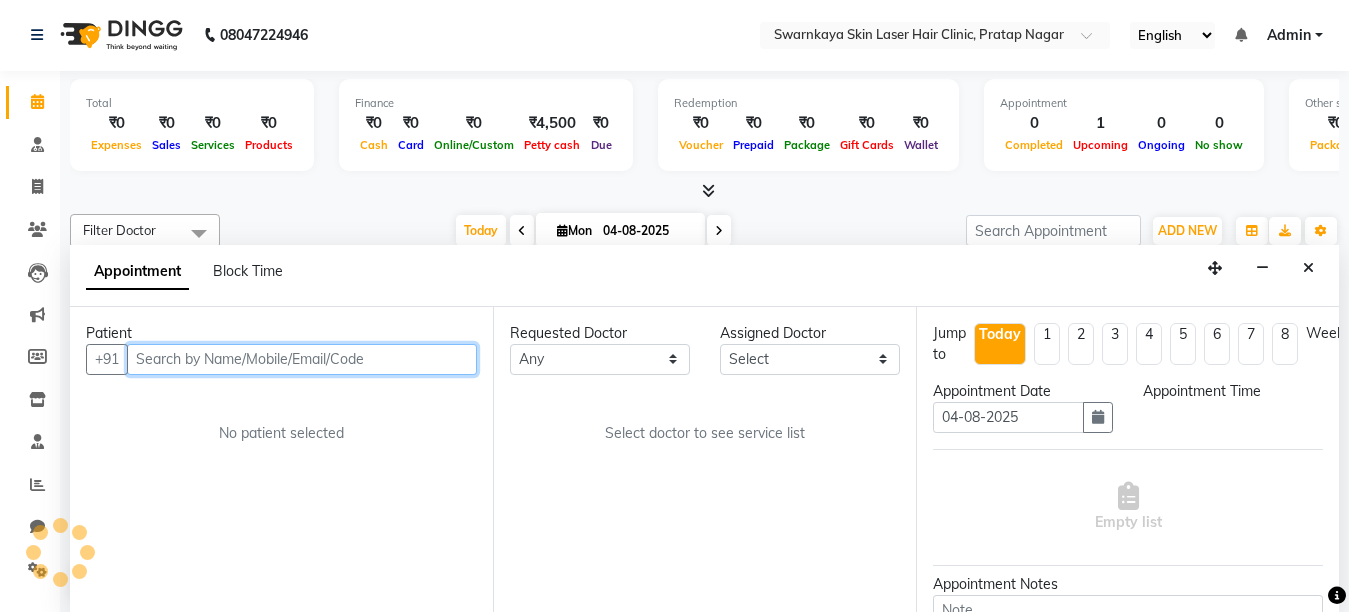 select on "660" 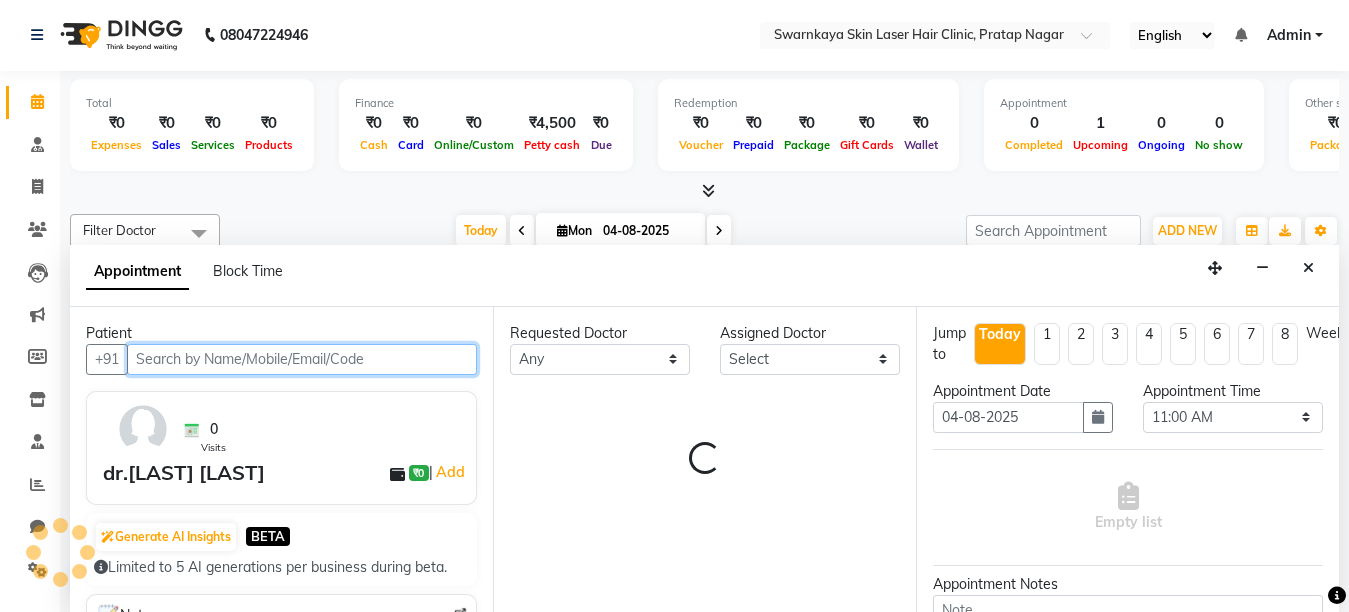 select on "83968" 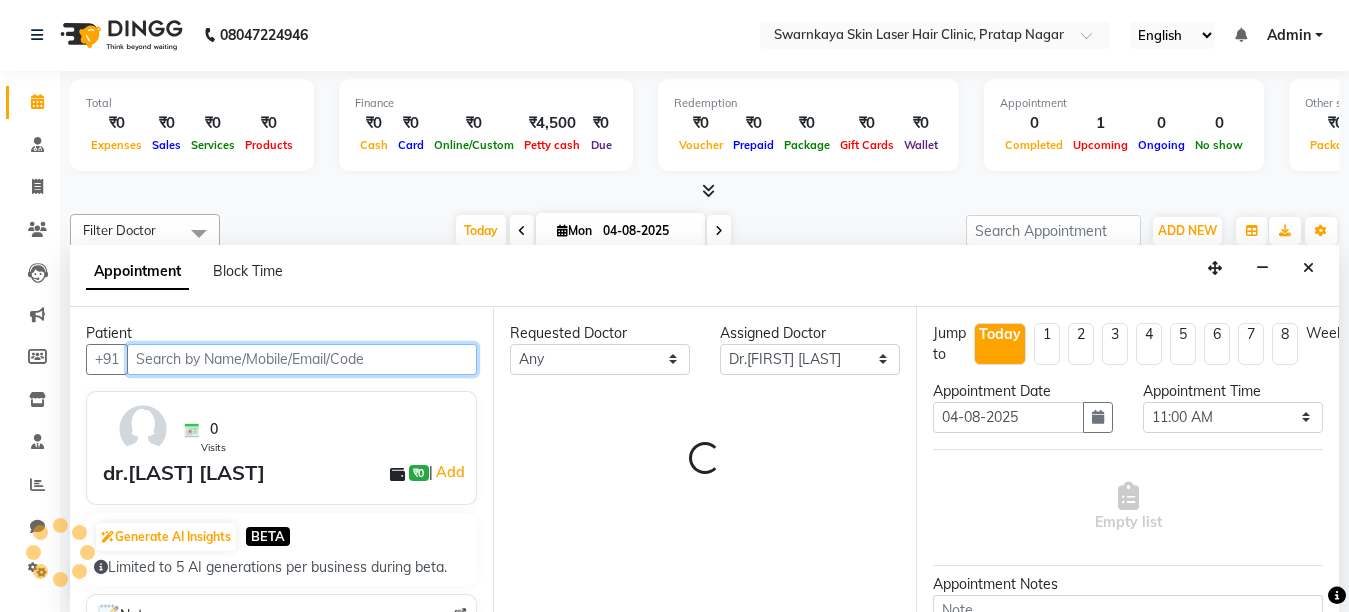 select on "4288" 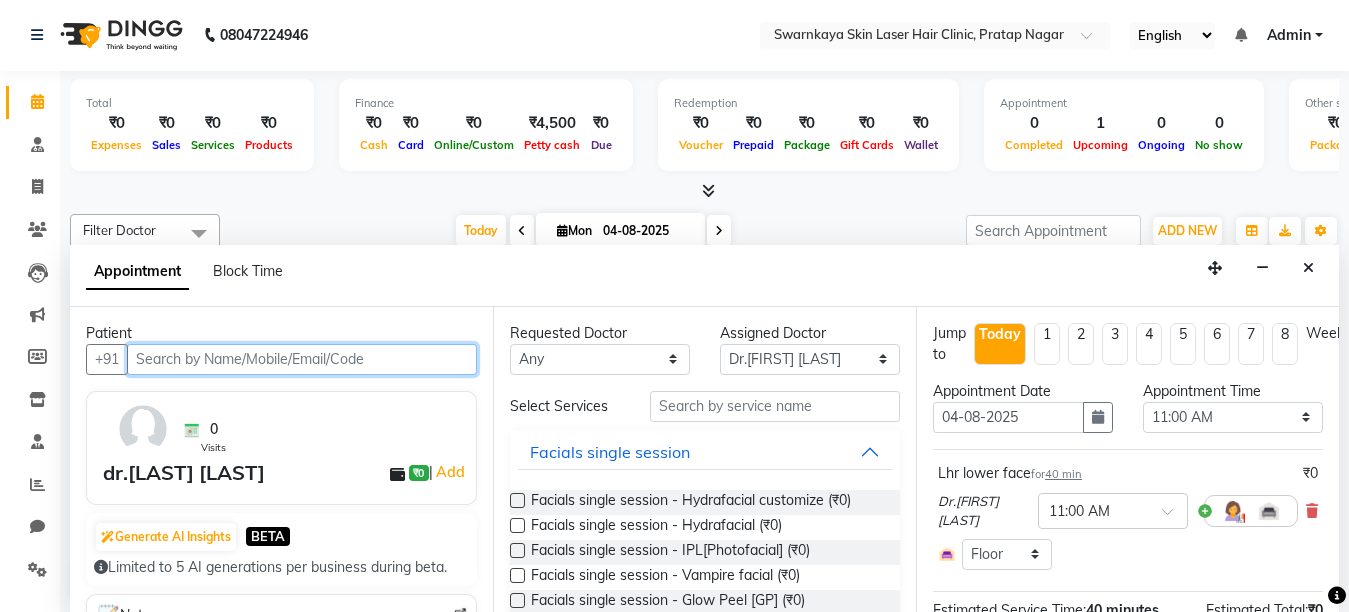 scroll, scrollTop: 89, scrollLeft: 0, axis: vertical 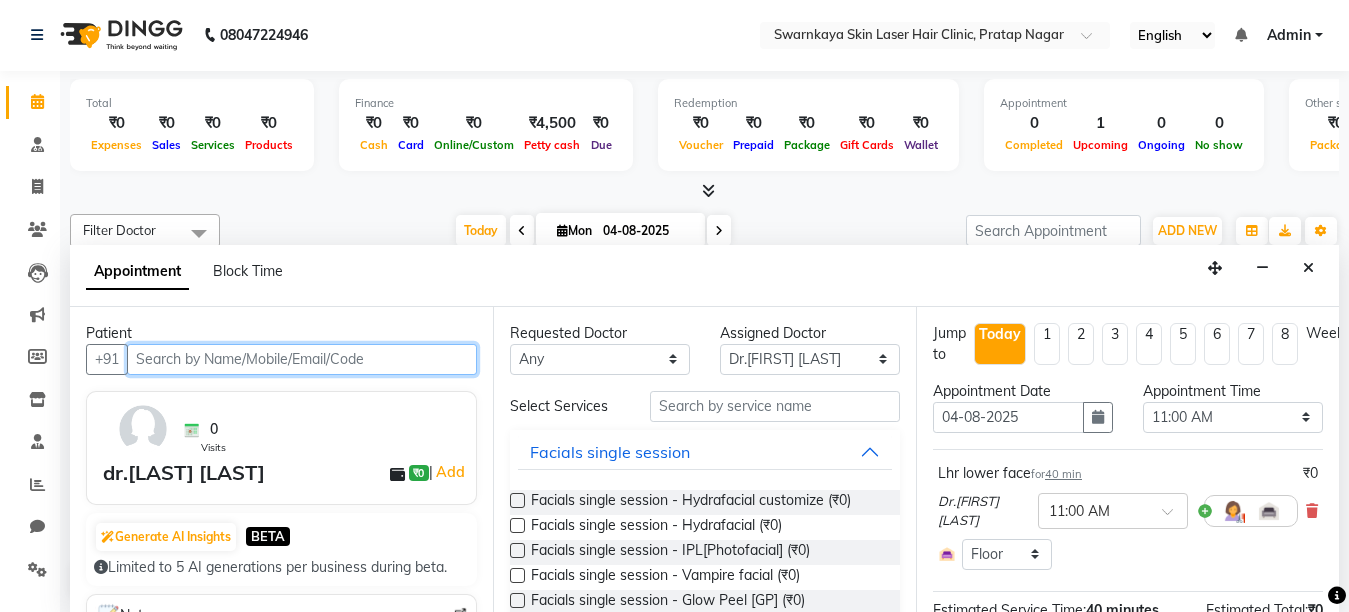 click at bounding box center (302, 359) 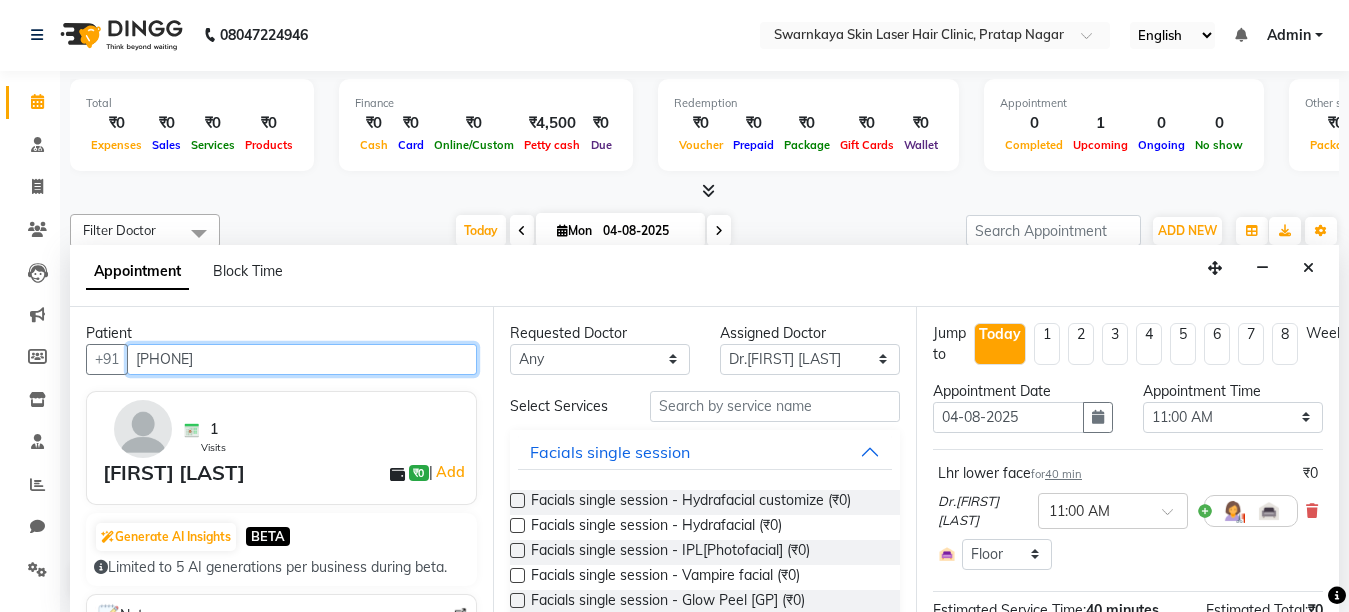 type on "[PHONE]" 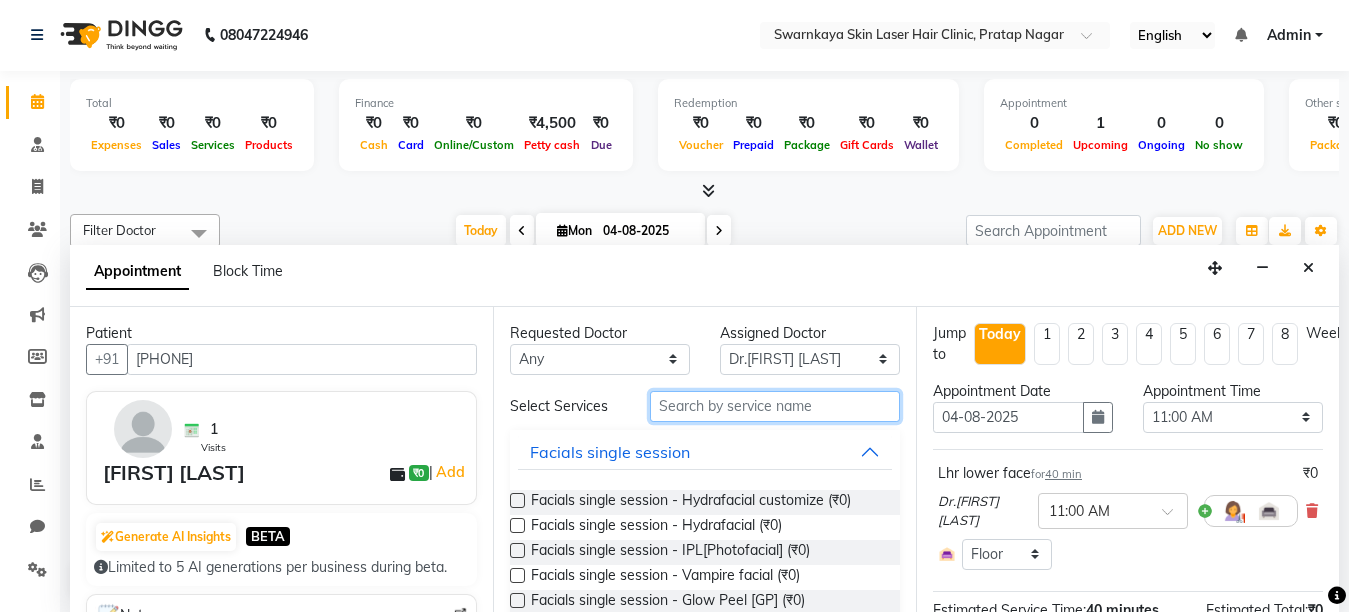click at bounding box center [775, 406] 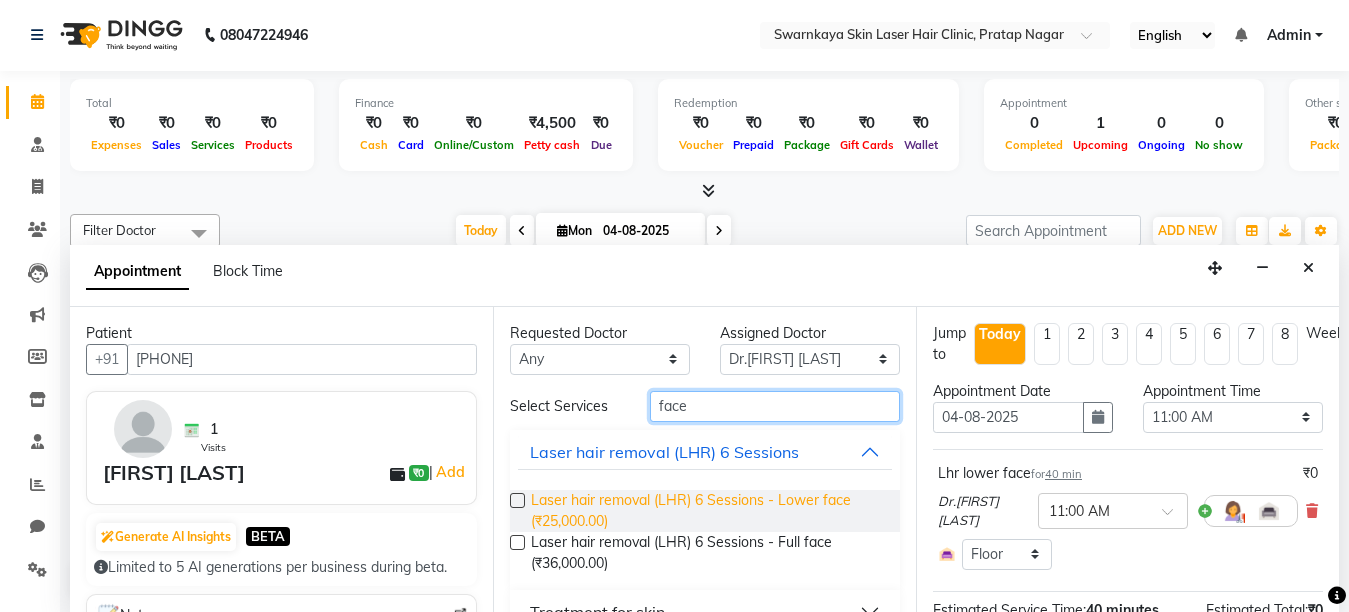 type on "face" 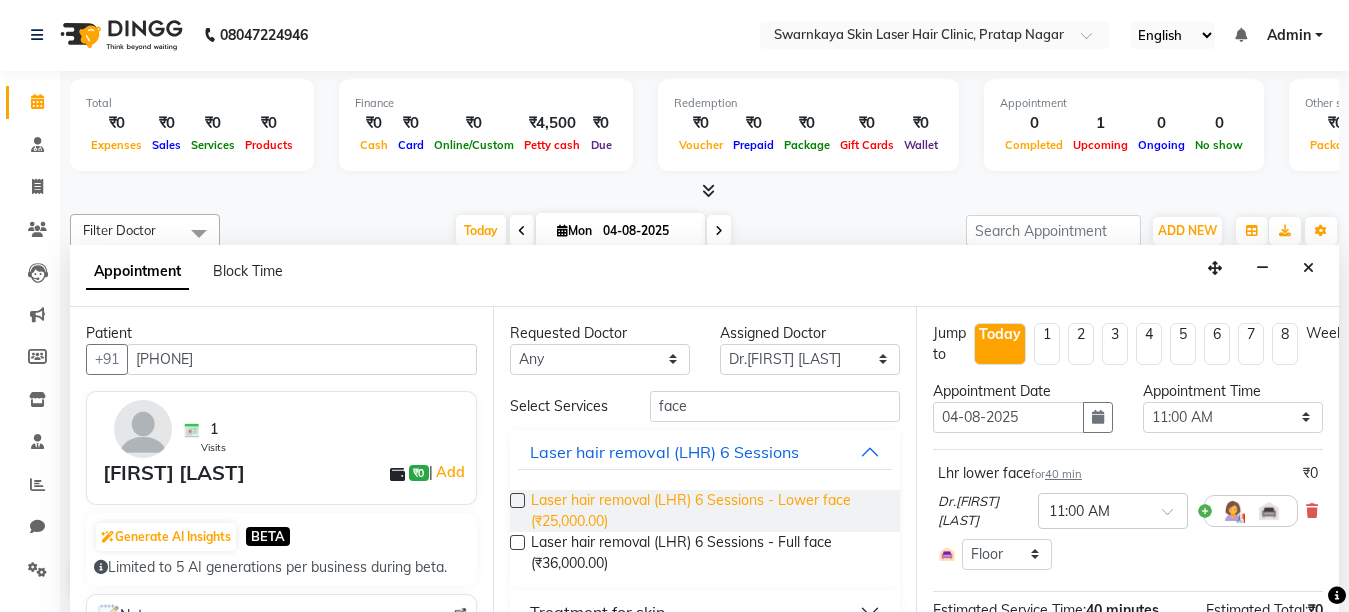 click on "Laser hair removal (LHR)
6 Sessions - Lower face (₹25,000.00)" at bounding box center (707, 511) 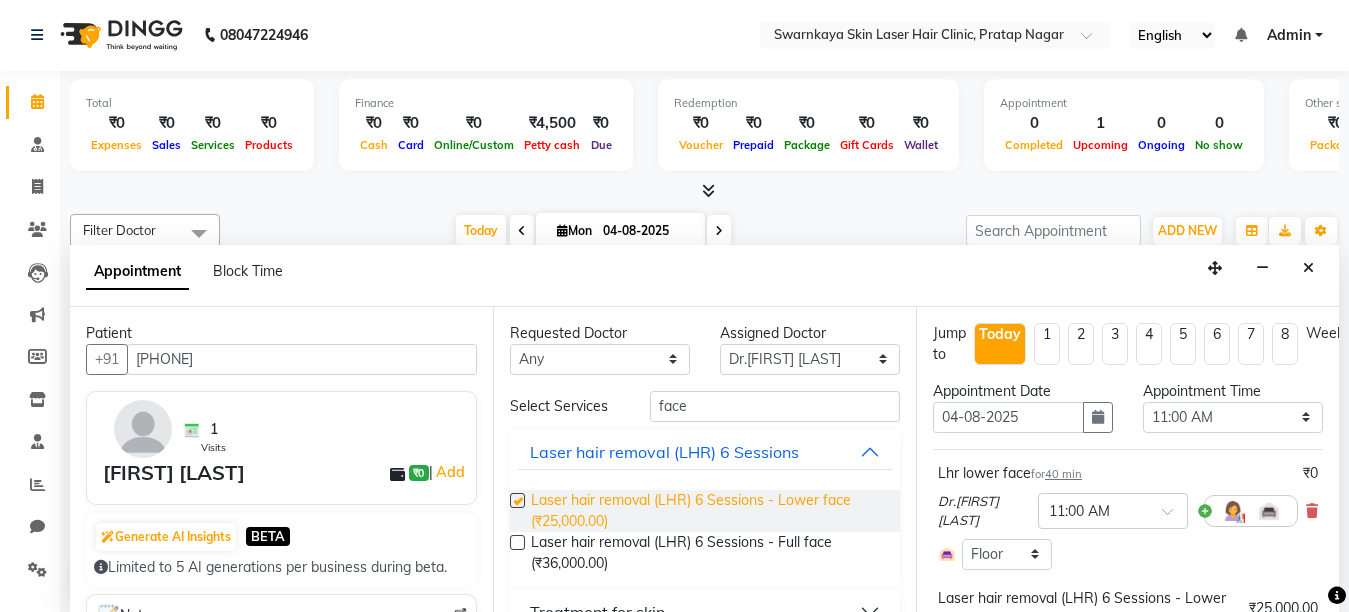 checkbox on "false" 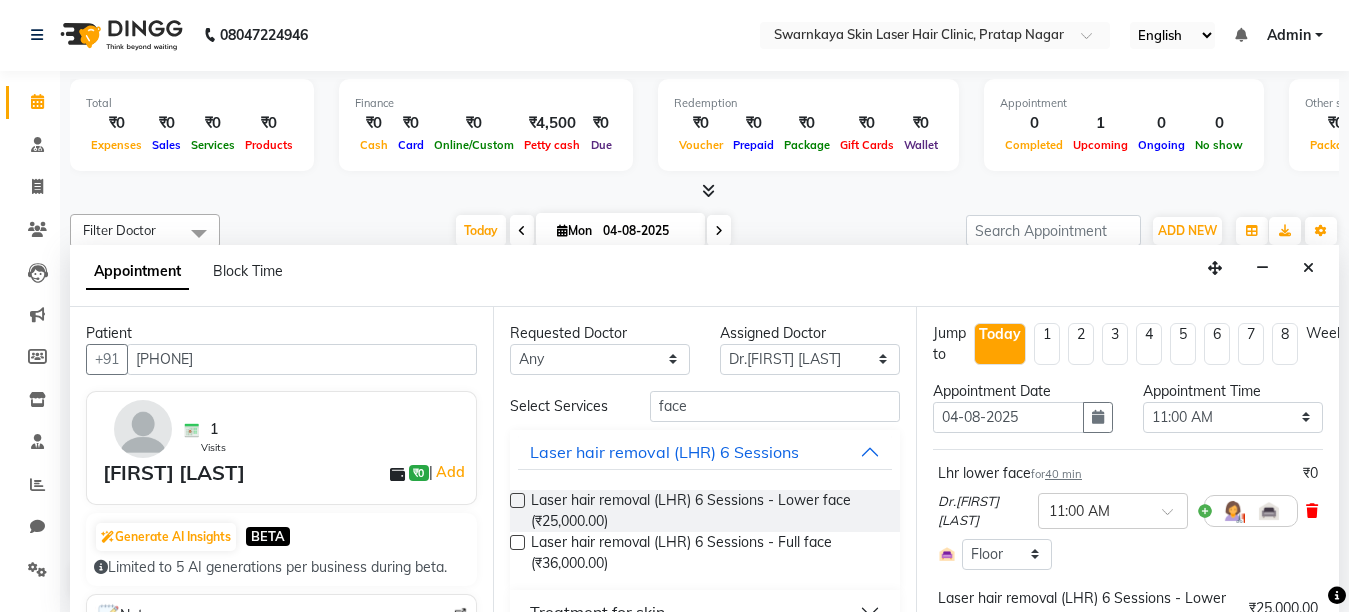 click at bounding box center [1312, 511] 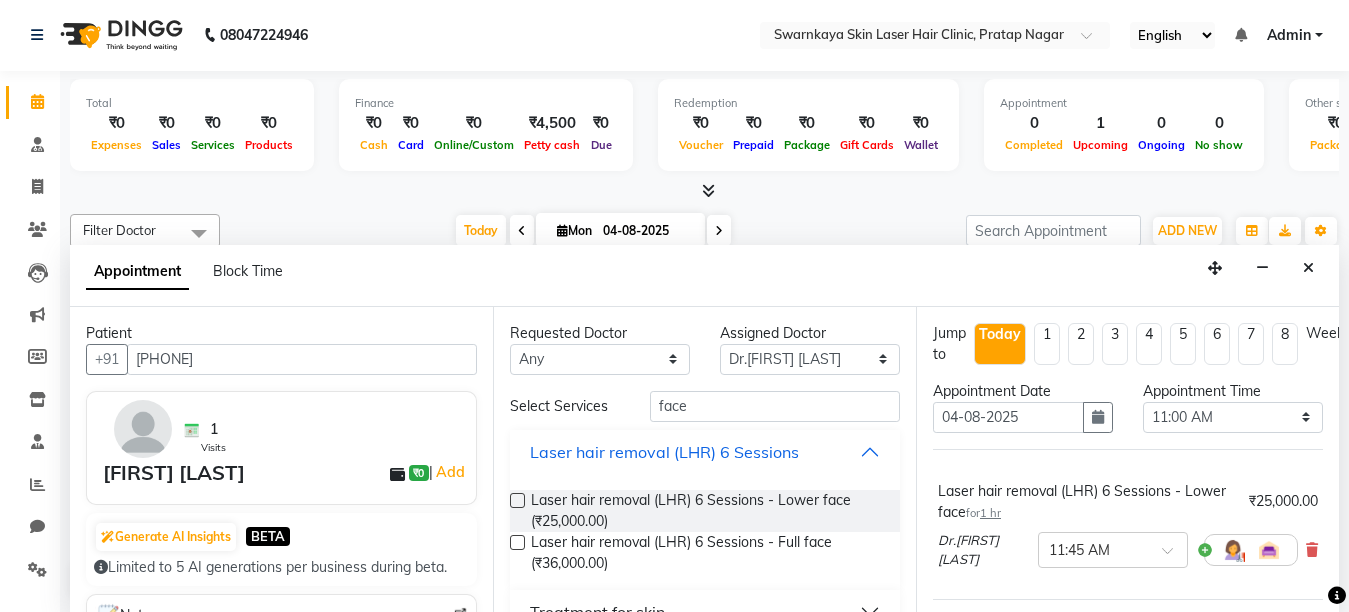 click on "Laser hair removal (LHR)
6 Sessions" at bounding box center [705, 452] 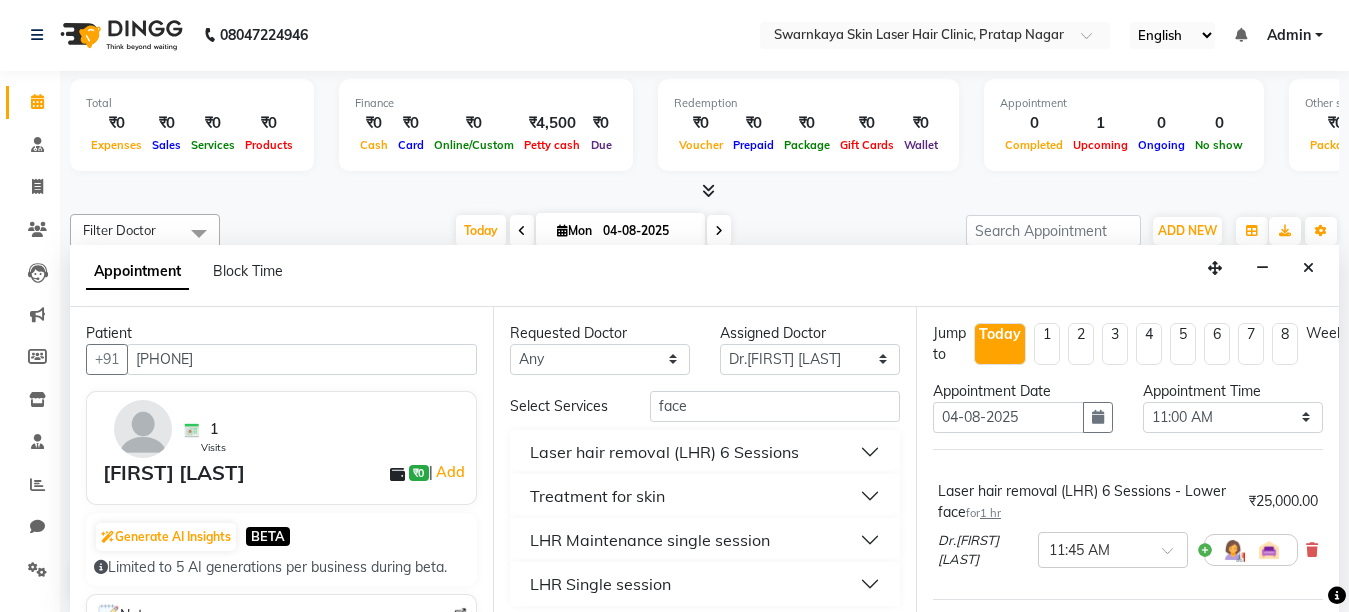 click on "LHR Maintenance single session" at bounding box center (705, 540) 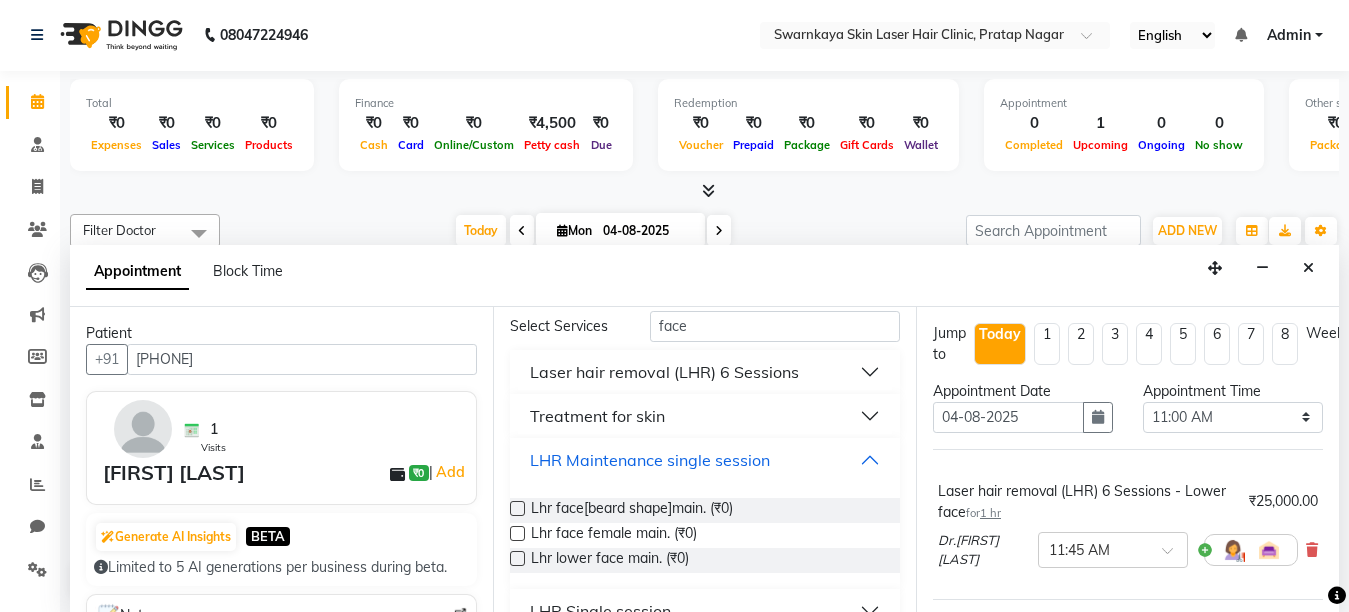 scroll, scrollTop: 117, scrollLeft: 0, axis: vertical 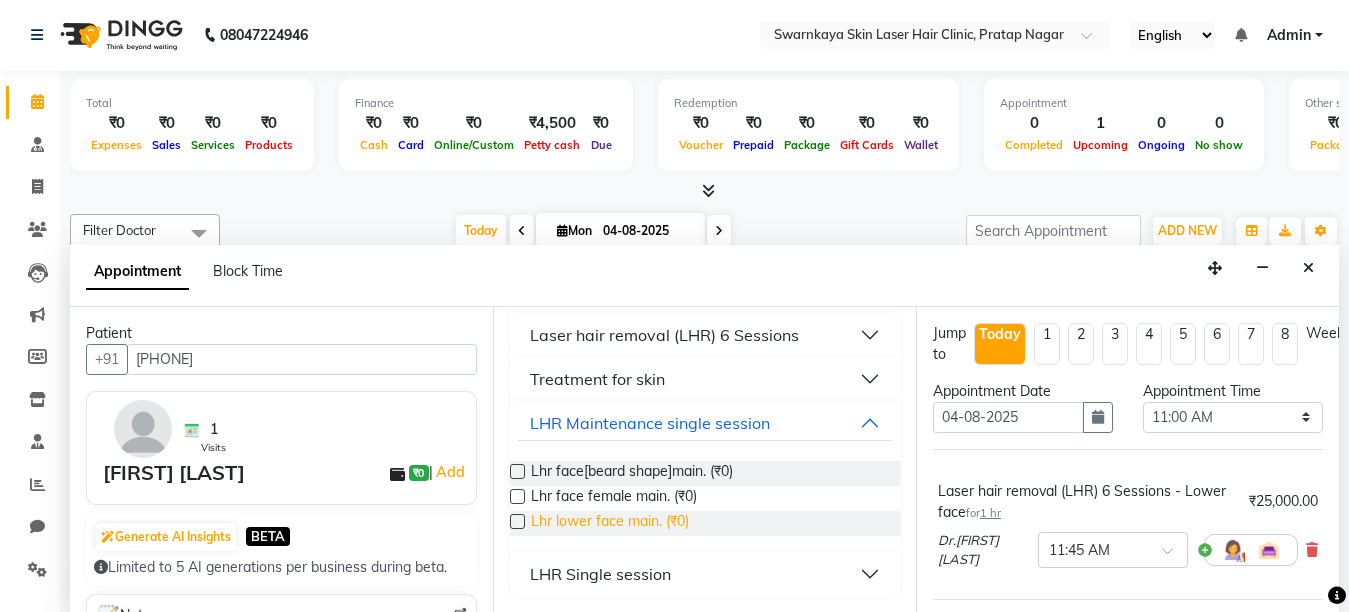 click on "Lhr lower face main. (₹0)" at bounding box center (610, 523) 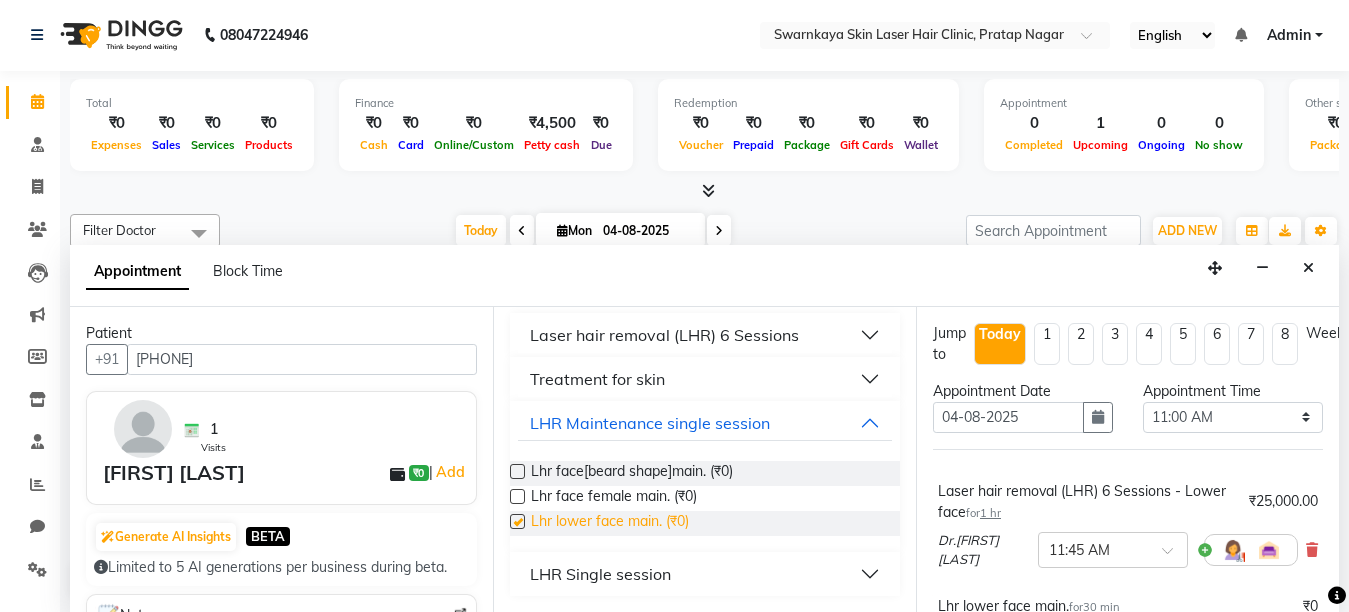 checkbox on "false" 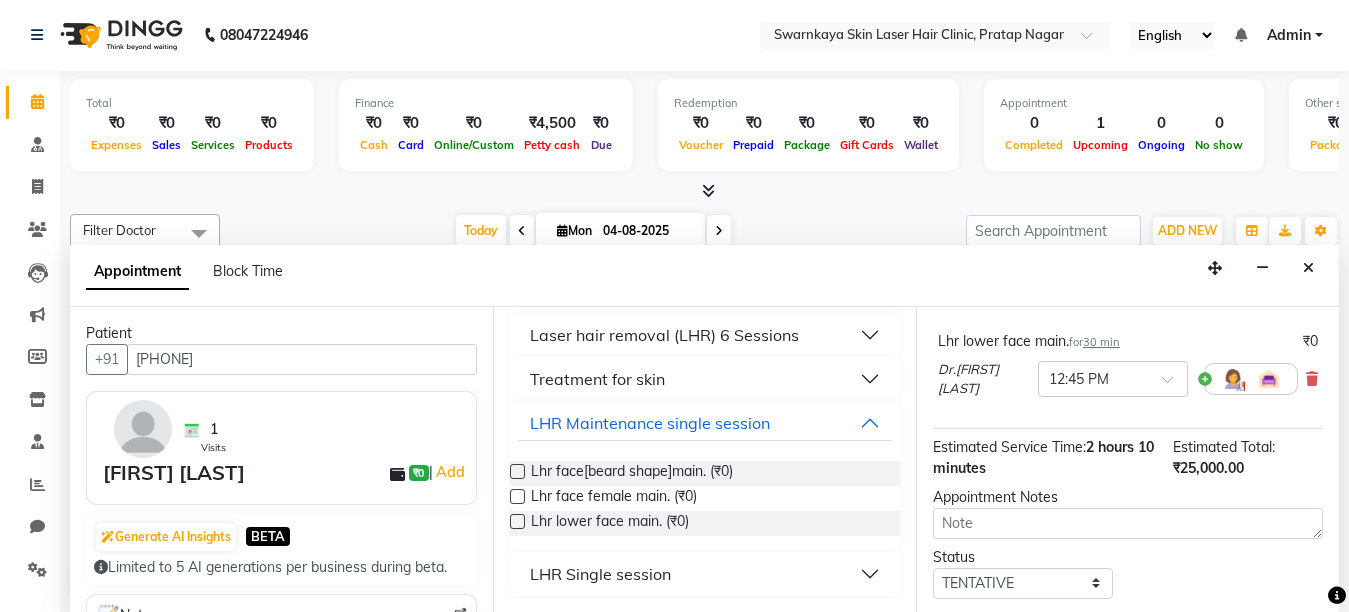 scroll, scrollTop: 337, scrollLeft: 0, axis: vertical 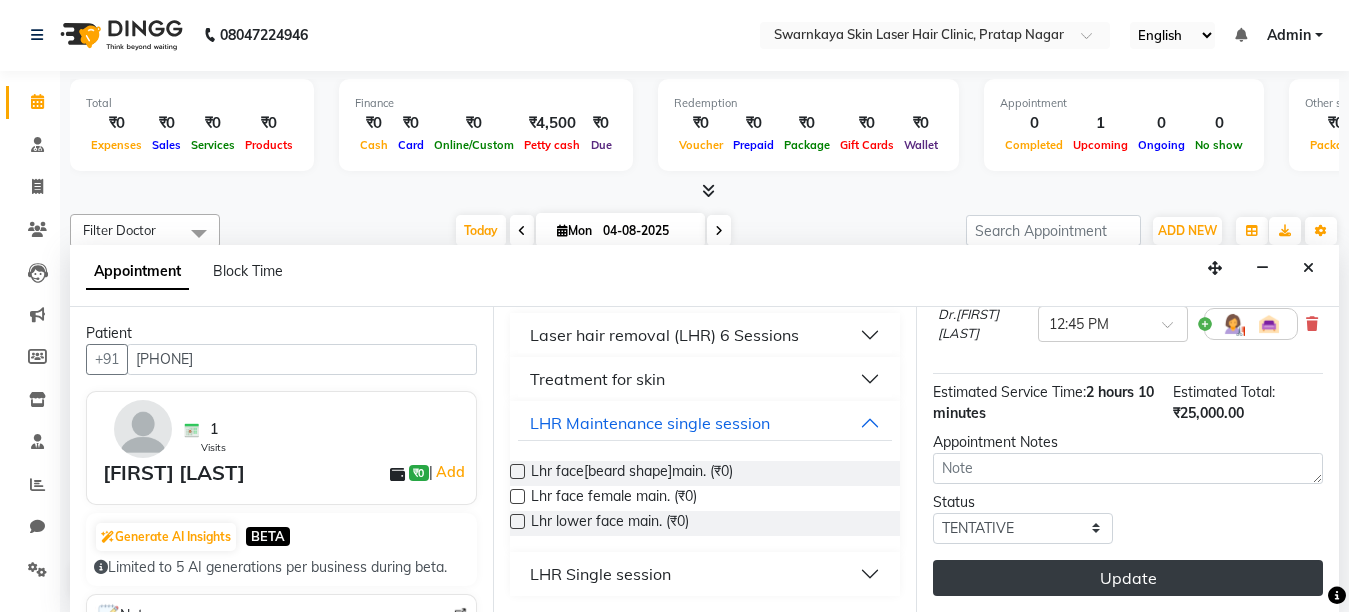 click on "Update" at bounding box center [1128, 578] 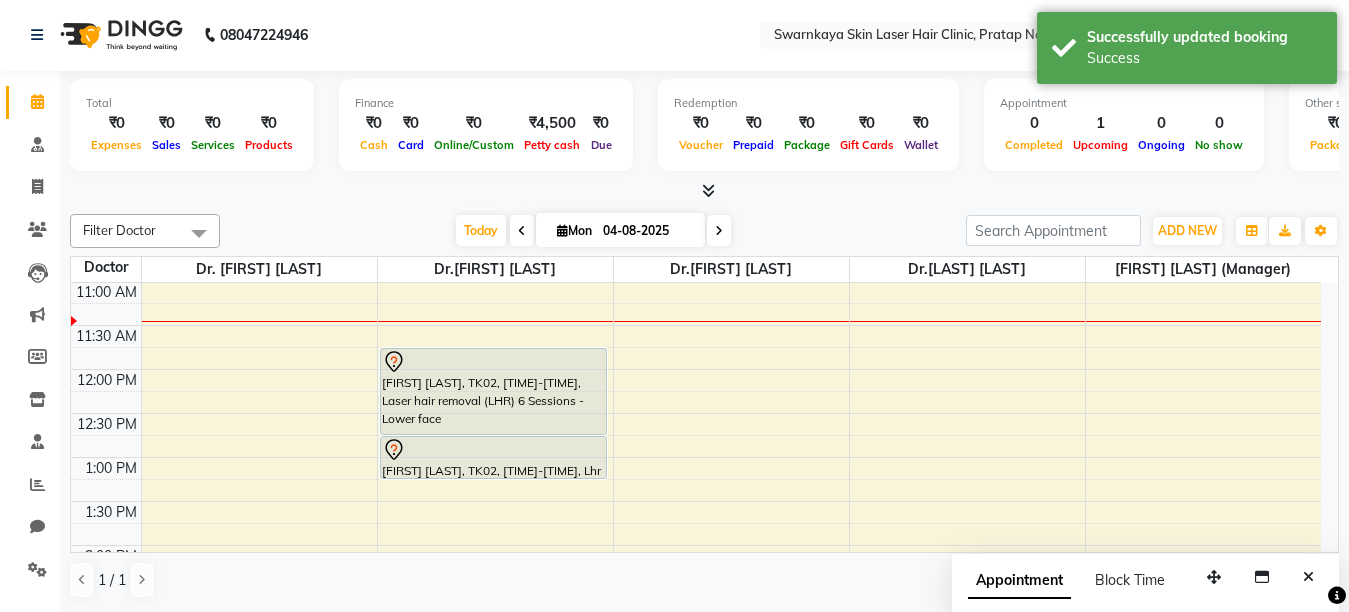 scroll, scrollTop: 0, scrollLeft: 0, axis: both 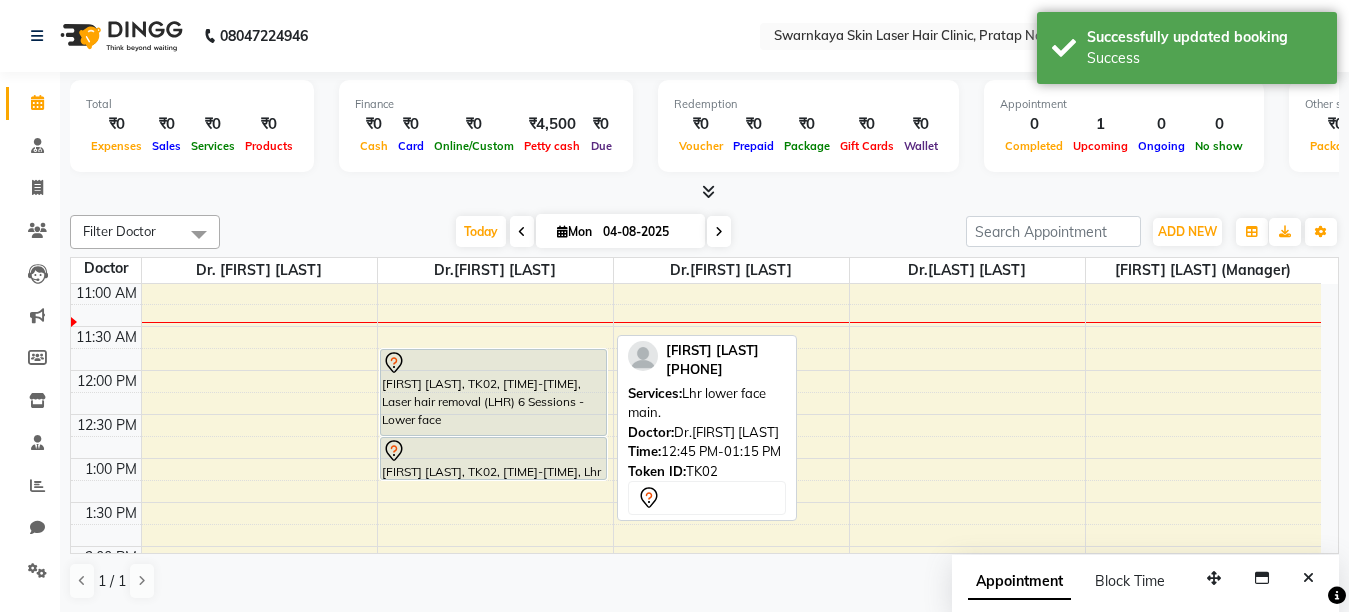 click on "[FIRST] [LAST], TK02, [TIME]-[TIME], Lhr lower face main." at bounding box center [493, 458] 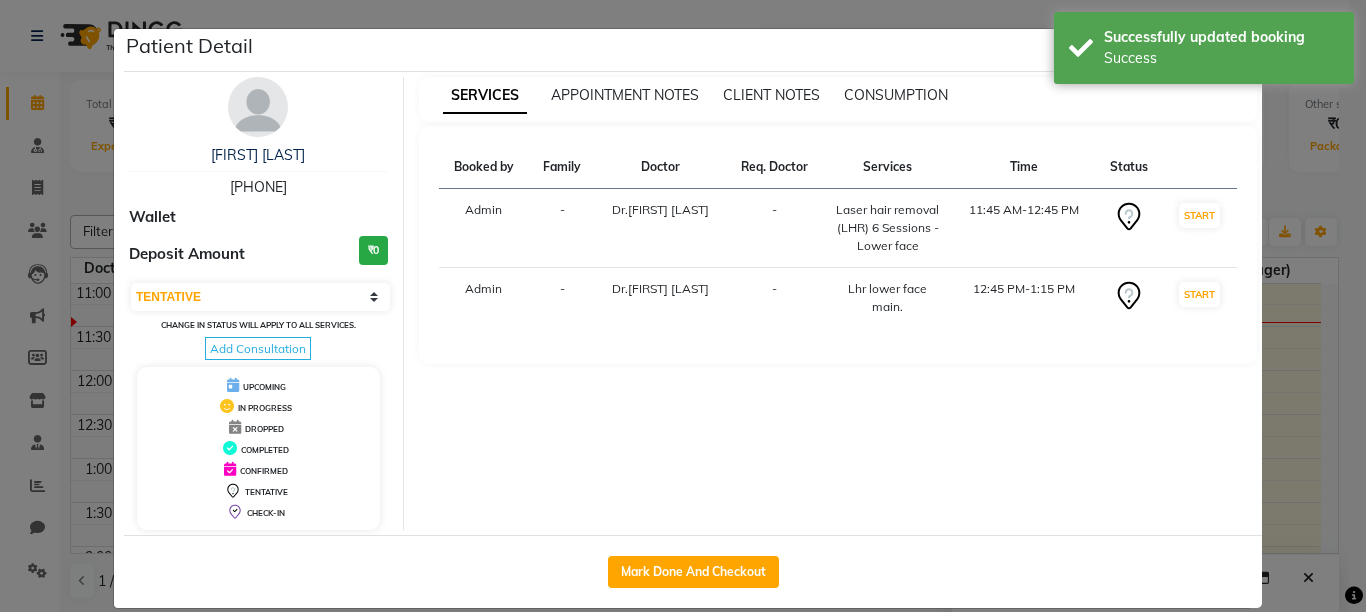 click 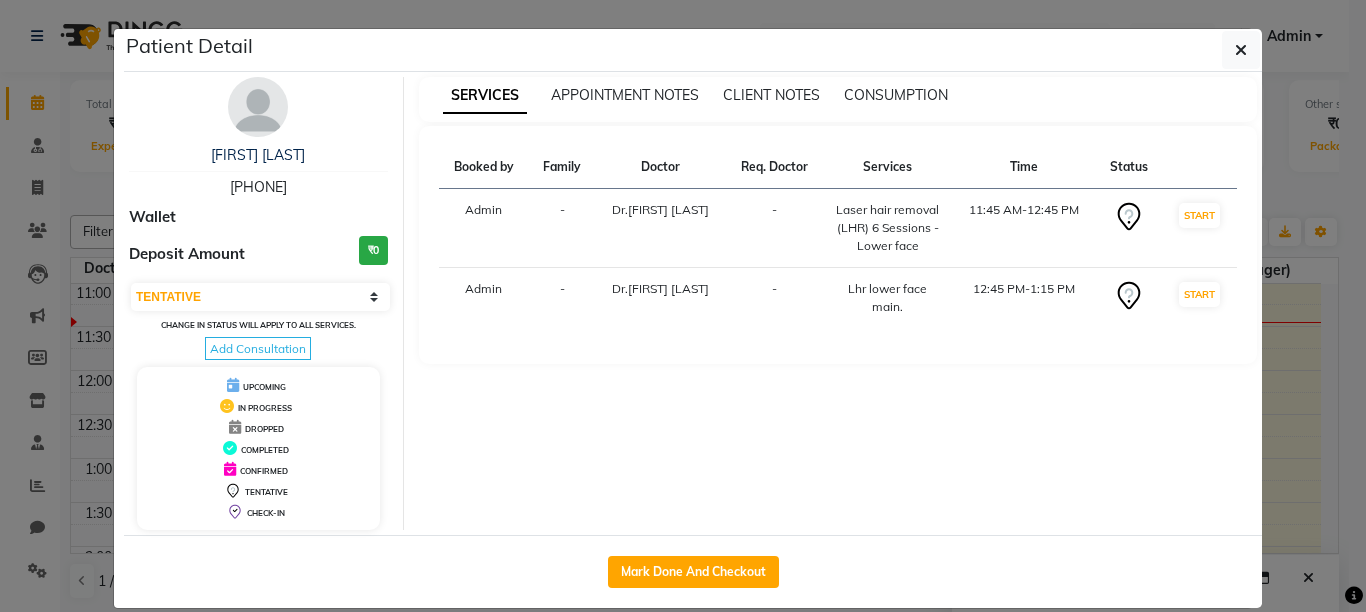 click 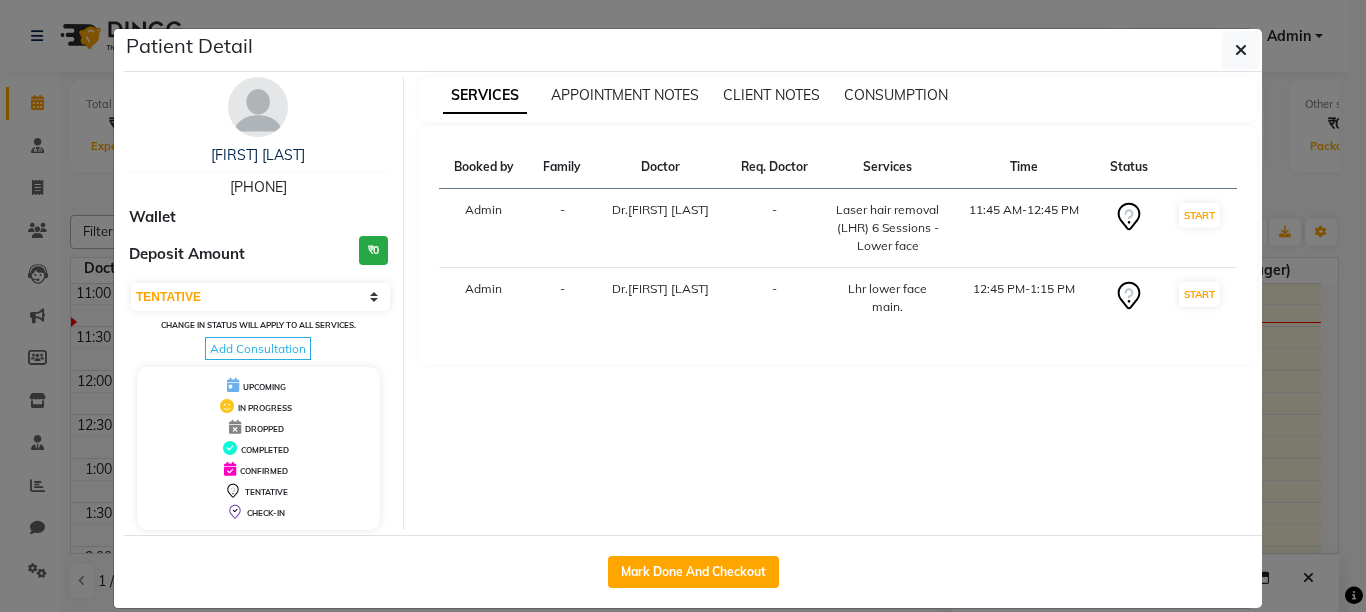 click 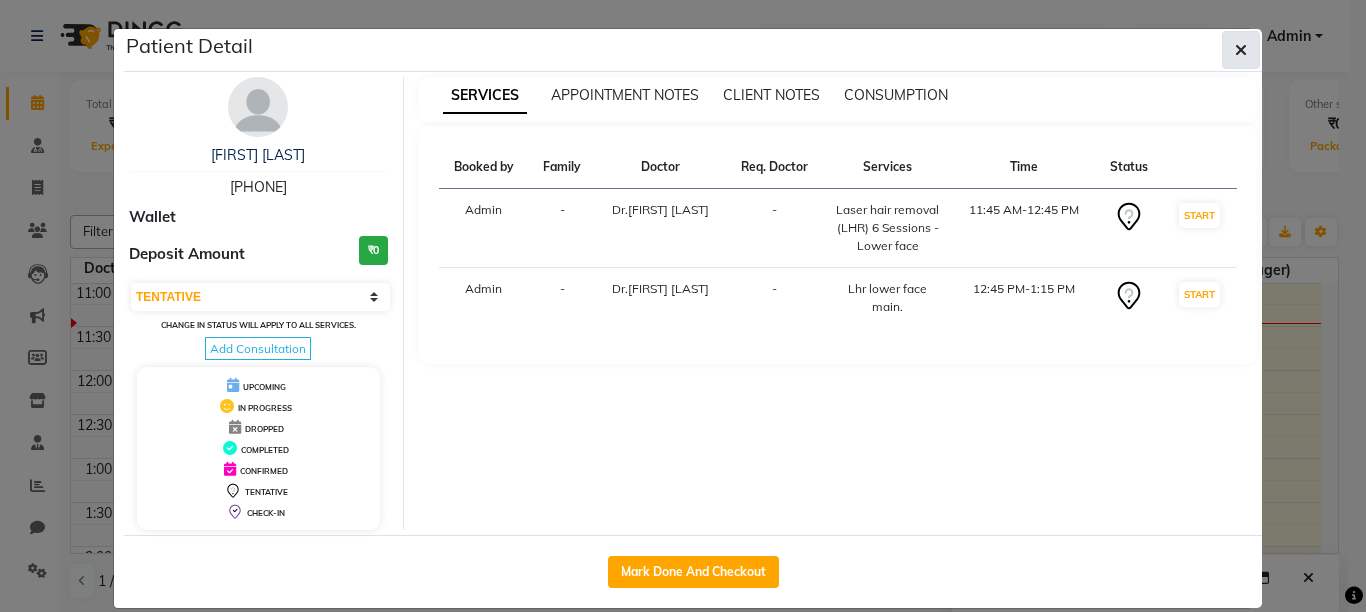 click 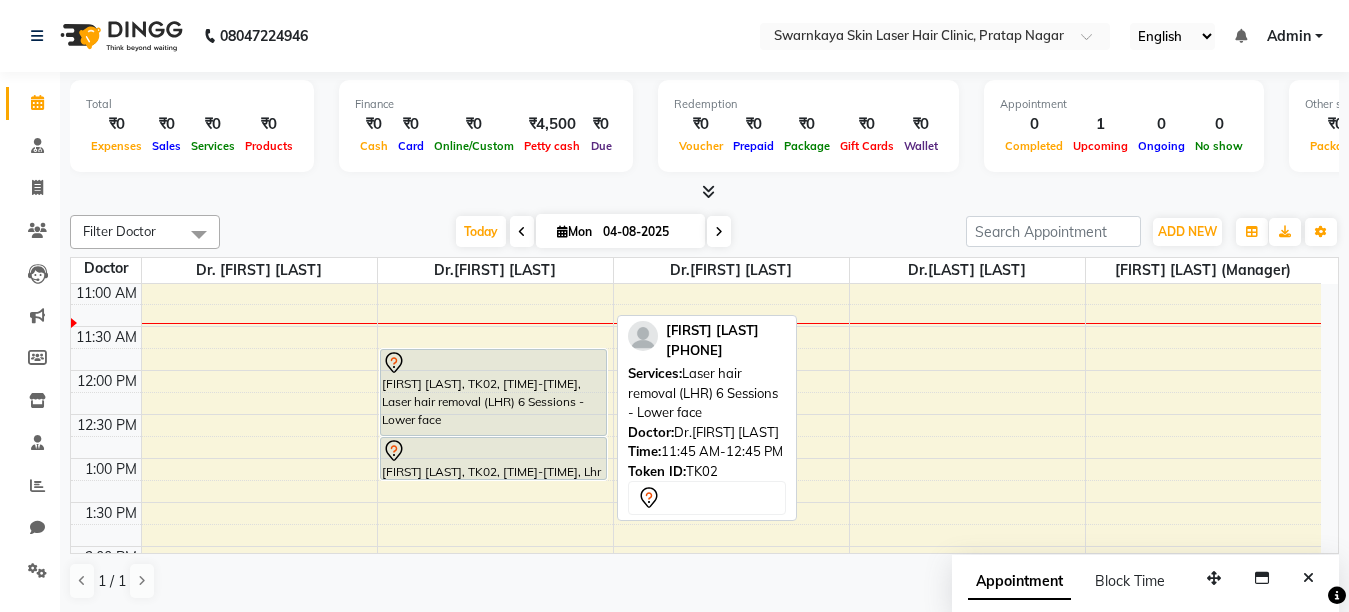 click on "[FIRST] [LAST], TK02, [TIME]-[TIME], Laser hair removal (LHR)
6 Sessions - Lower face" at bounding box center [493, 392] 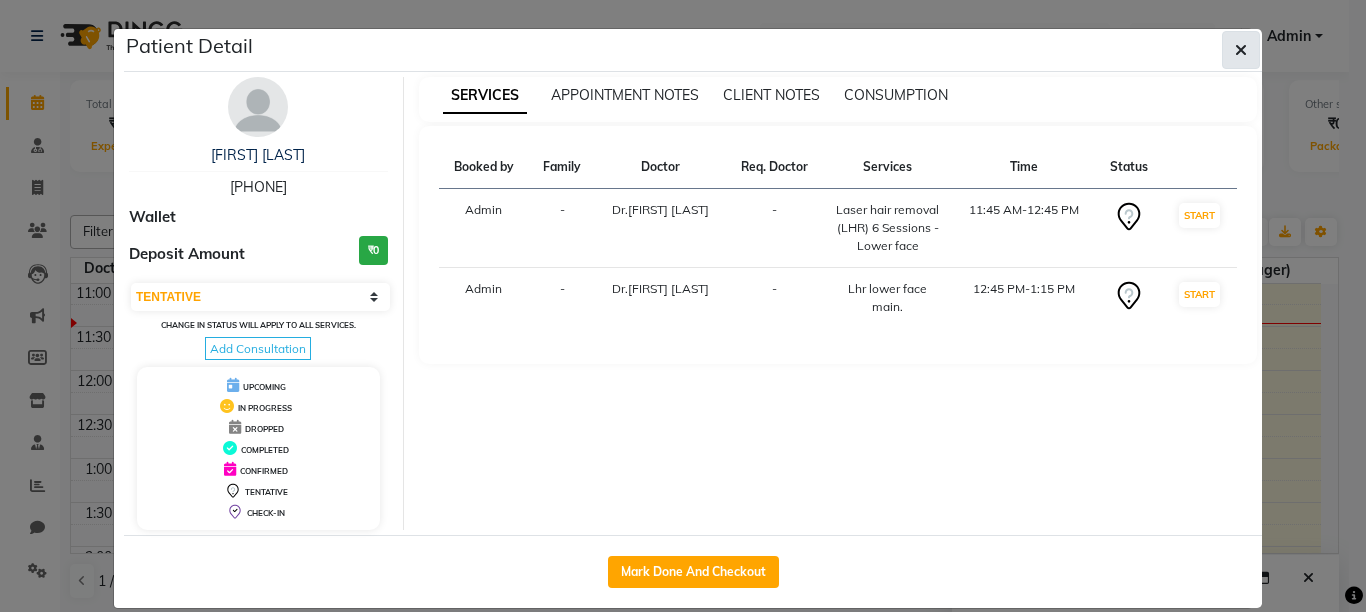 click 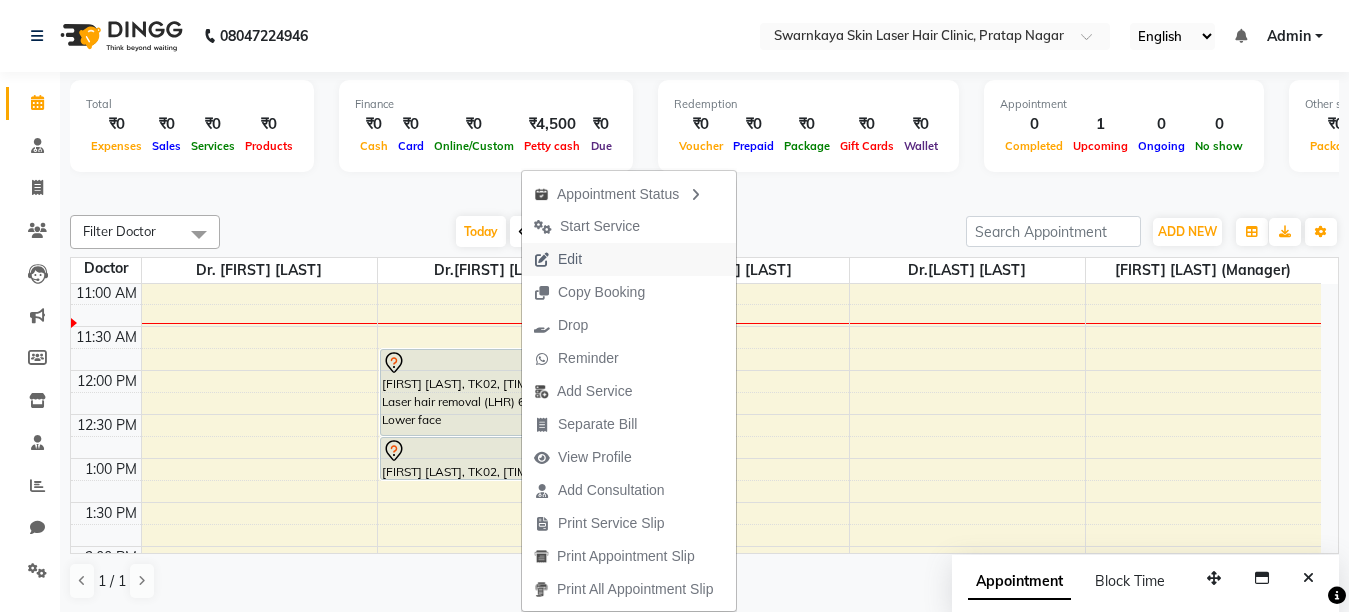 click on "Edit" at bounding box center [570, 259] 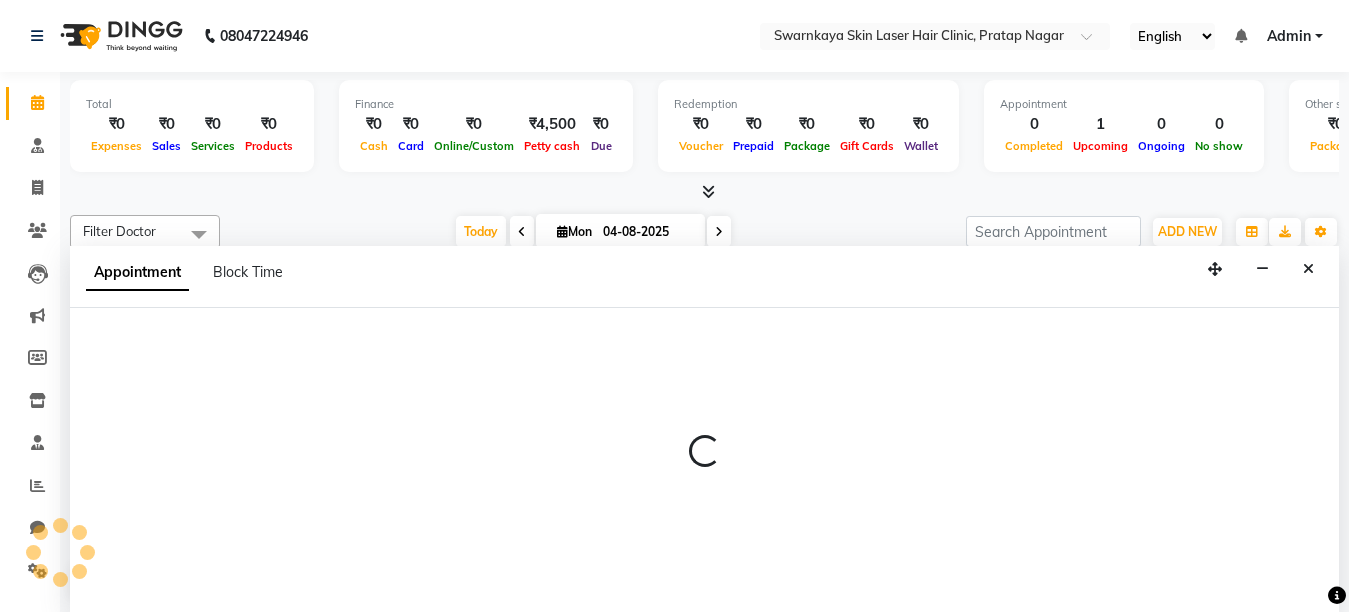 select on "tentative" 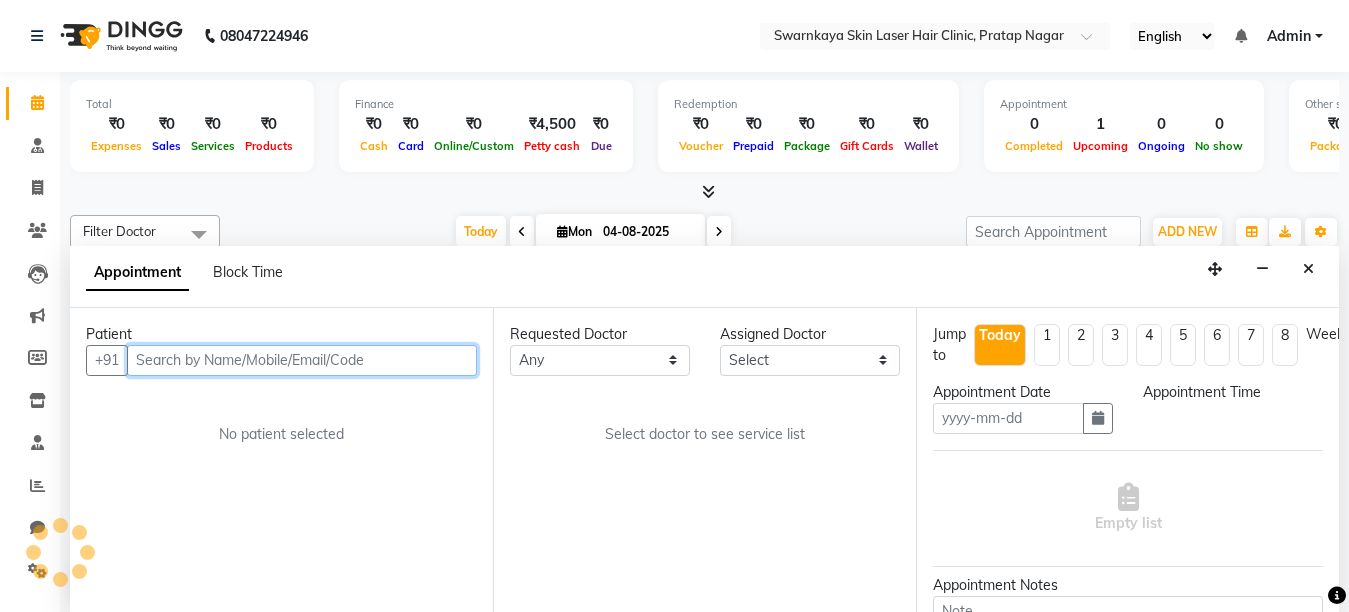 type on "04-08-2025" 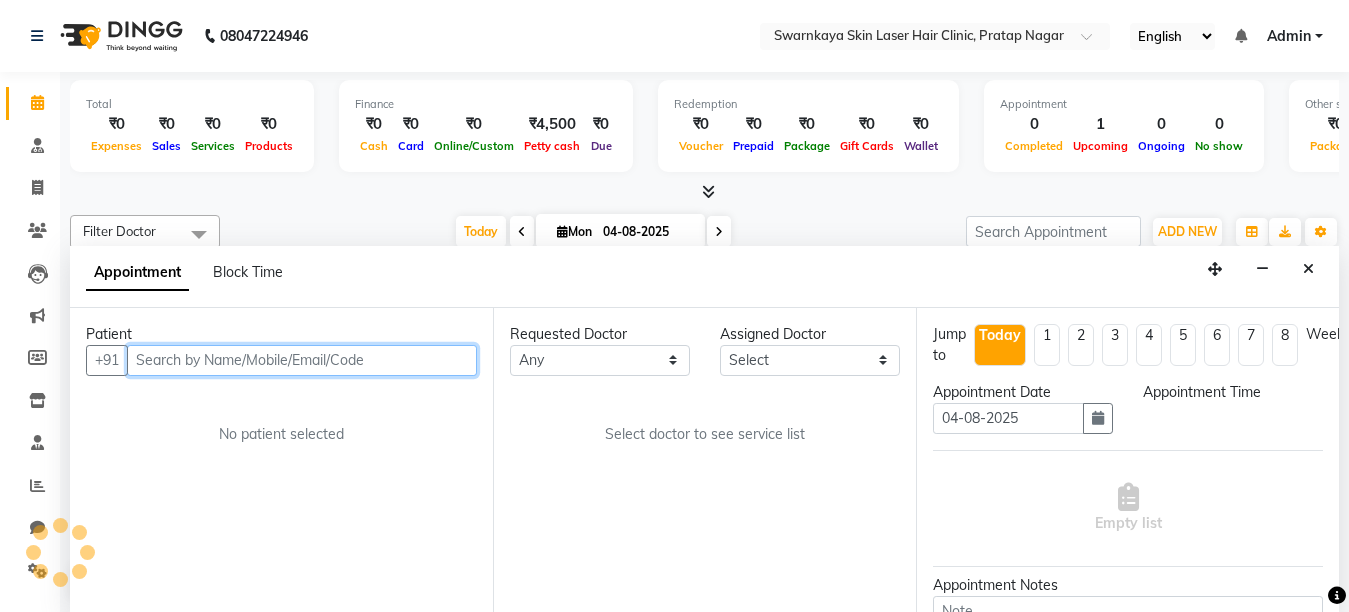 select on "705" 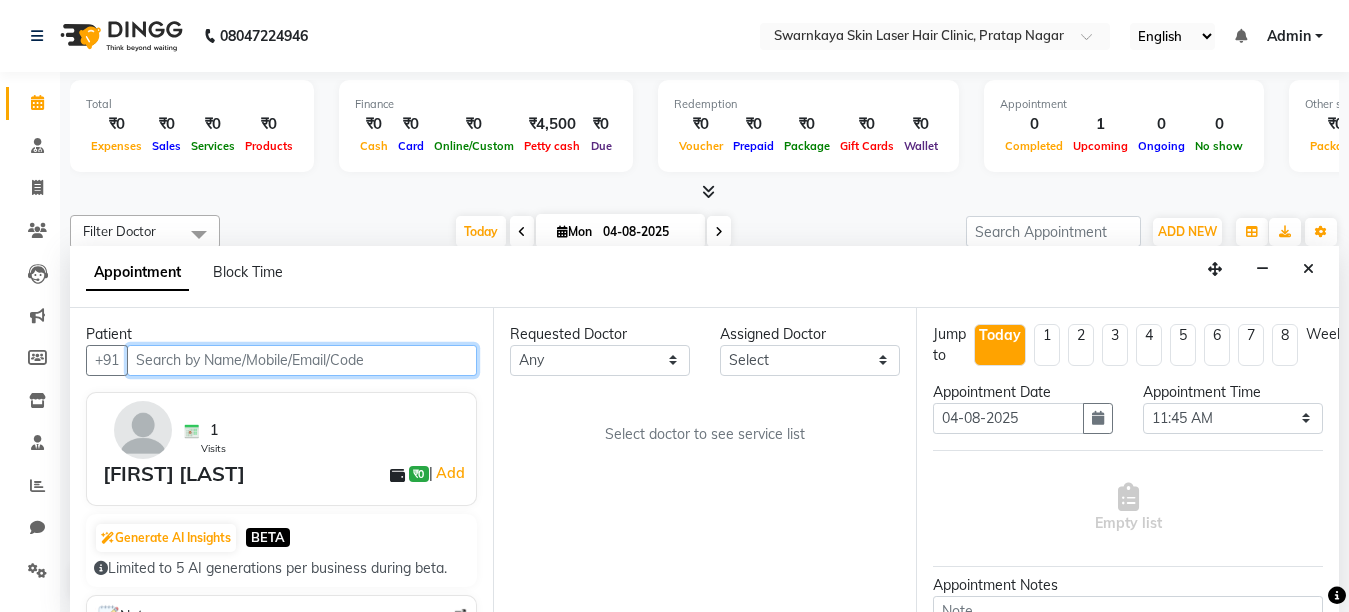 scroll, scrollTop: 1, scrollLeft: 0, axis: vertical 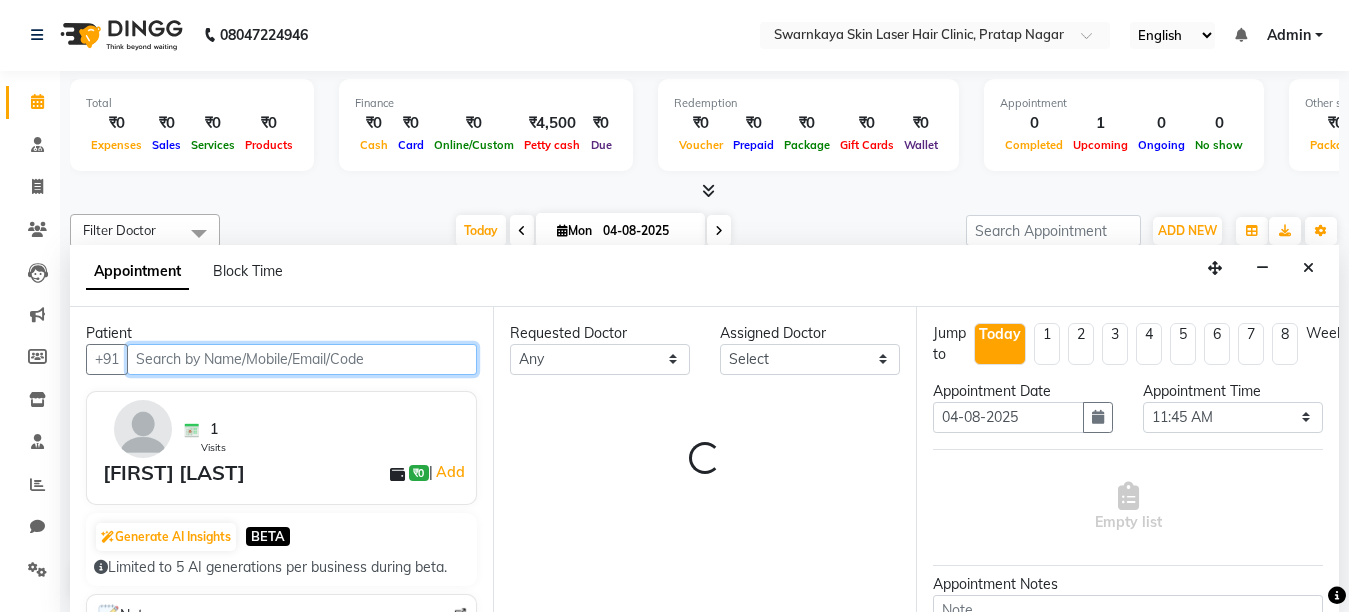 select on "83968" 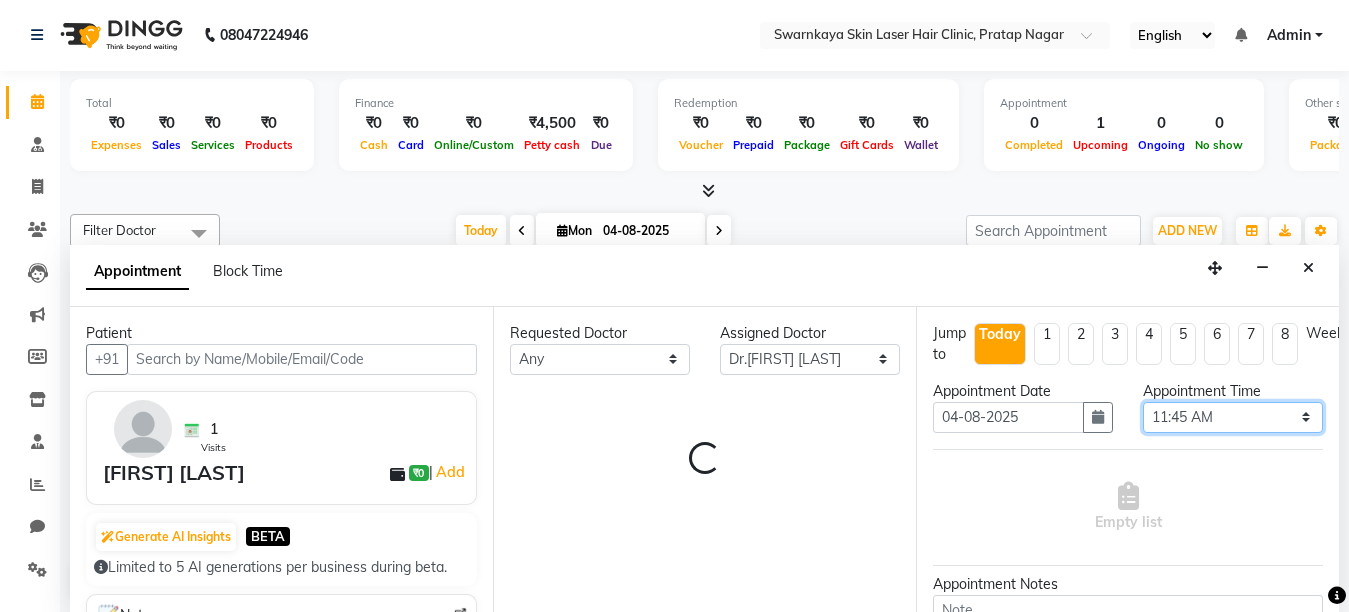 select on "4288" 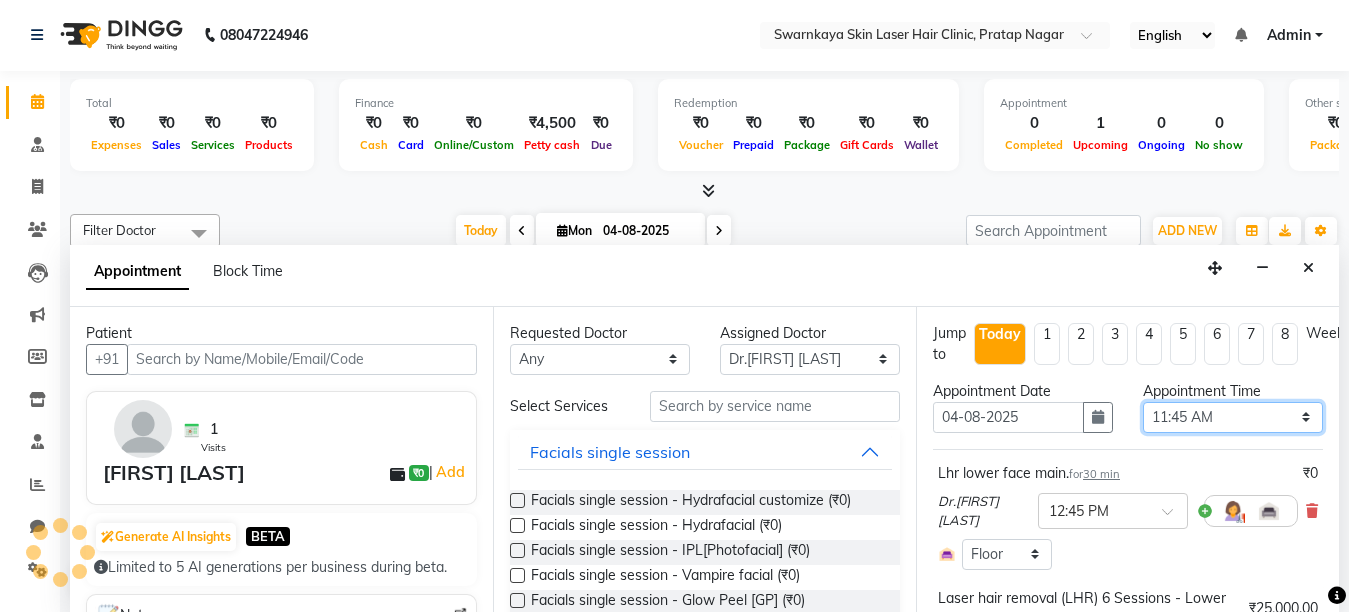 click on "Select 11:00 AM 11:15 AM 11:30 AM 11:45 AM 12:00 PM 12:15 PM 12:30 PM 12:45 PM 01:00 PM 01:15 PM 01:30 PM 01:45 PM 02:00 PM 02:15 PM 02:30 PM 02:45 PM 03:00 PM 03:15 PM 03:30 PM 03:45 PM 04:00 PM 04:15 PM 04:30 PM 04:45 PM 05:00 PM 05:15 PM 05:30 PM 05:45 PM 06:00 PM 06:15 PM 06:30 PM 06:45 PM 07:00 PM 07:15 PM 07:30 PM 07:45 PM 08:00 PM" at bounding box center (1233, 417) 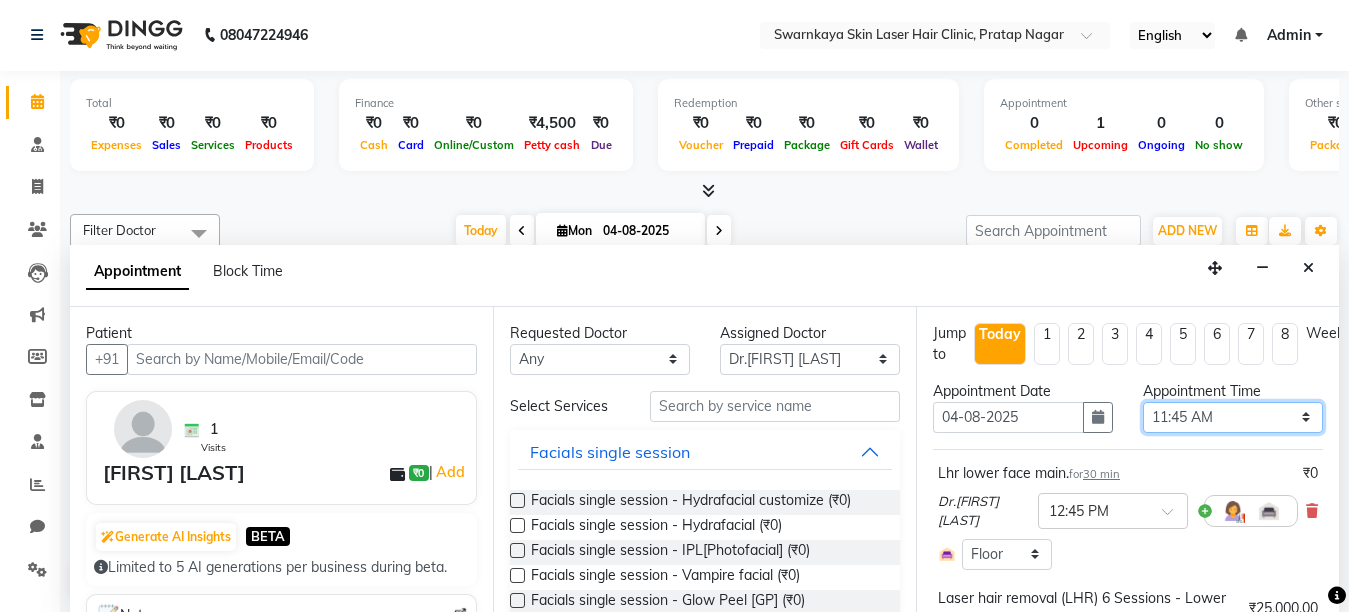 select on "660" 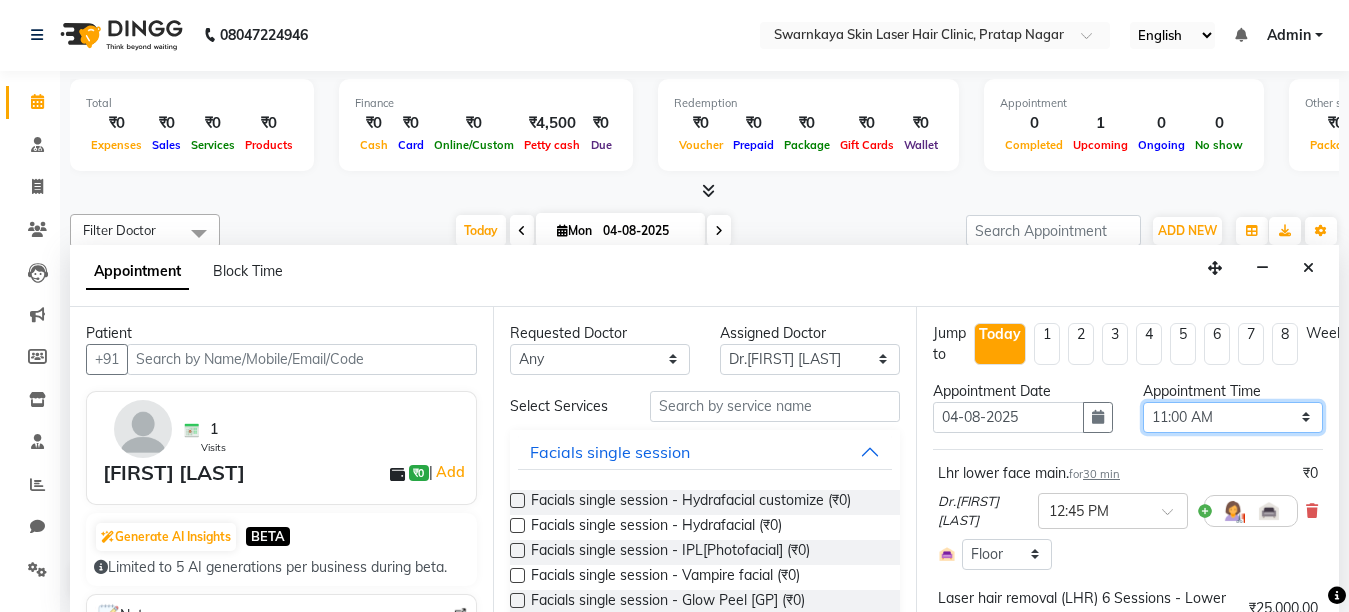 click on "Select 11:00 AM 11:15 AM 11:30 AM 11:45 AM 12:00 PM 12:15 PM 12:30 PM 12:45 PM 01:00 PM 01:15 PM 01:30 PM 01:45 PM 02:00 PM 02:15 PM 02:30 PM 02:45 PM 03:00 PM 03:15 PM 03:30 PM 03:45 PM 04:00 PM 04:15 PM 04:30 PM 04:45 PM 05:00 PM 05:15 PM 05:30 PM 05:45 PM 06:00 PM 06:15 PM 06:30 PM 06:45 PM 07:00 PM 07:15 PM 07:30 PM 07:45 PM 08:00 PM" at bounding box center [1233, 417] 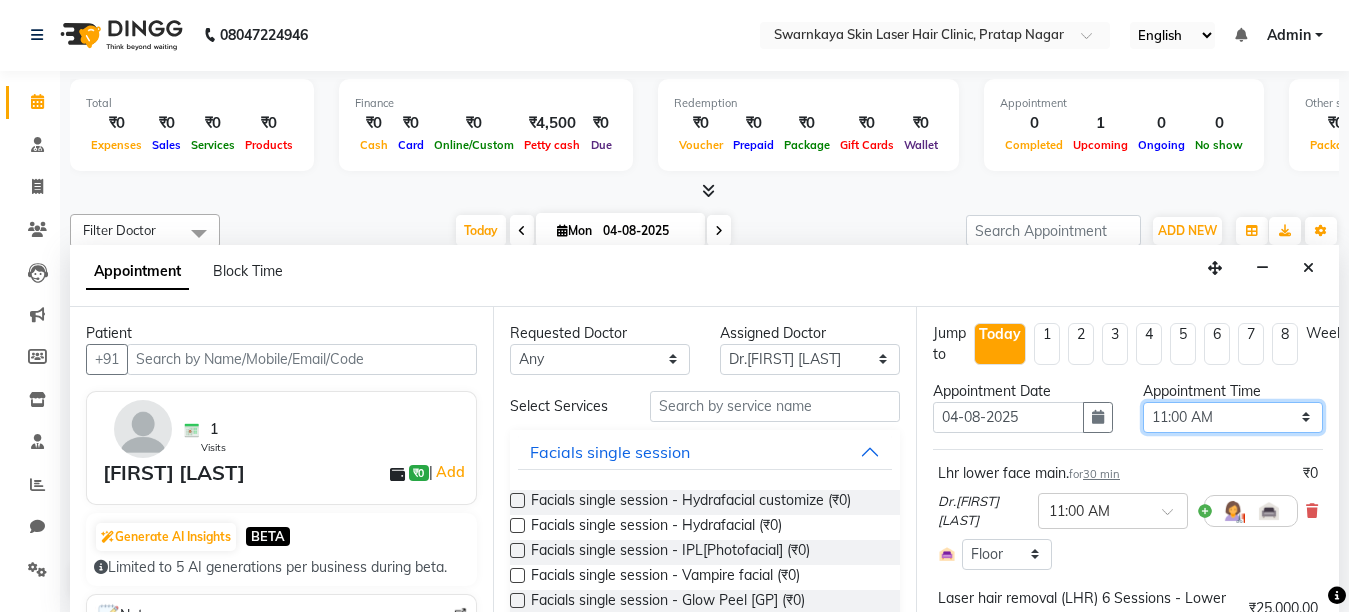 scroll, scrollTop: 381, scrollLeft: 0, axis: vertical 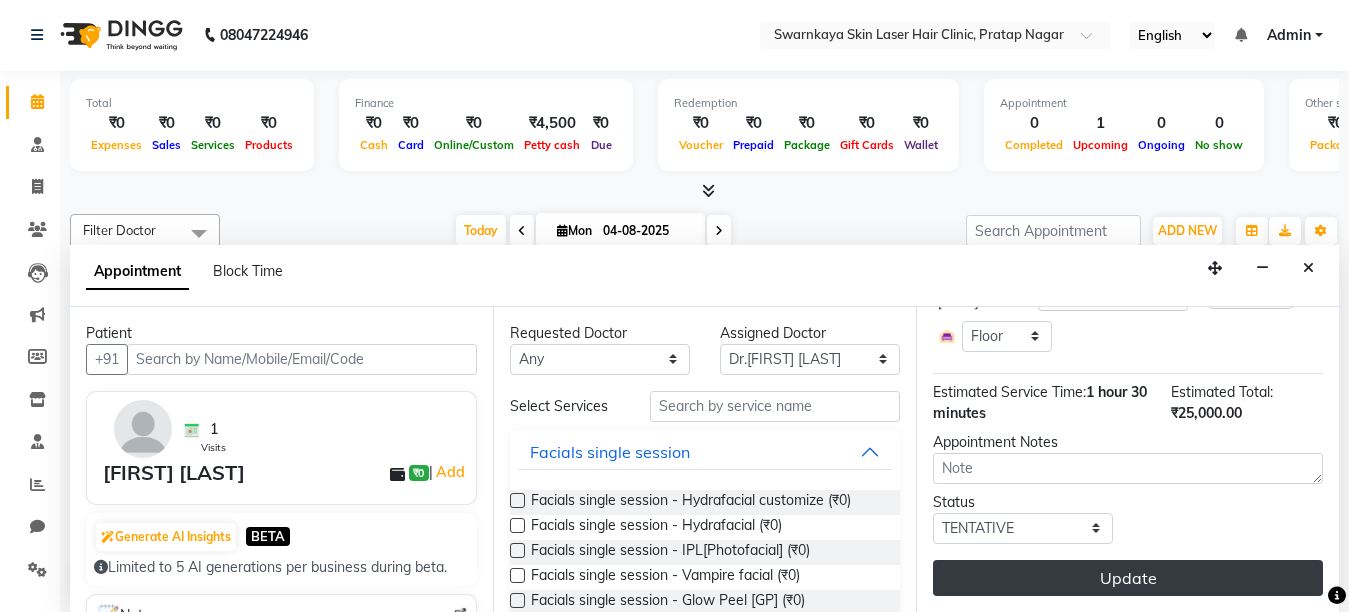 click on "Update" at bounding box center (1128, 578) 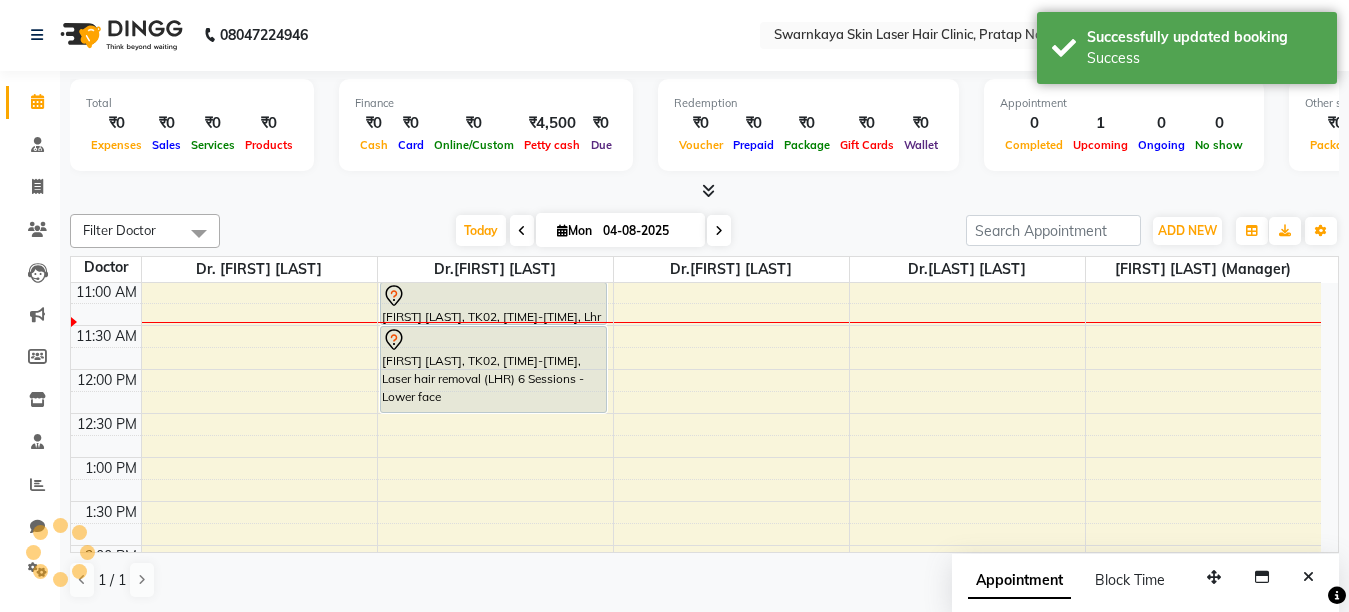 scroll, scrollTop: 0, scrollLeft: 0, axis: both 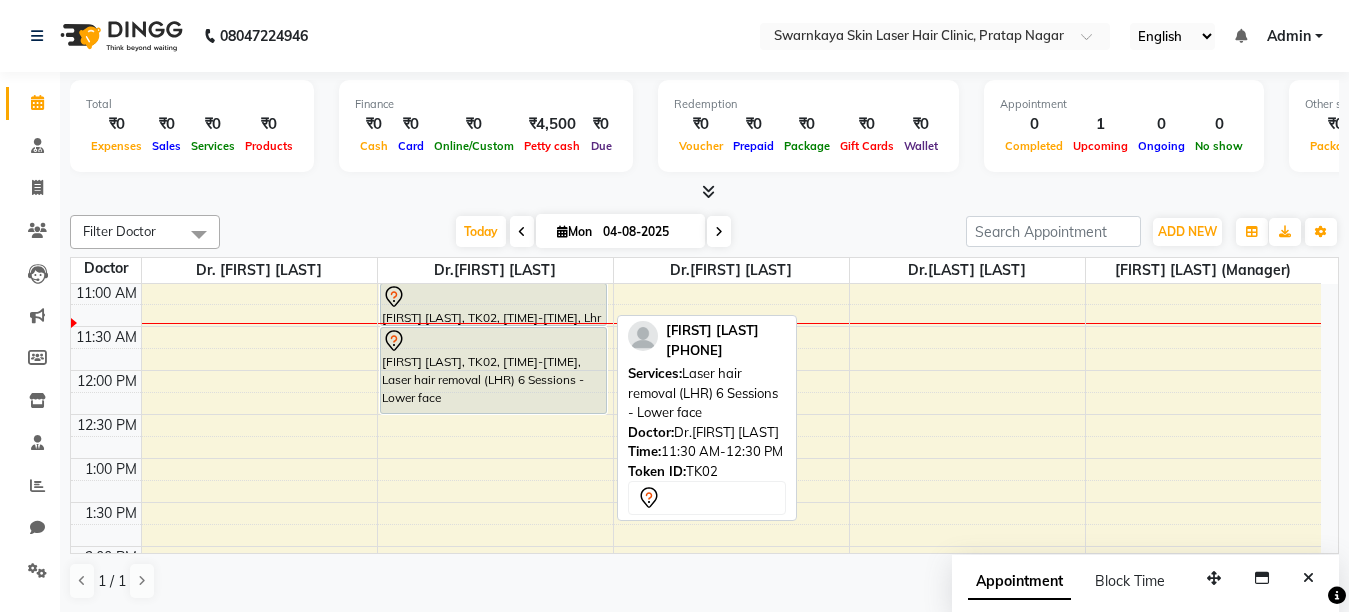 click at bounding box center [493, 341] 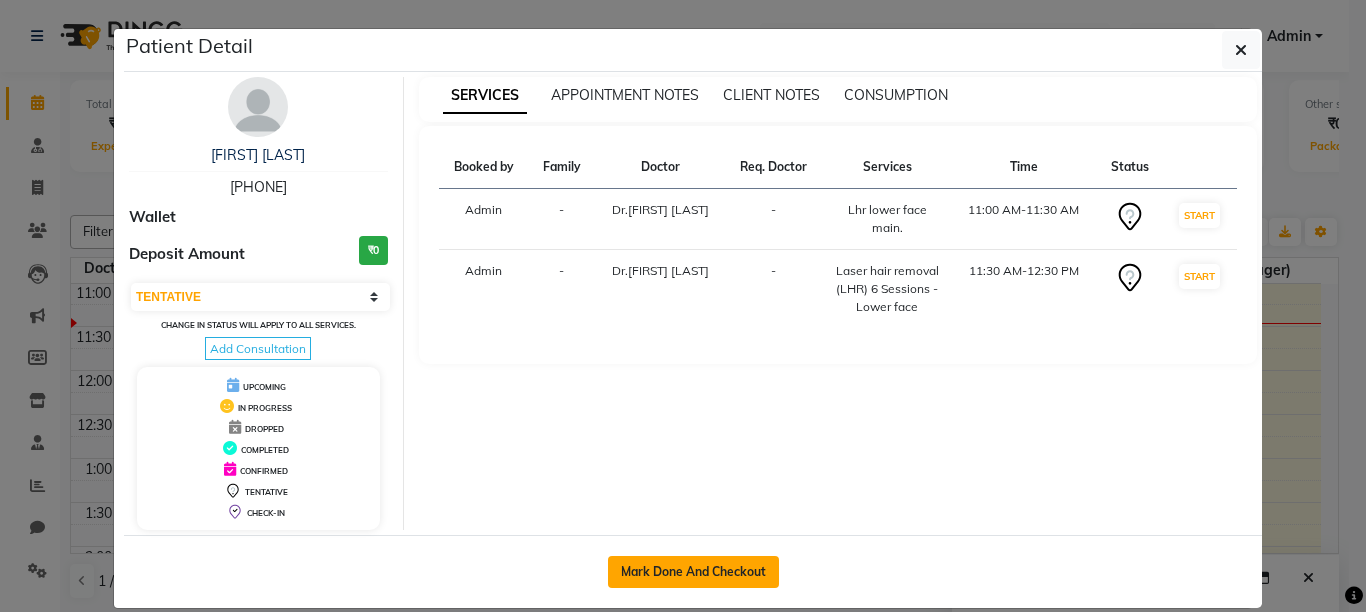 click on "Mark Done And Checkout" 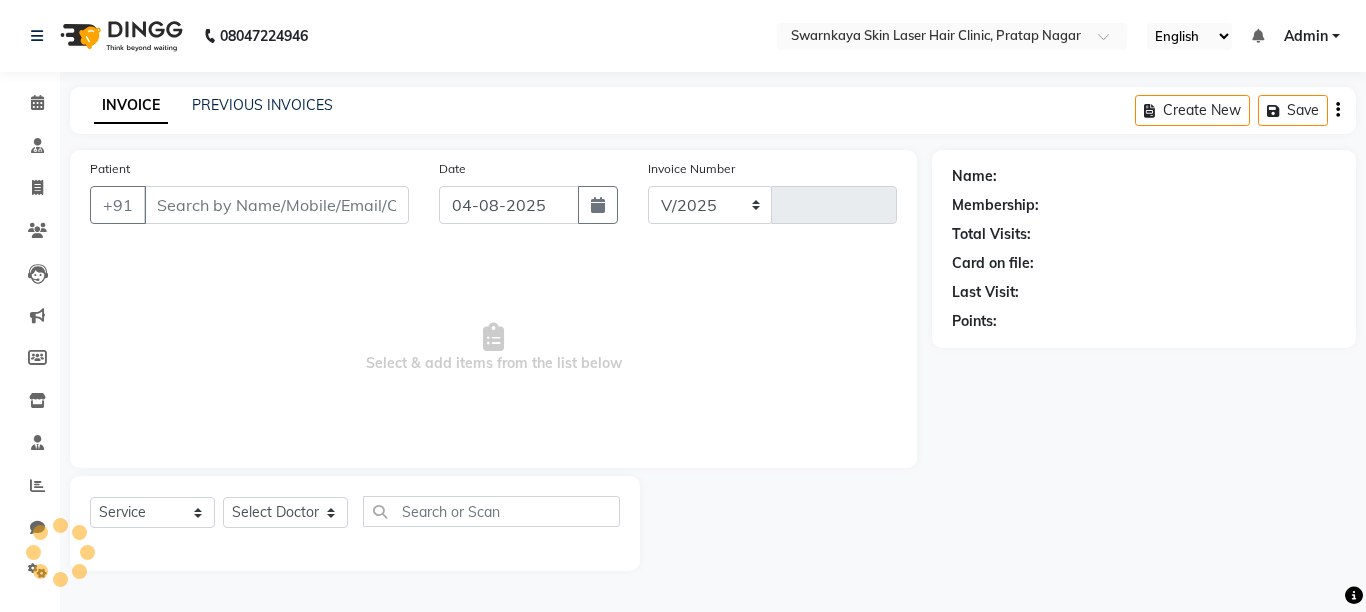 select on "8513" 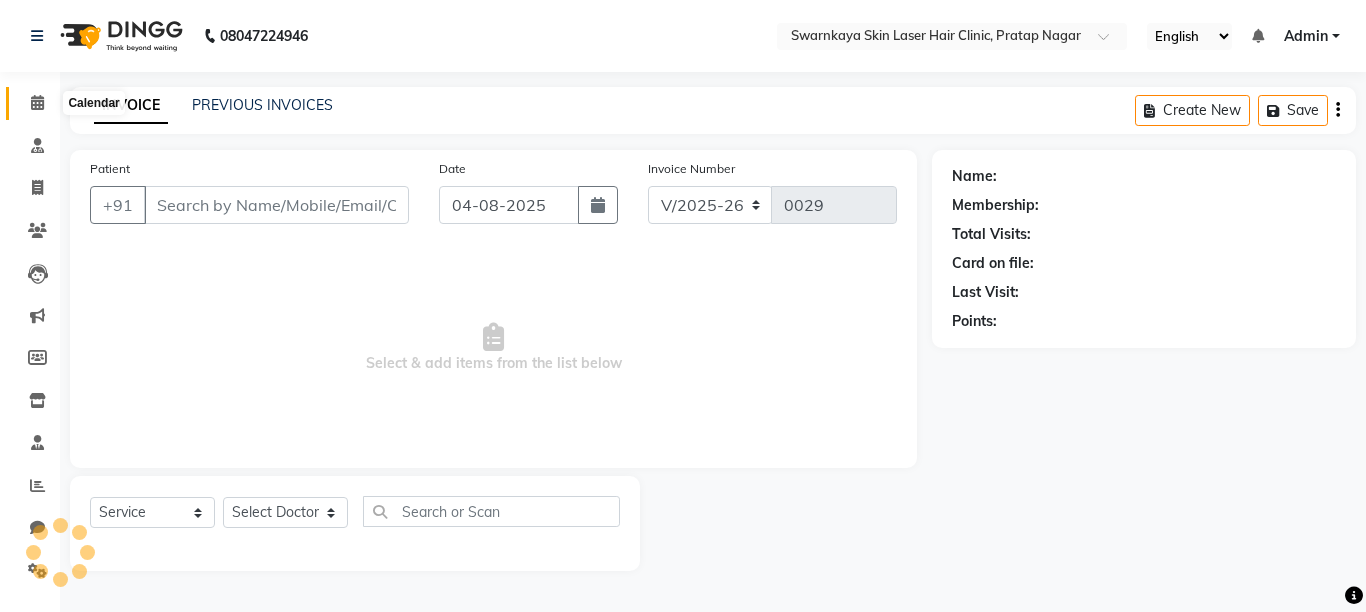 click 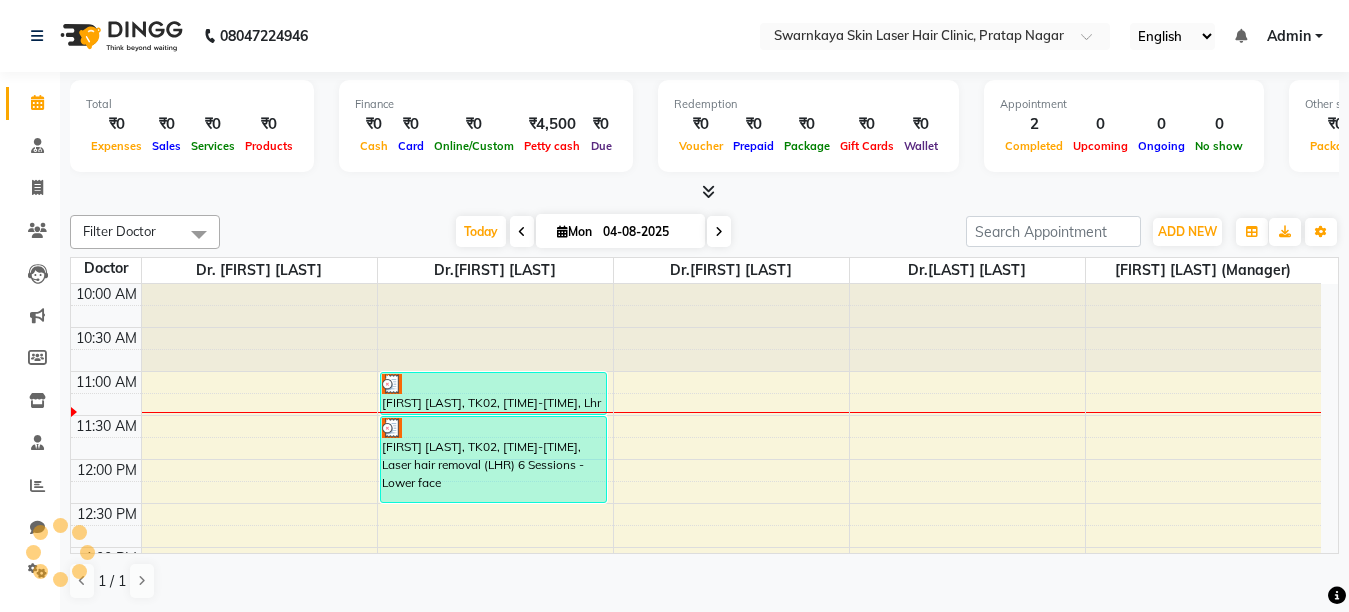scroll, scrollTop: 0, scrollLeft: 0, axis: both 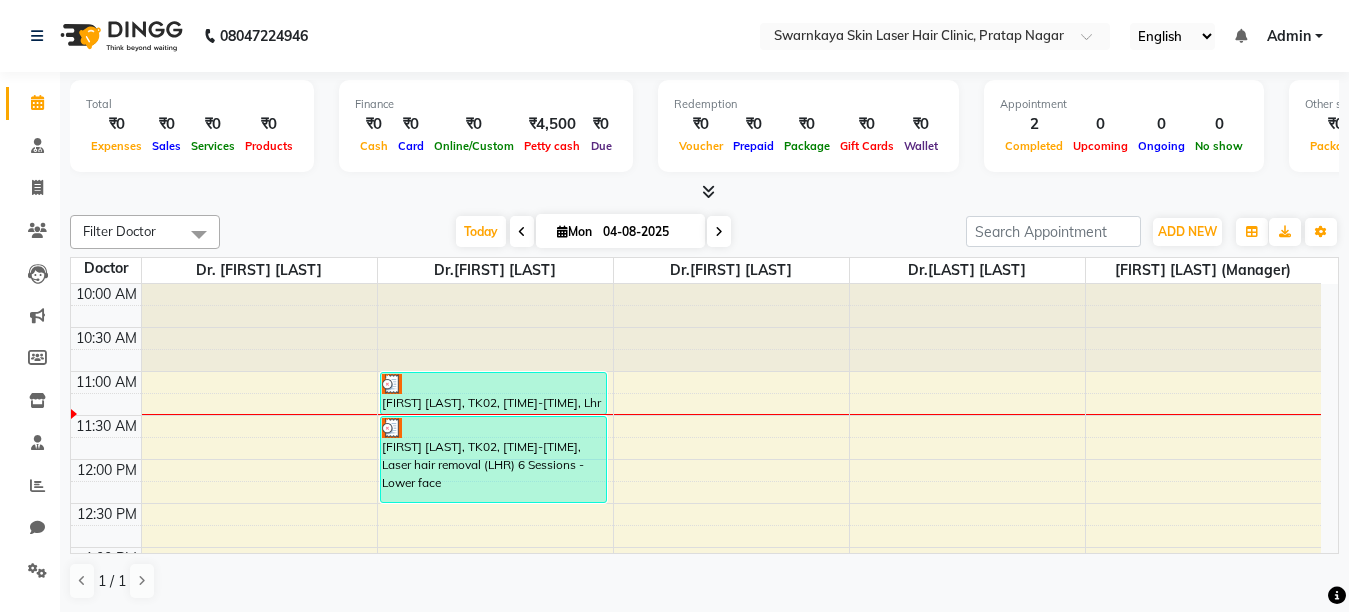 click at bounding box center [522, 232] 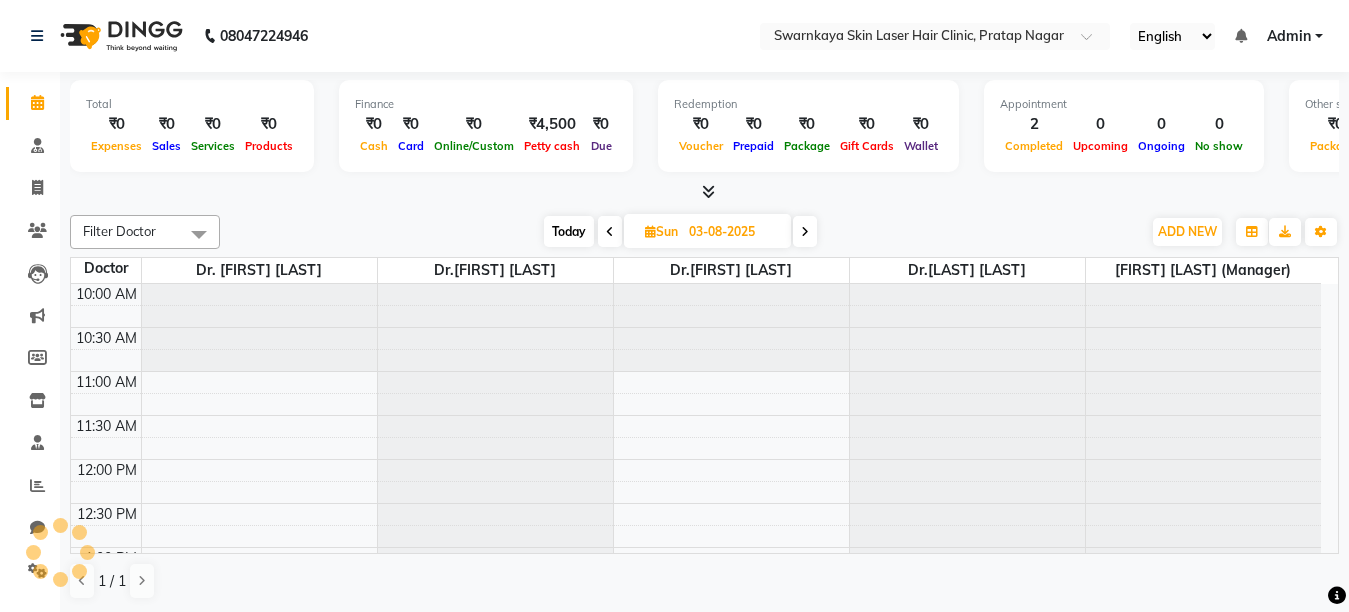 scroll, scrollTop: 89, scrollLeft: 0, axis: vertical 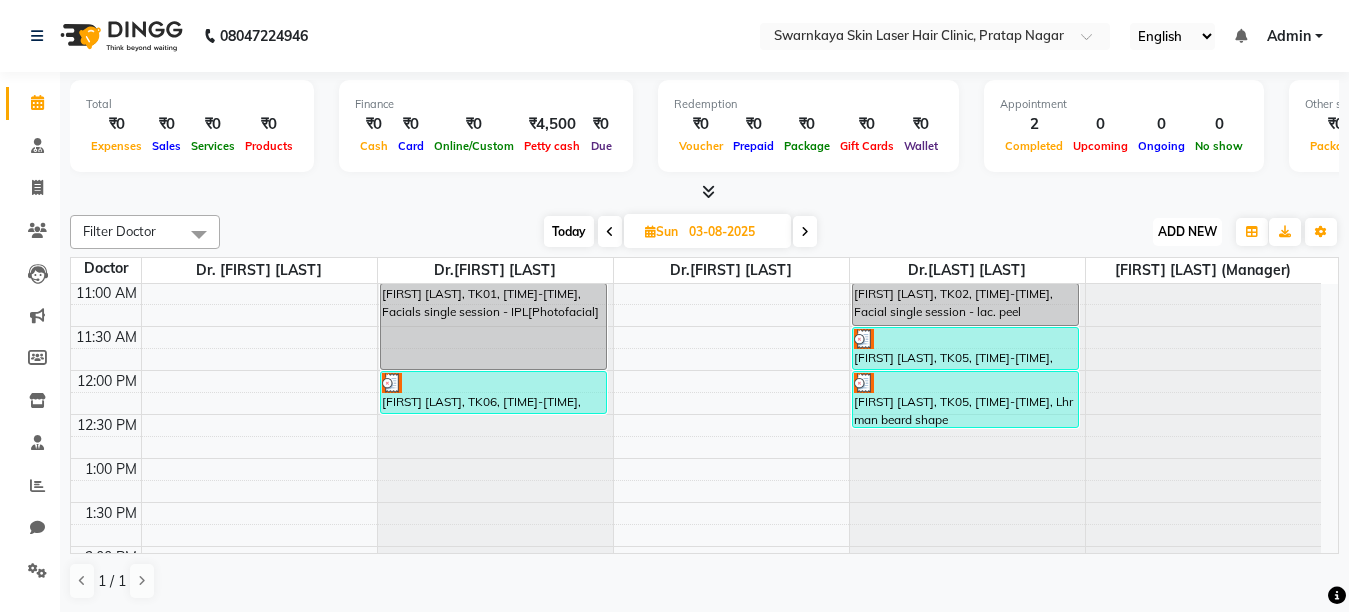 click on "ADD NEW" at bounding box center (1187, 231) 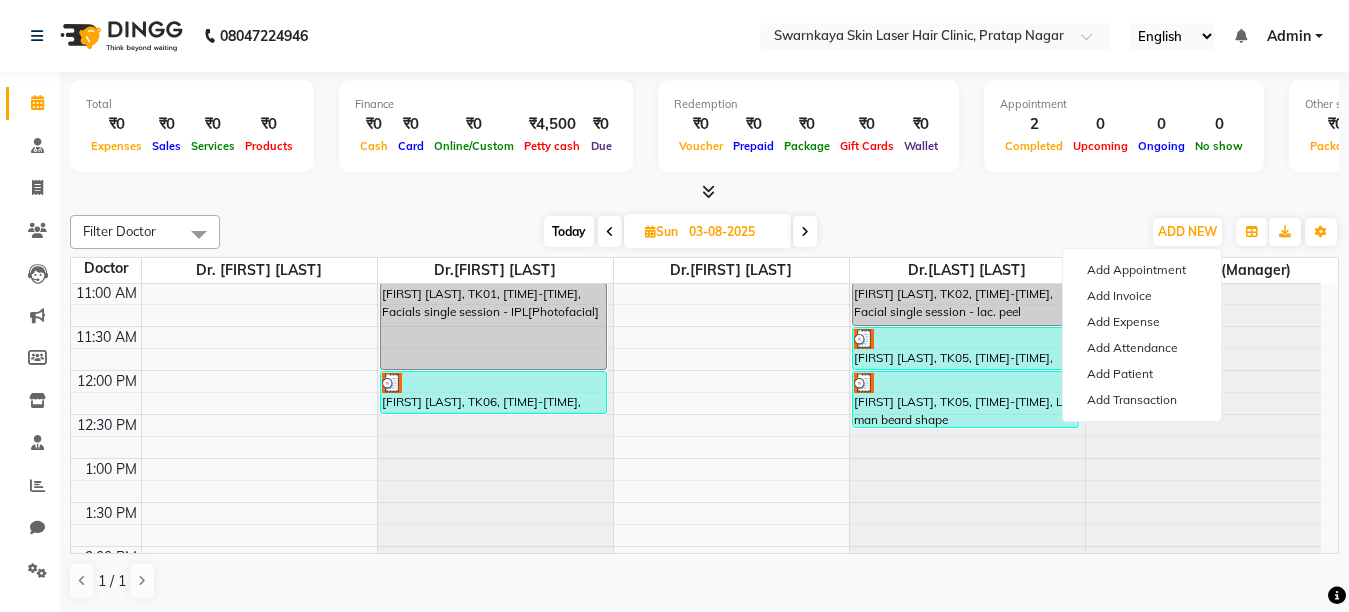 drag, startPoint x: 909, startPoint y: 189, endPoint x: 695, endPoint y: 201, distance: 214.33618 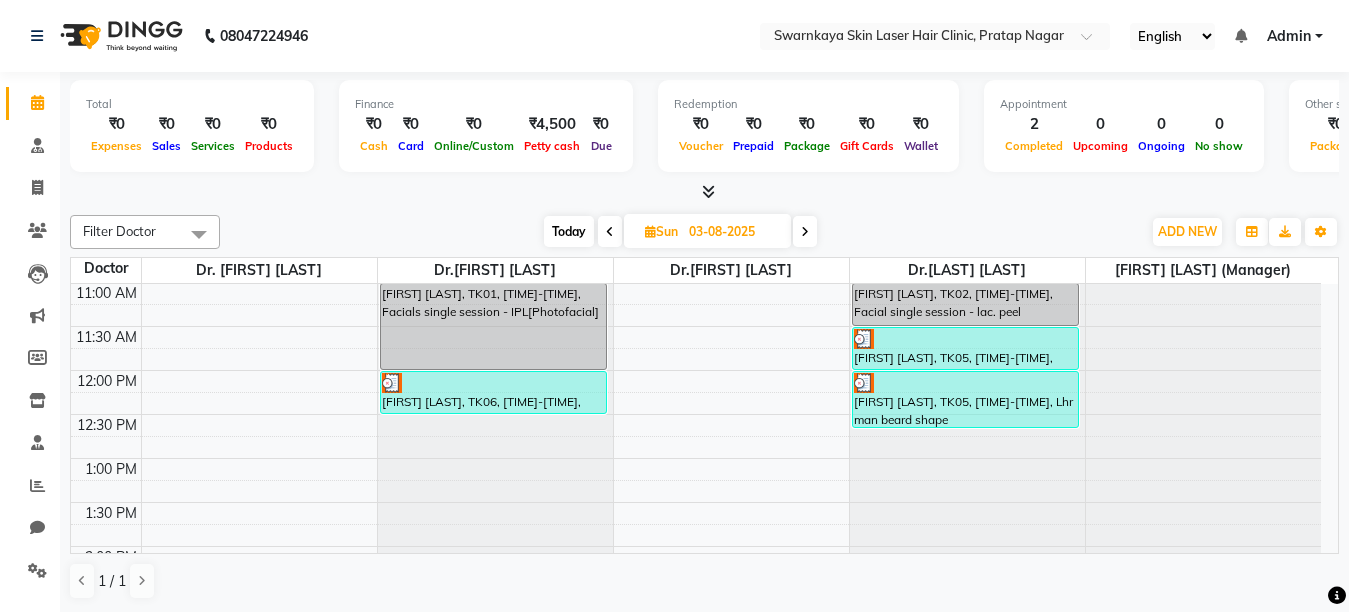 click on "03-08-2025" at bounding box center [733, 232] 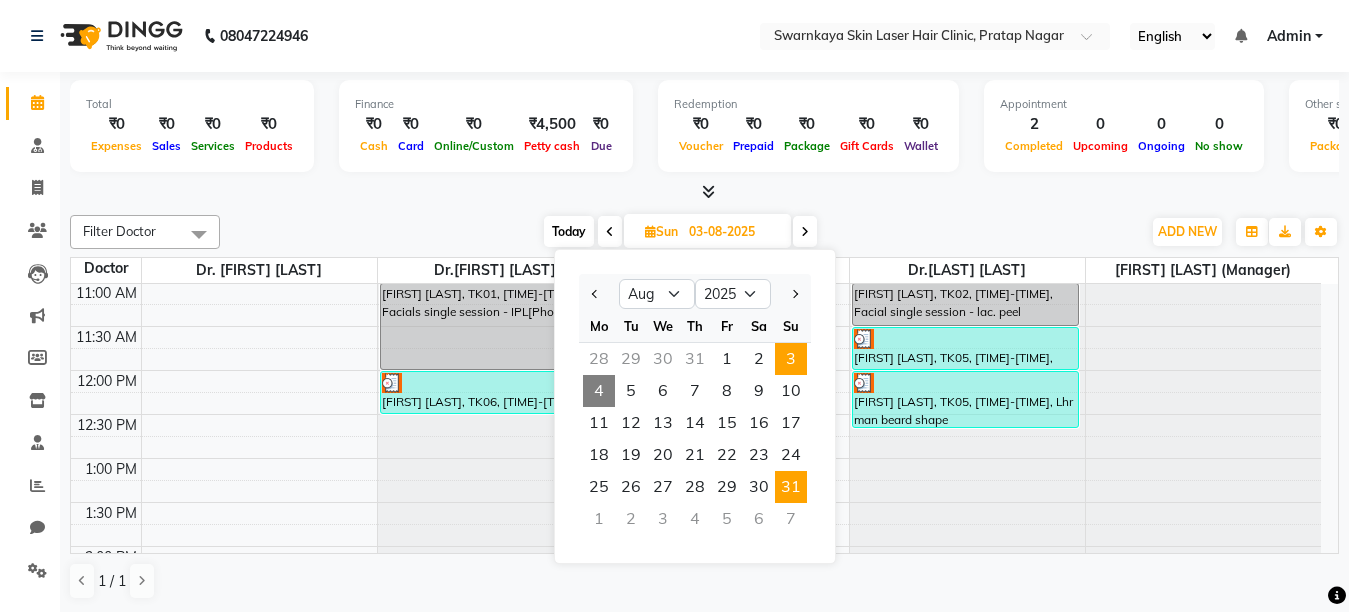 click on "31" at bounding box center [791, 487] 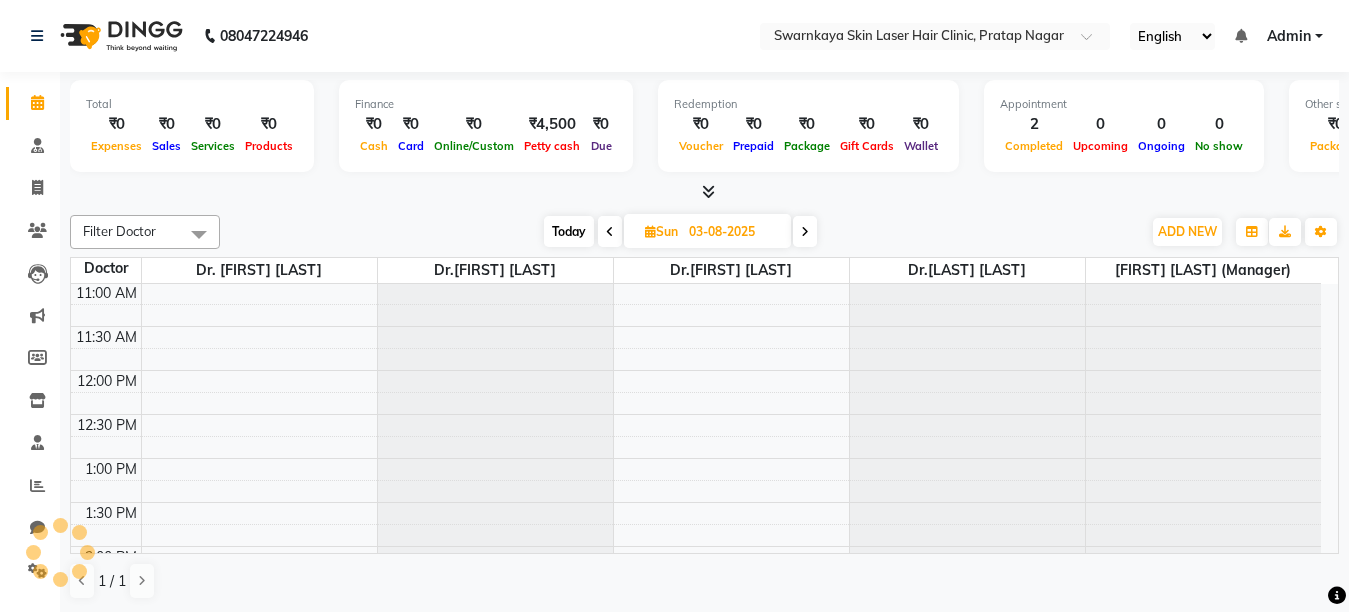 type on "31-08-2025" 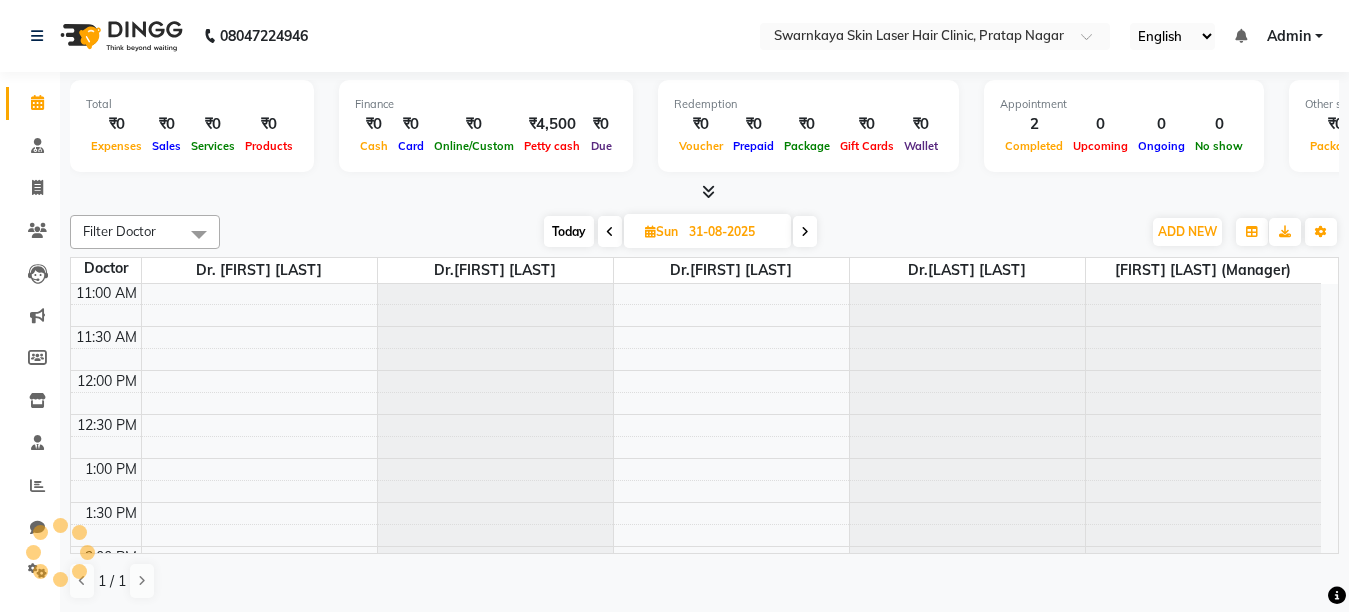 scroll, scrollTop: 89, scrollLeft: 0, axis: vertical 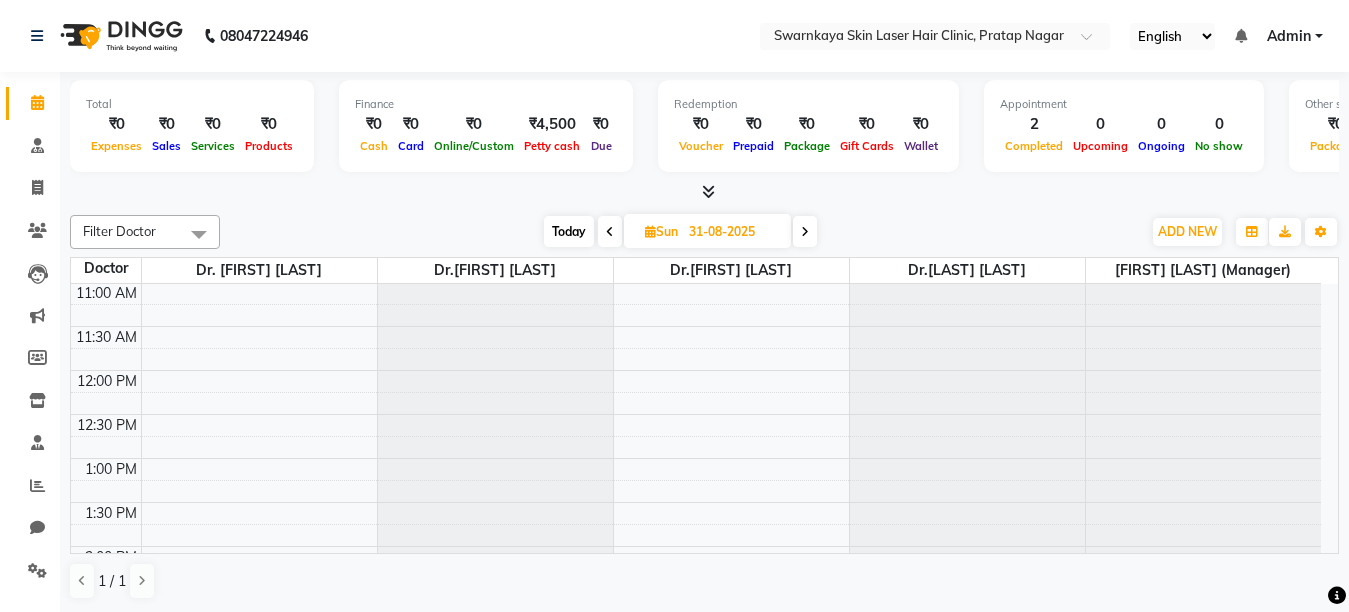 click at bounding box center (495, 195) 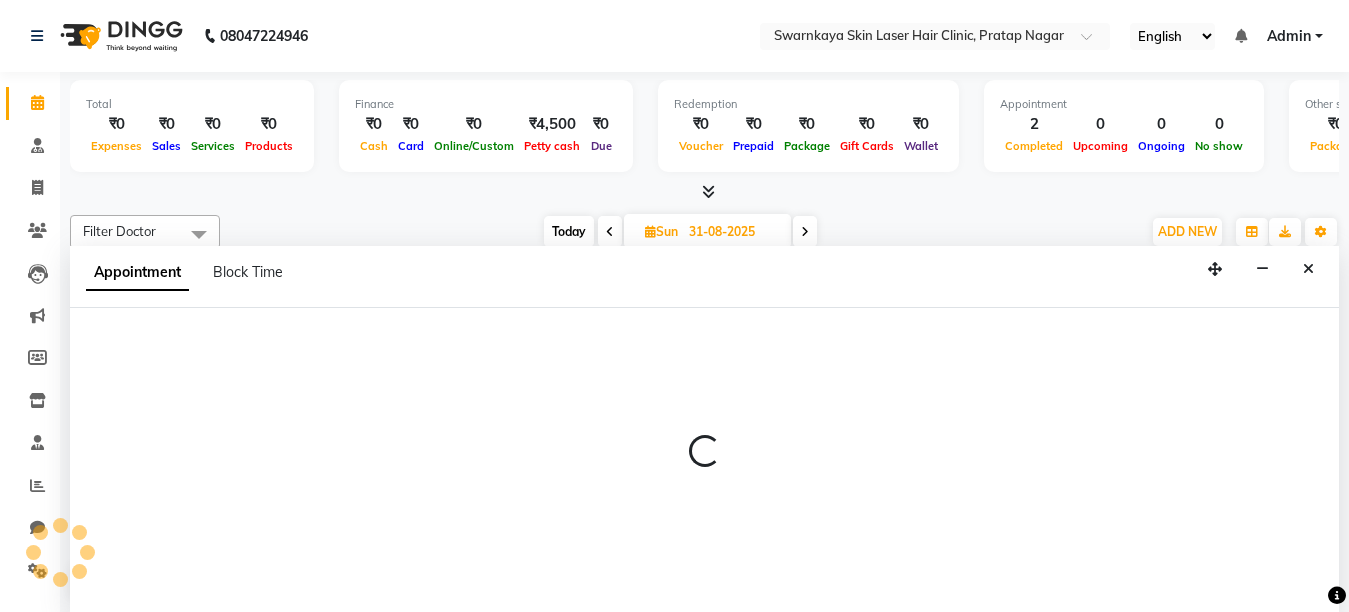 select on "83968" 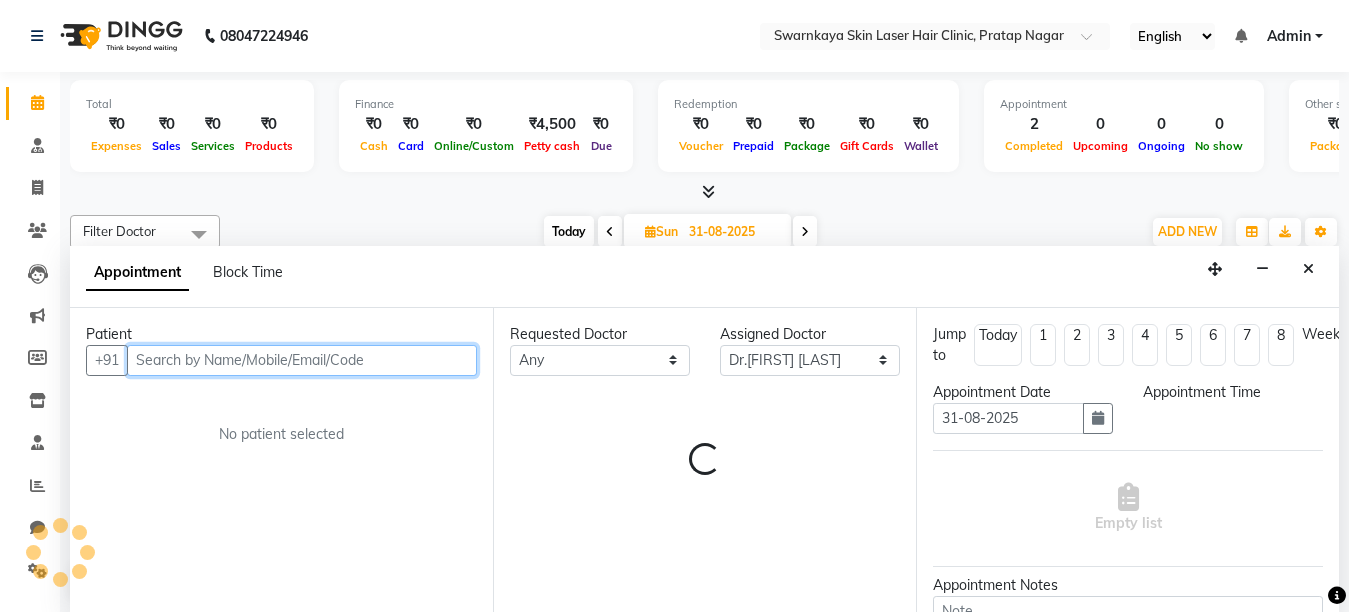 select on "660" 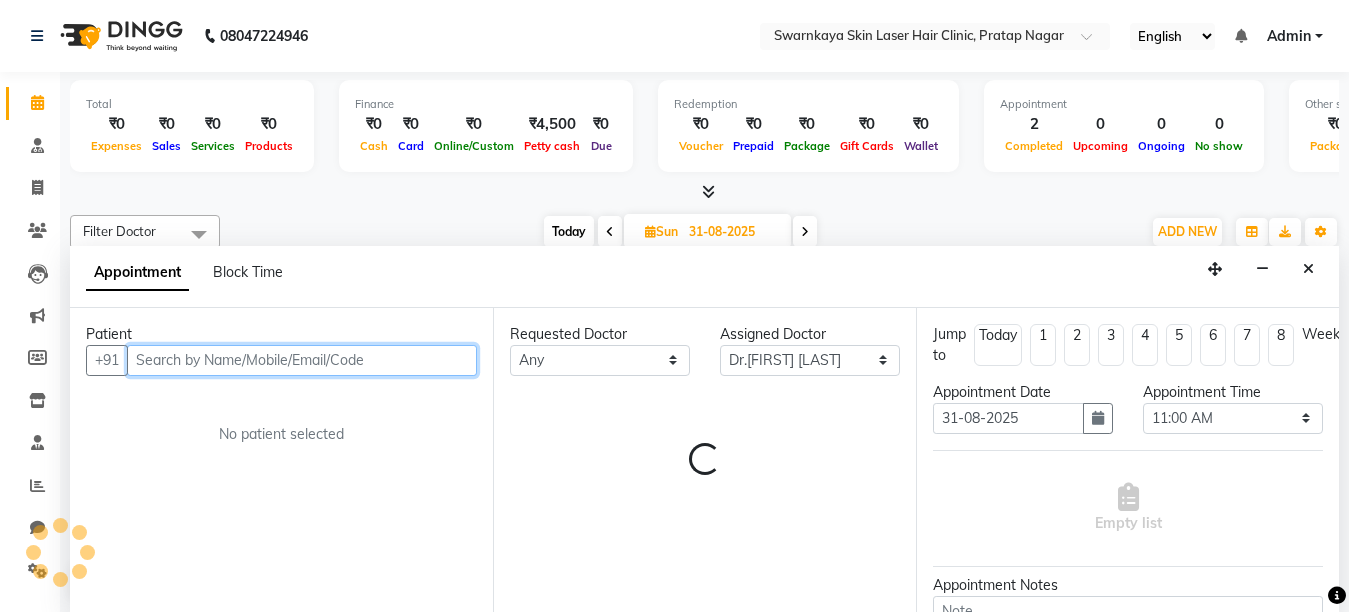 scroll, scrollTop: 1, scrollLeft: 0, axis: vertical 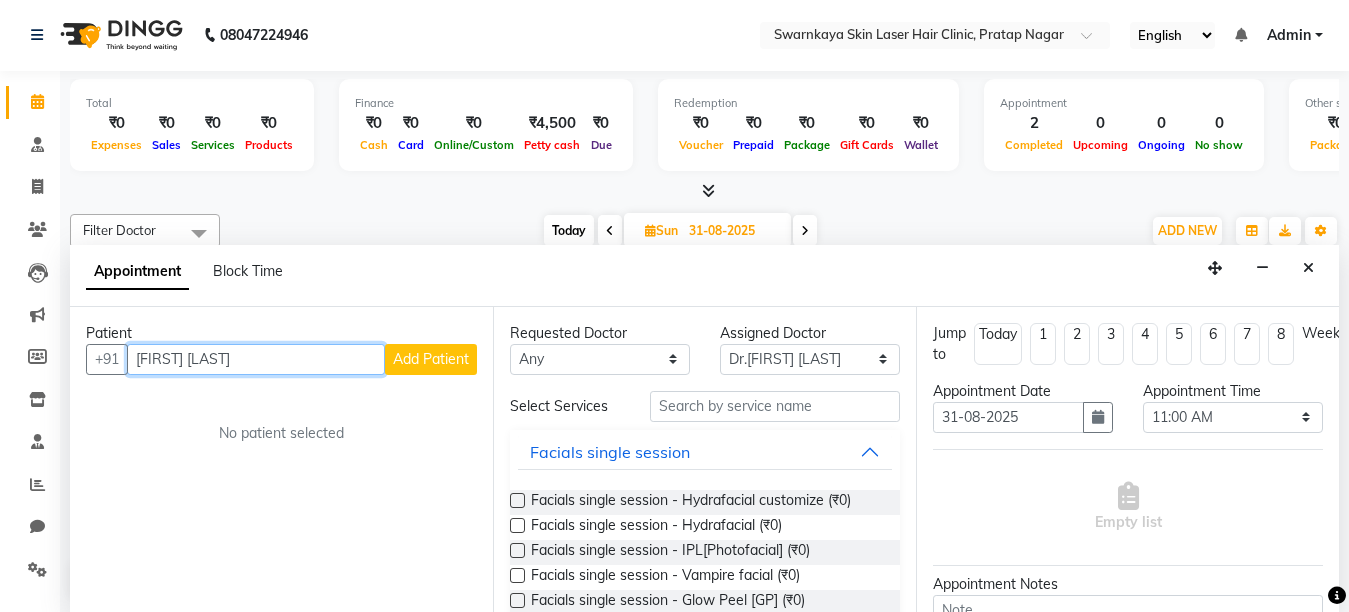 click on "[FIRST] [LAST]" at bounding box center [256, 359] 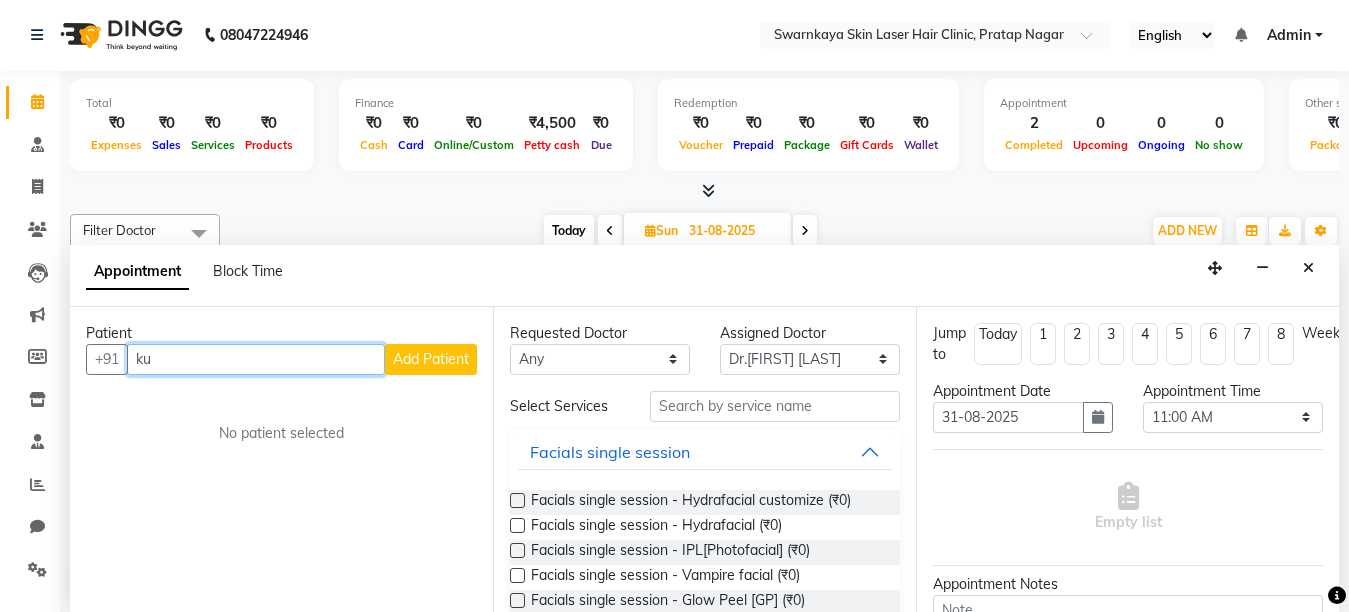 type on "k" 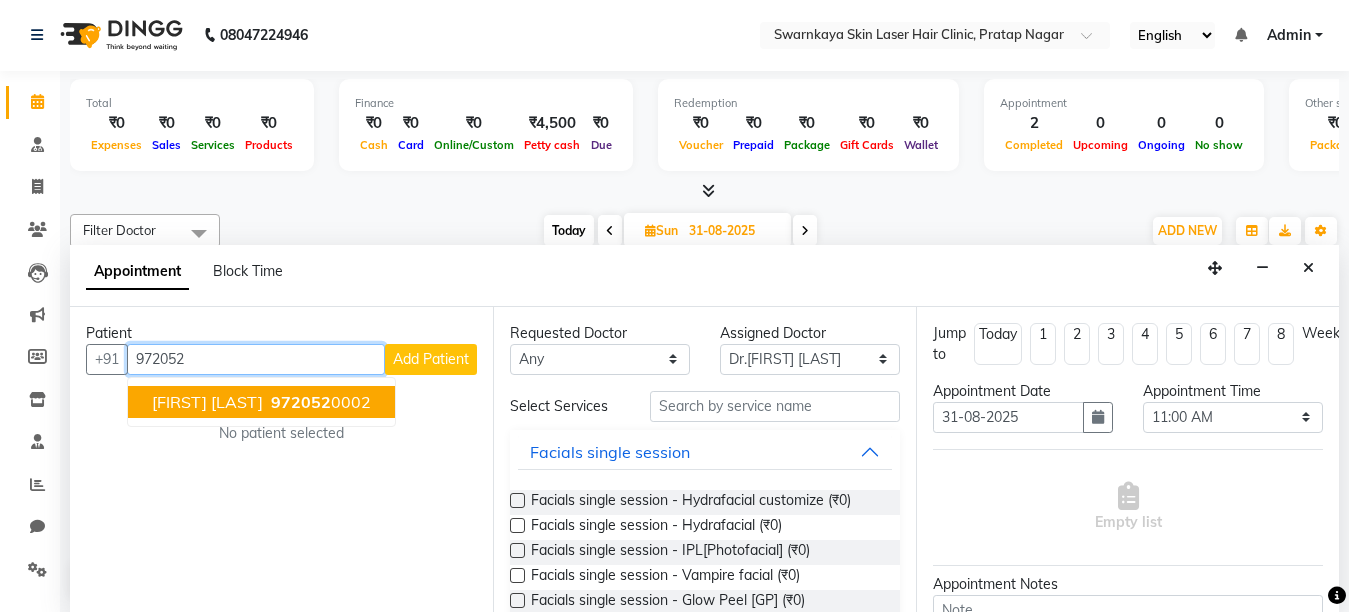 click on "972052" at bounding box center (301, 402) 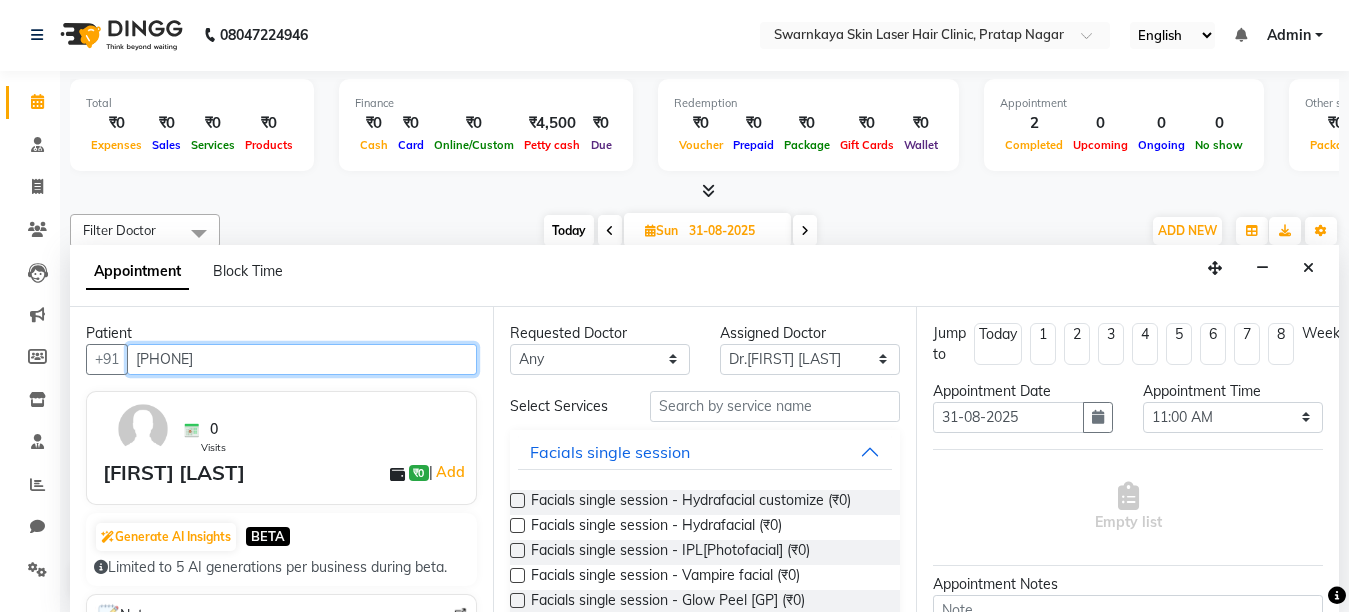 type on "[PHONE]" 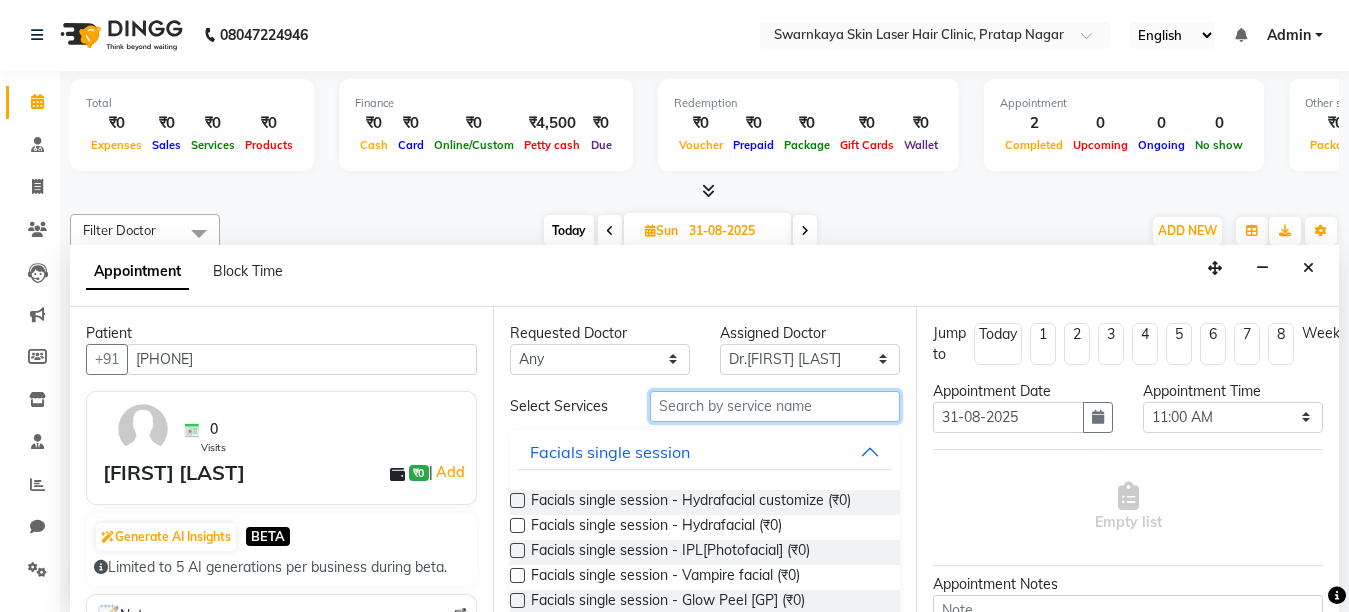 click at bounding box center [775, 406] 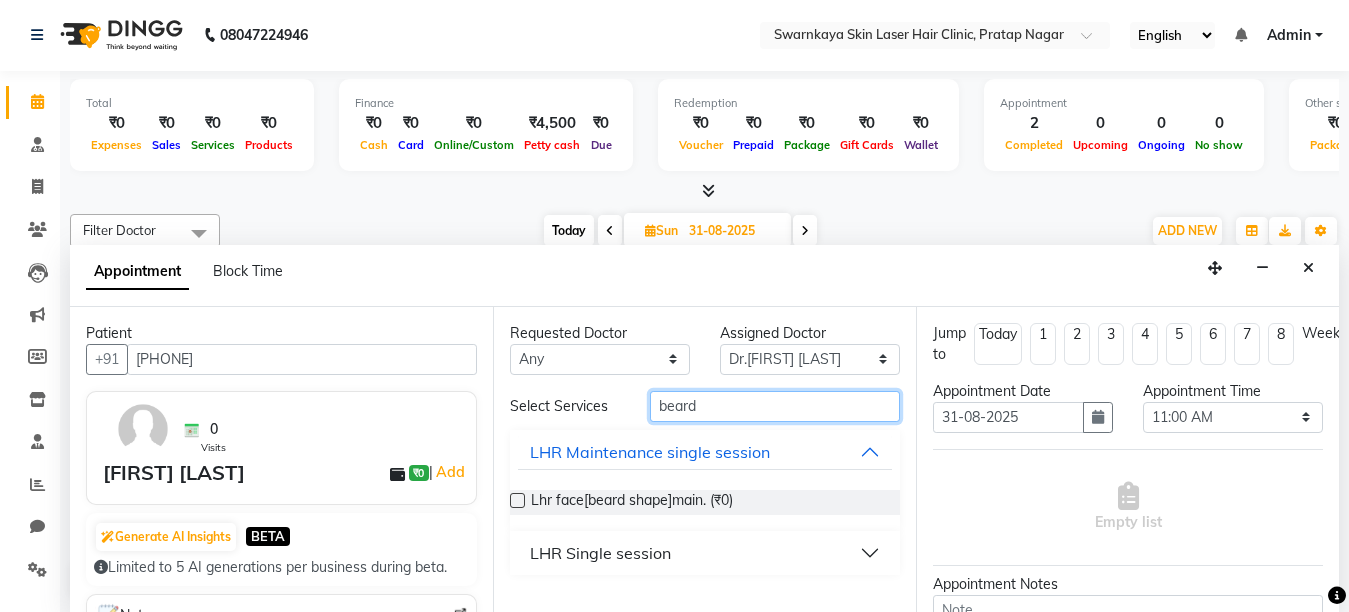 type on "beard" 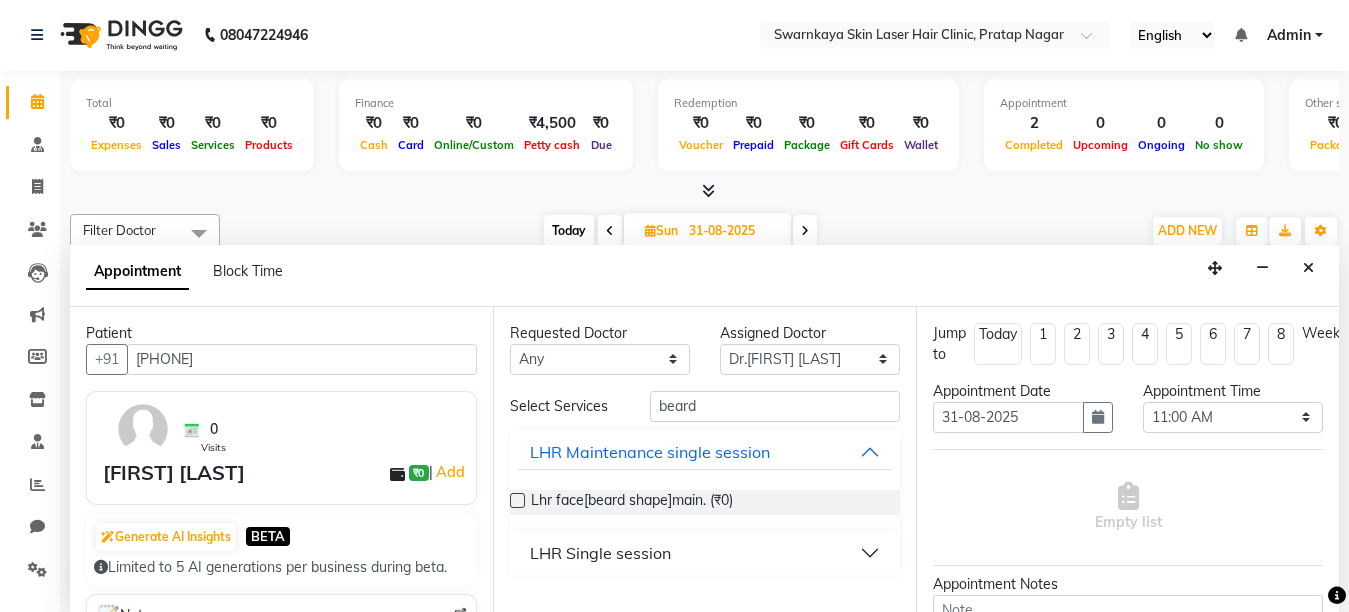 click on "LHR Single session" at bounding box center [705, 553] 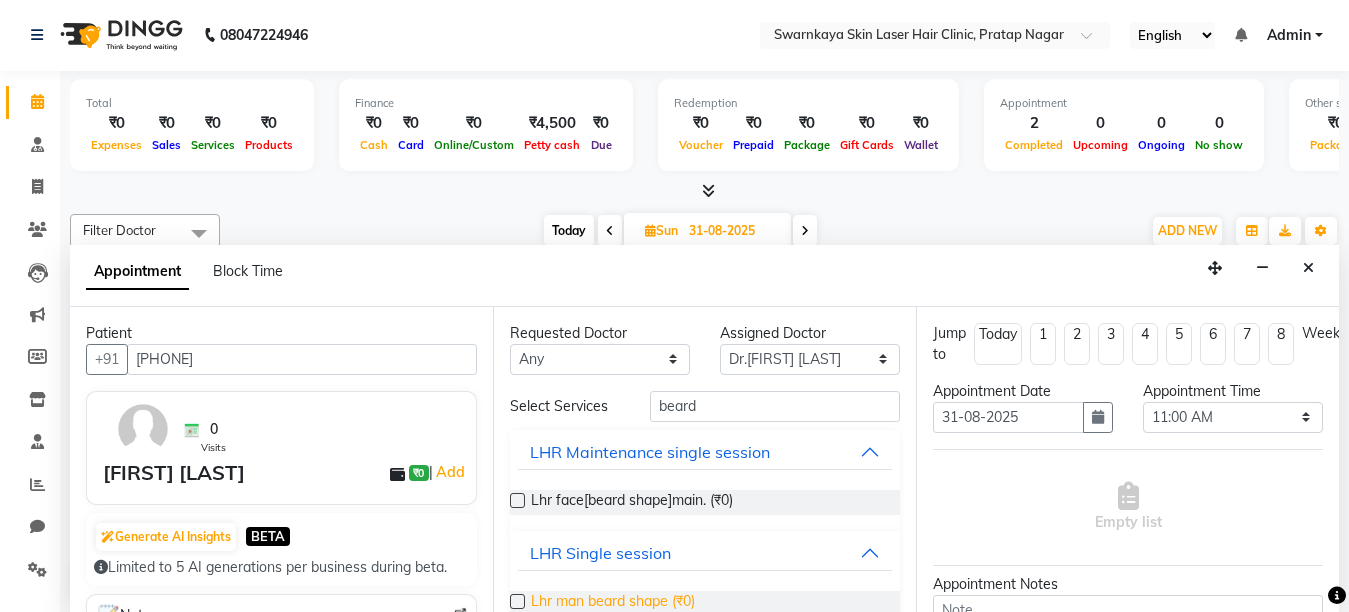 click on "Lhr man beard shape (₹0)" at bounding box center [613, 603] 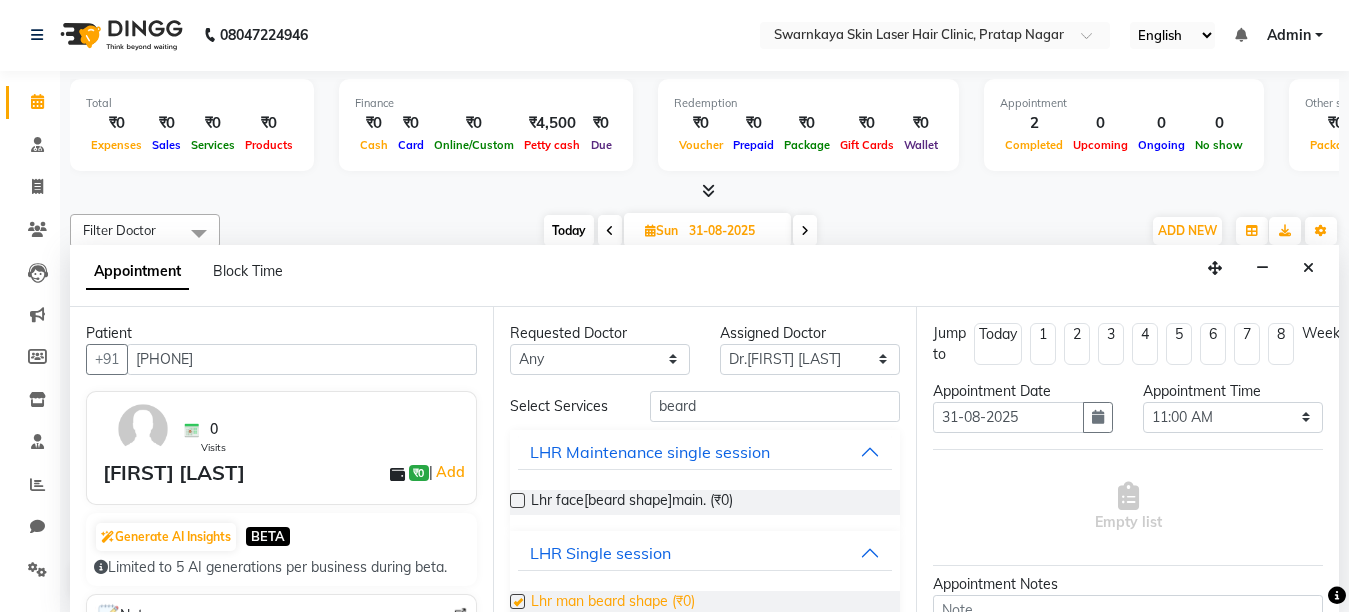 checkbox on "false" 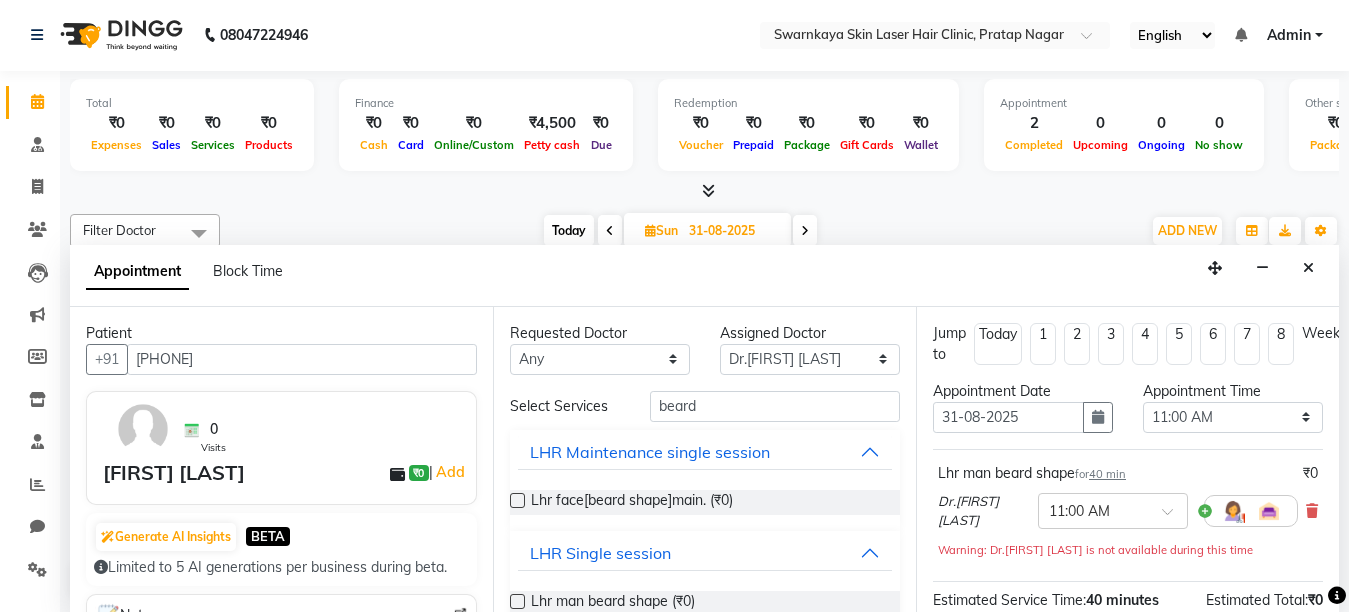 scroll, scrollTop: 252, scrollLeft: 0, axis: vertical 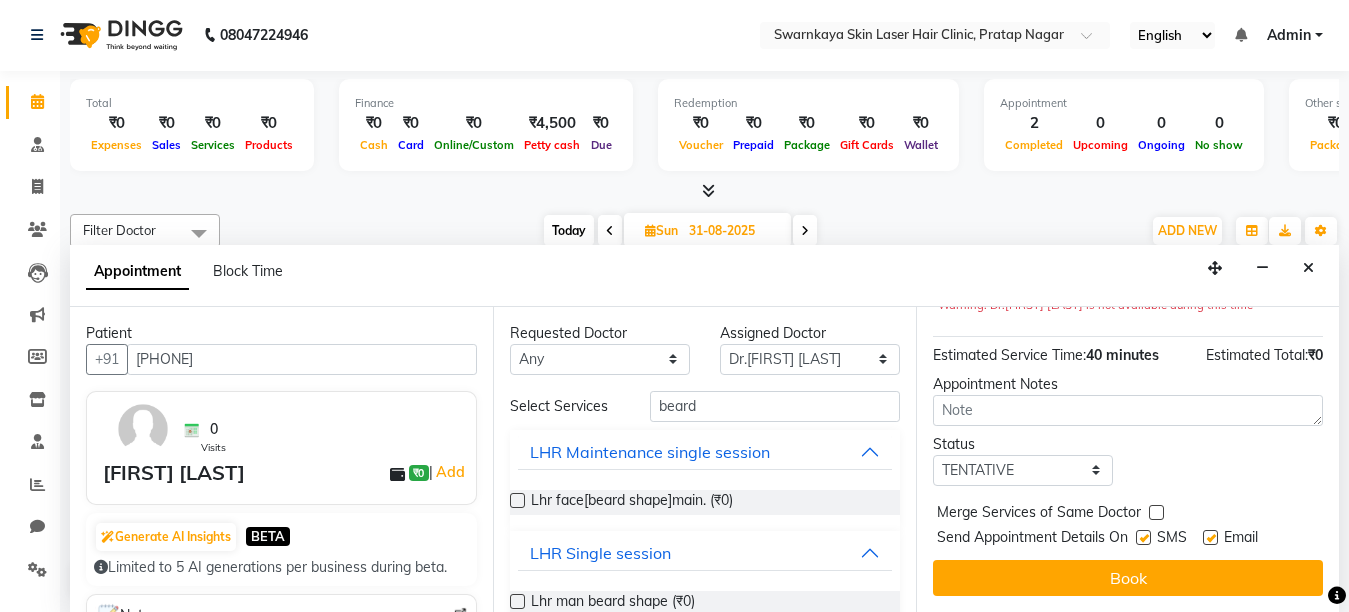 click at bounding box center [1210, 537] 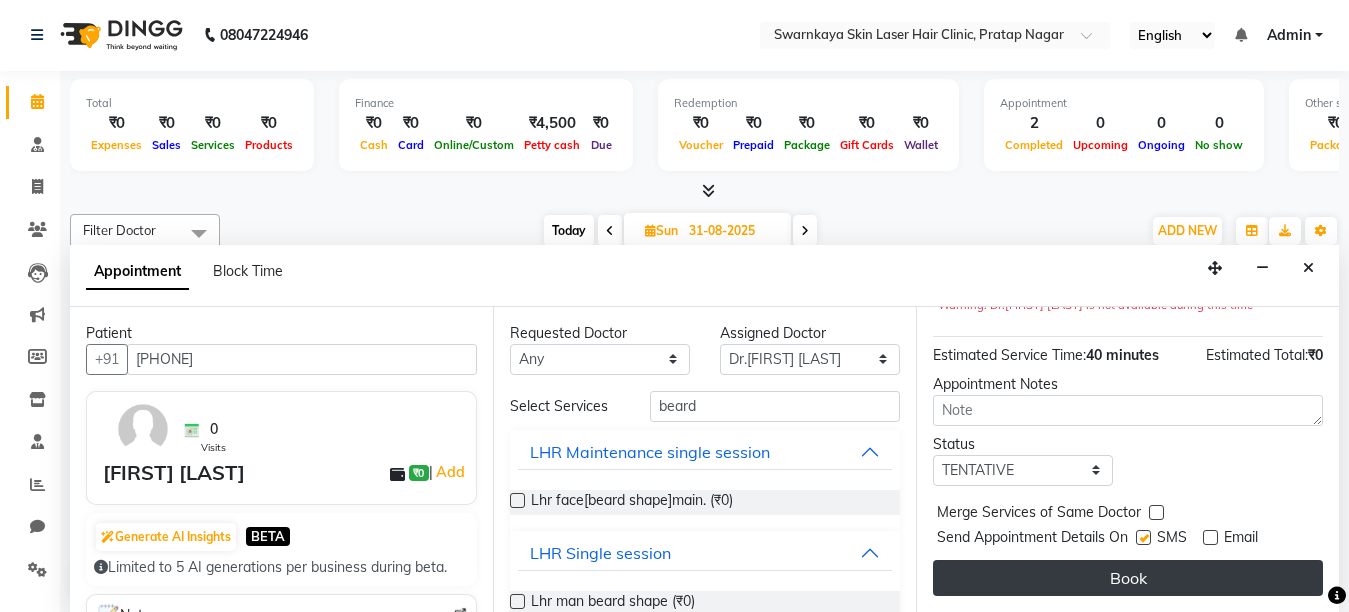 click on "Book" at bounding box center [1128, 578] 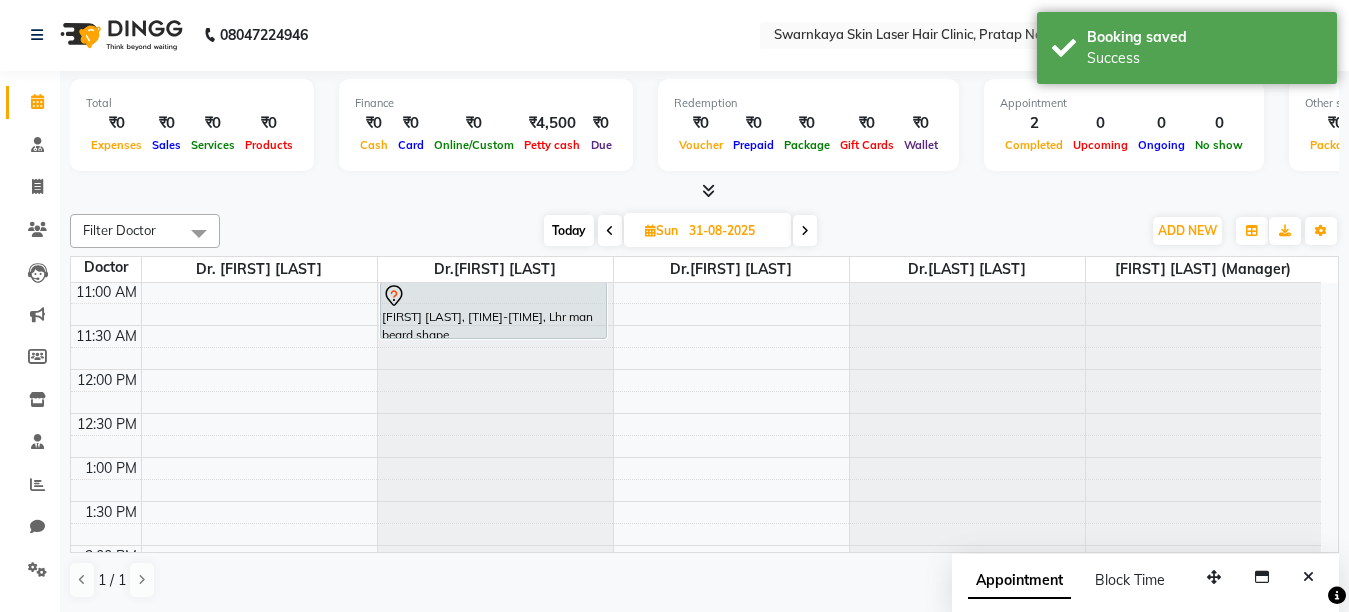 scroll, scrollTop: 0, scrollLeft: 0, axis: both 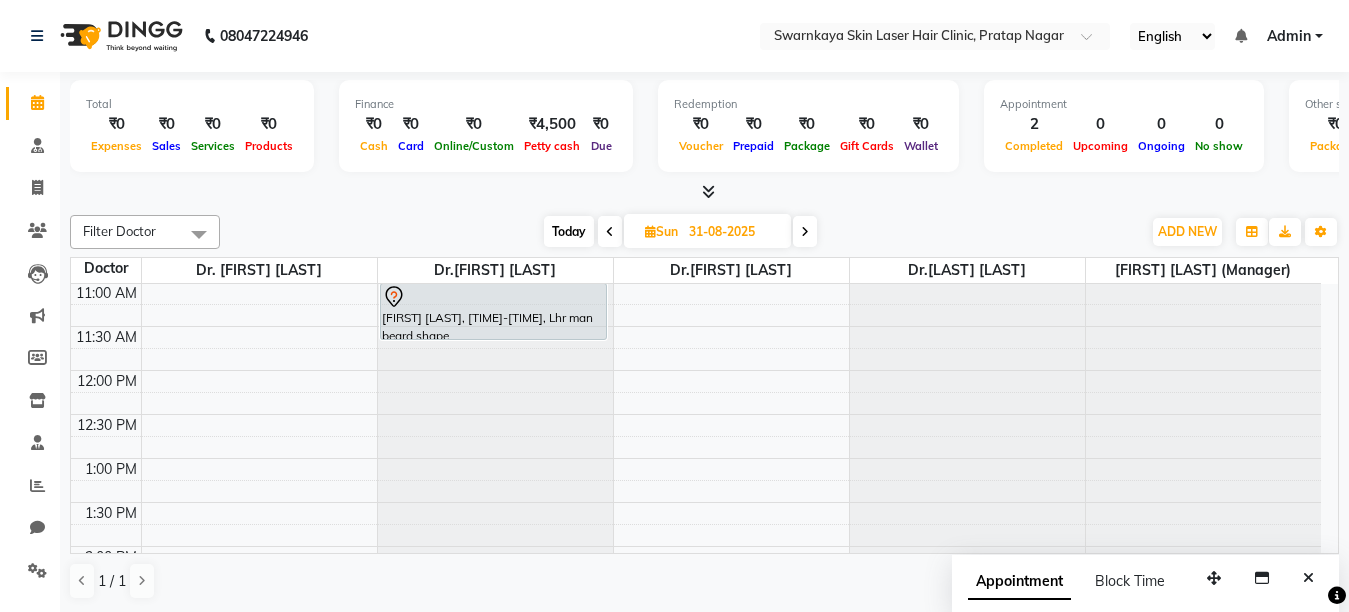 click on "Today" at bounding box center (569, 231) 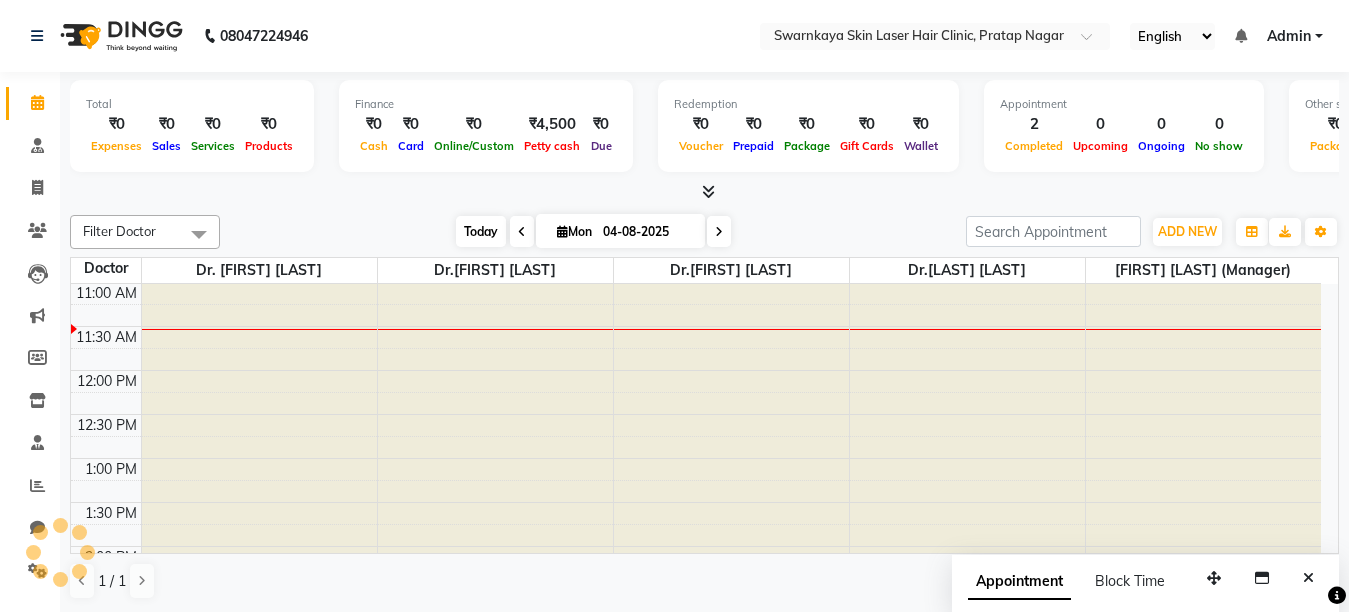 scroll, scrollTop: 89, scrollLeft: 0, axis: vertical 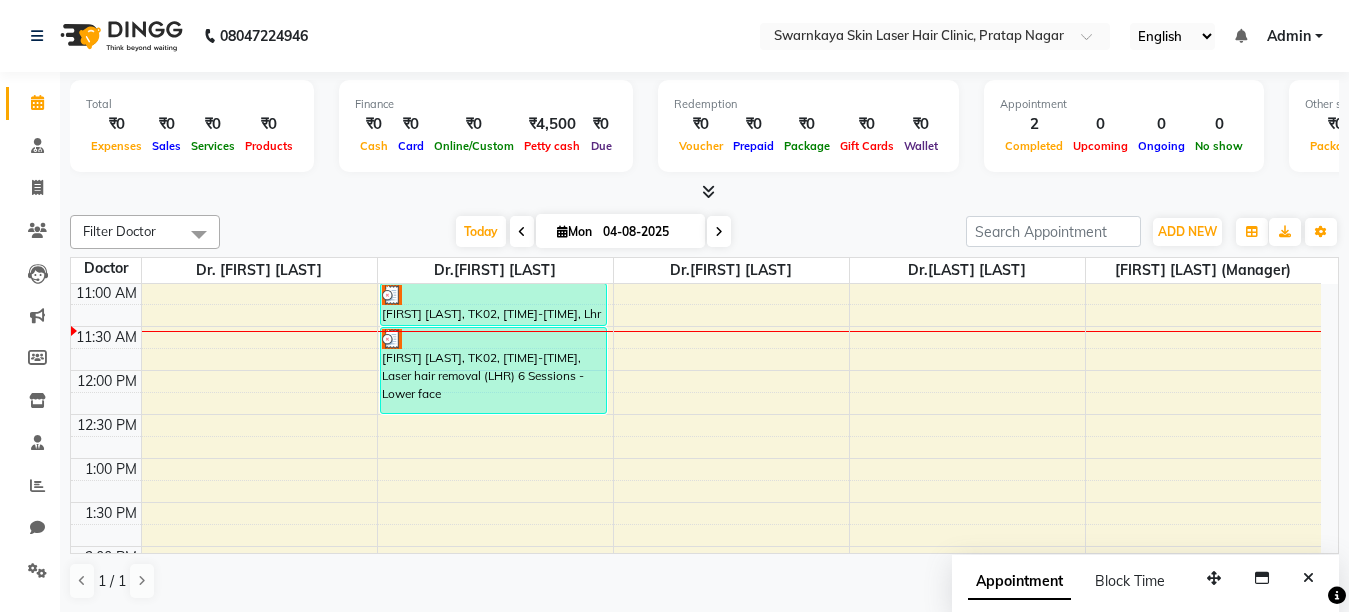 click on "[TIME] [TIME] [TIME] [TIME] [TIME] [TIME] [TIME] [TIME] [TIME] [TIME] [TIME] [TIME] [TIME] [TIME] [TIME] [TIME] [TIME] [TIME] [TIME] [TIME] [TIME] [TIME]     [FIRST] [LAST], TK02, [TIME]-[TIME], Lhr lower face main.     [FIRST] [LAST], TK02, [TIME]-[TIME], Laser hair removal (LHR)
6 Sessions - Lower face" at bounding box center [696, 678] 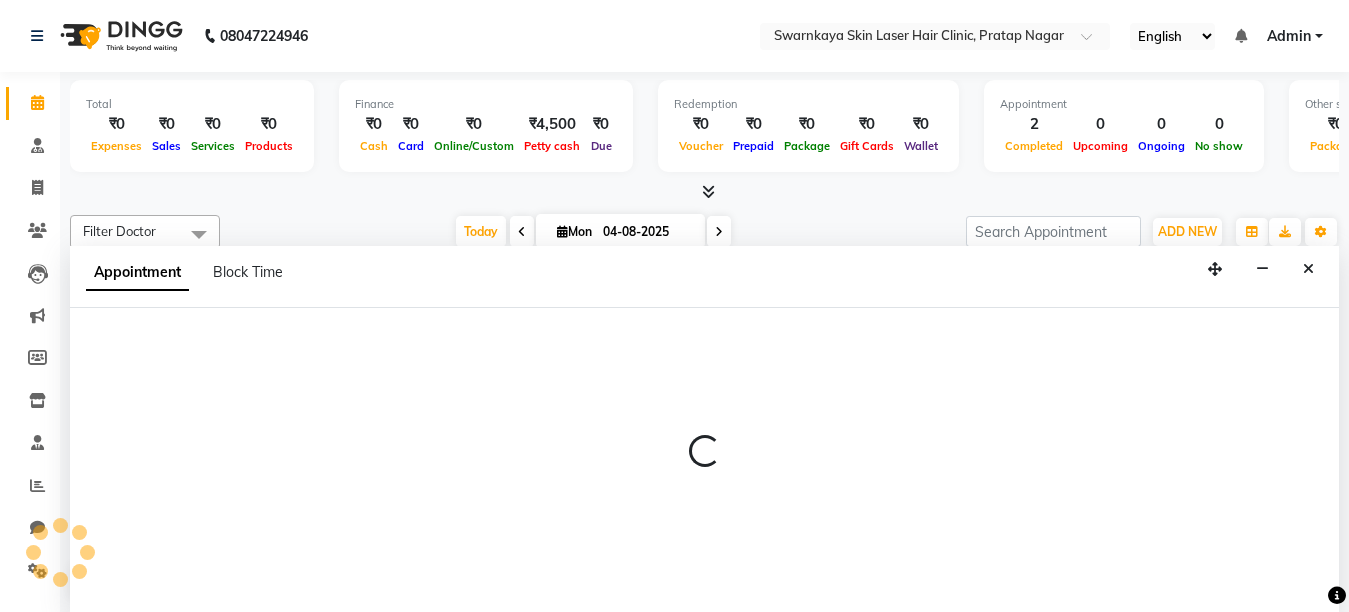 select on "83970" 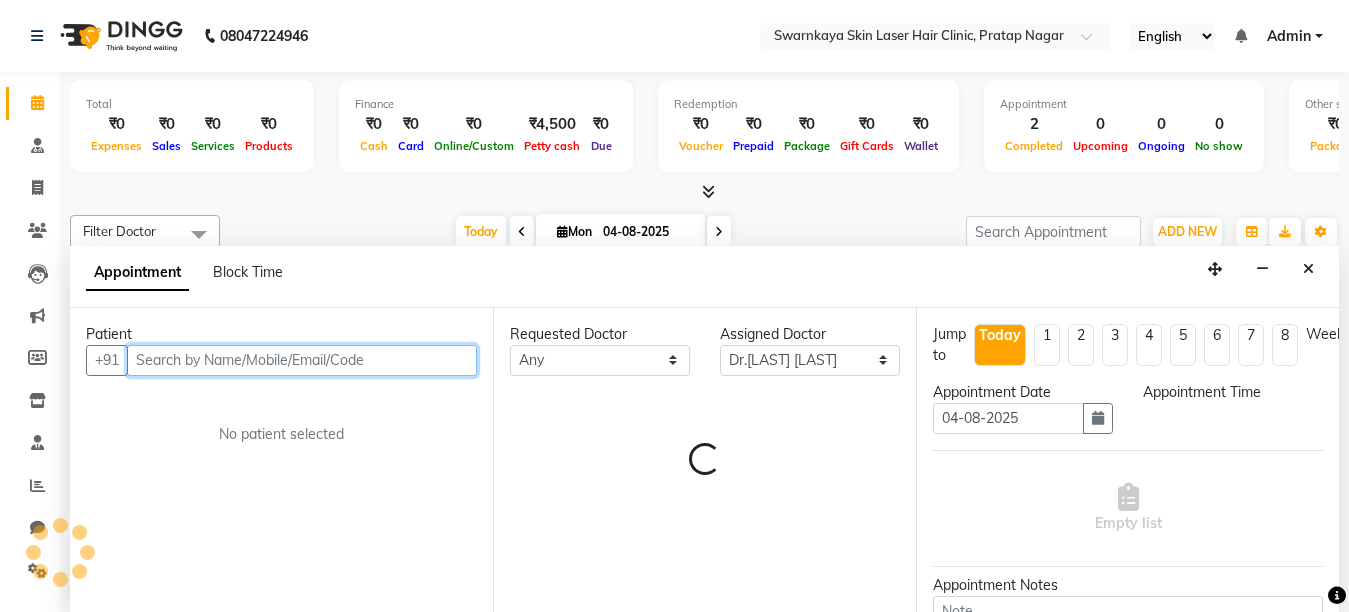 select on "690" 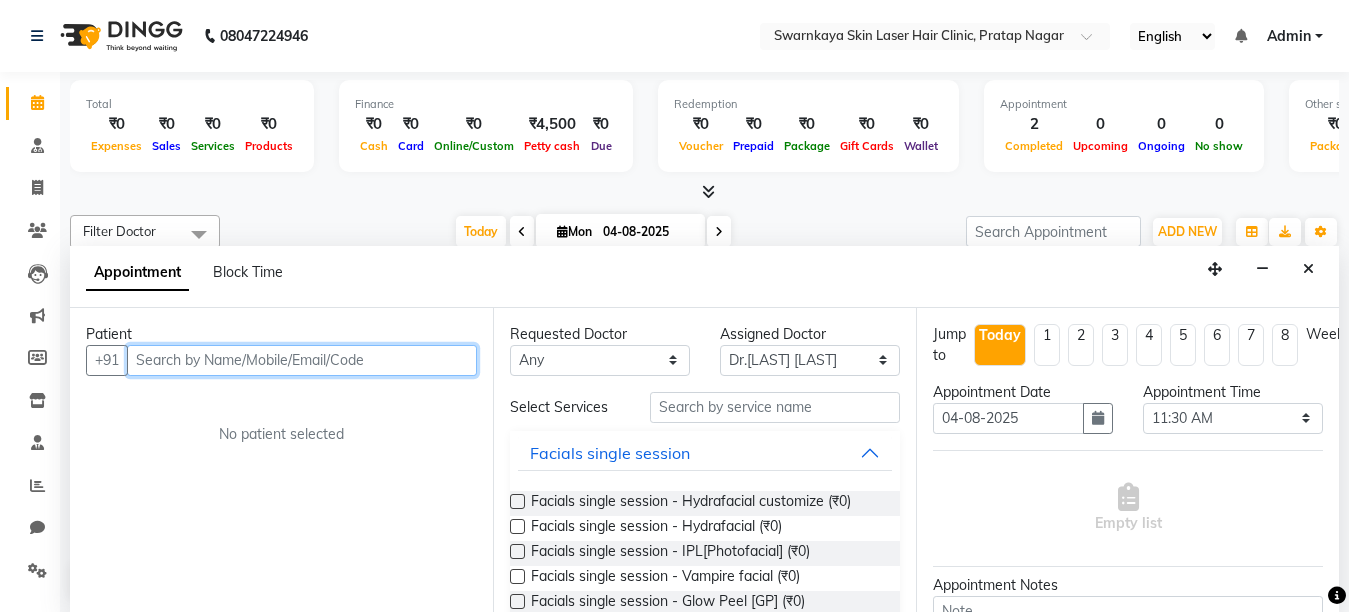 scroll, scrollTop: 1, scrollLeft: 0, axis: vertical 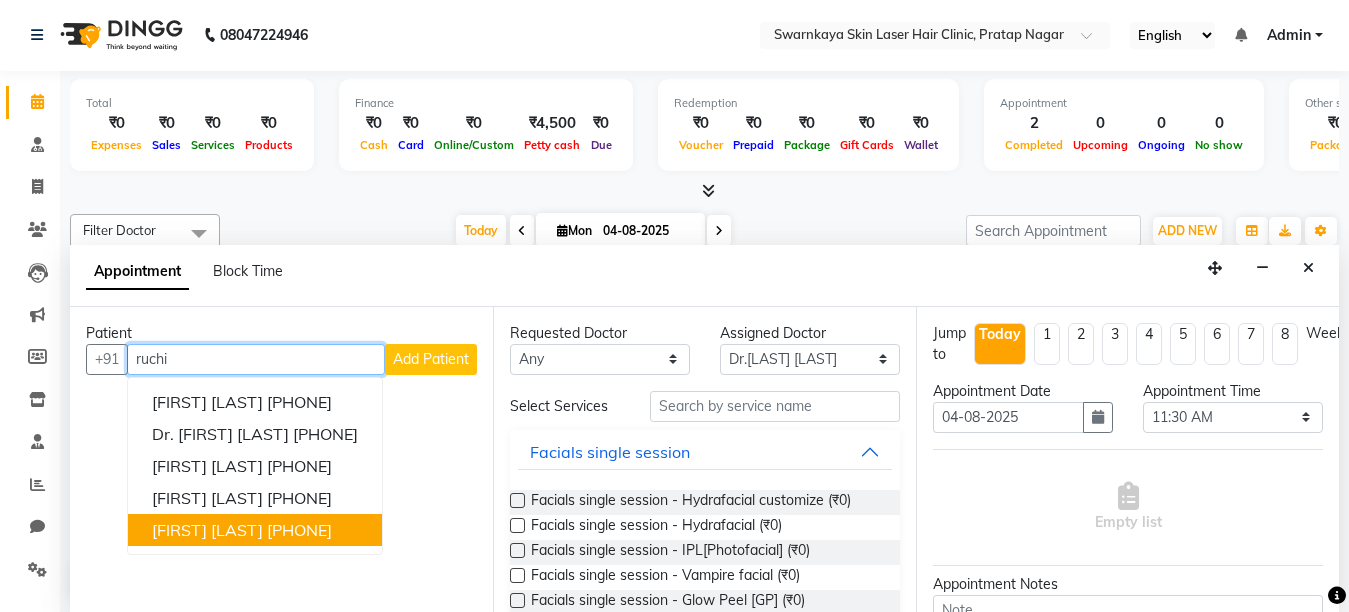 click on "[PHONE]" at bounding box center [299, 530] 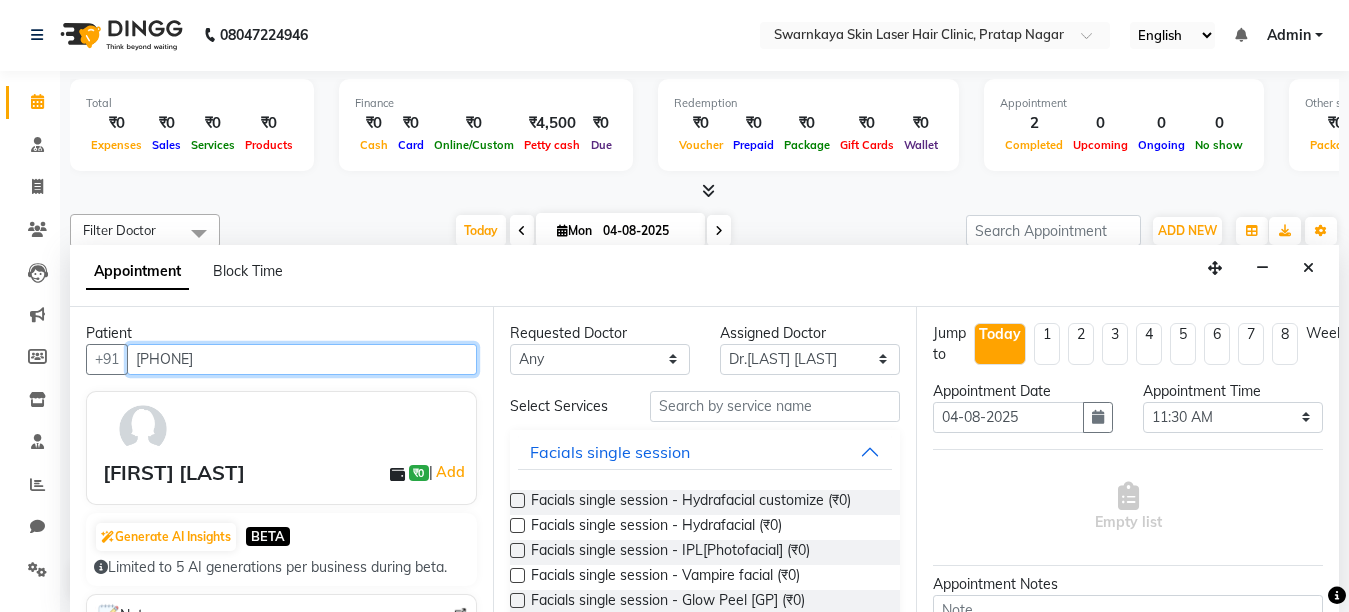 type on "[PHONE]" 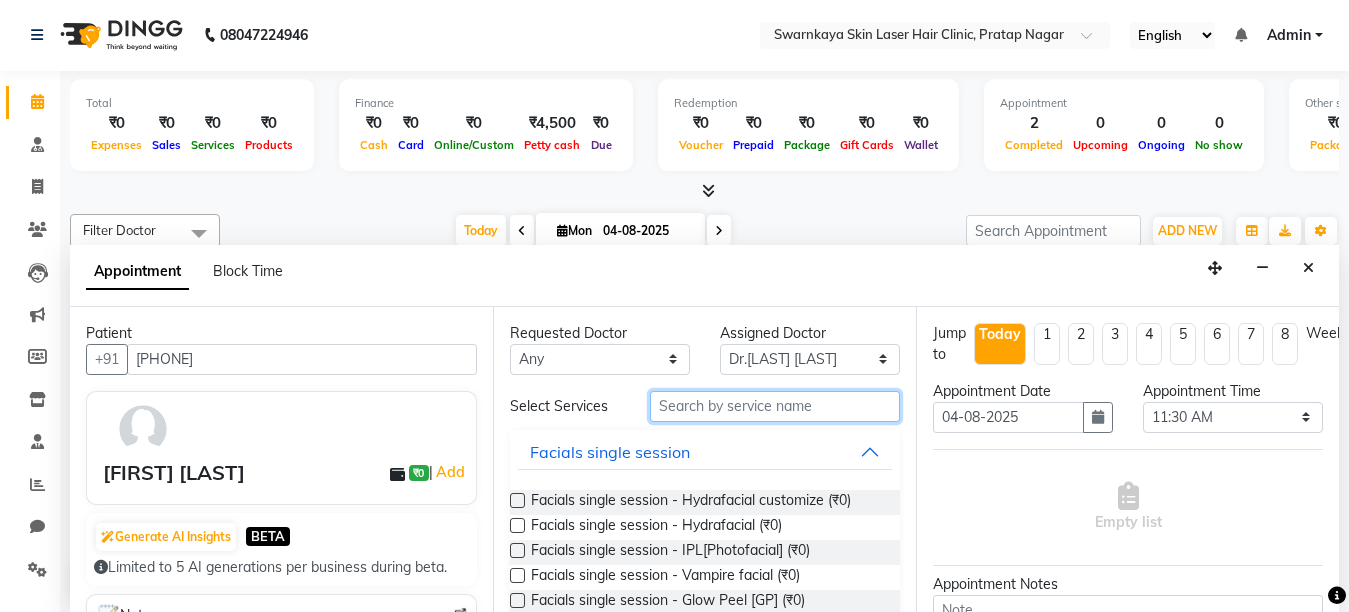 click at bounding box center [775, 406] 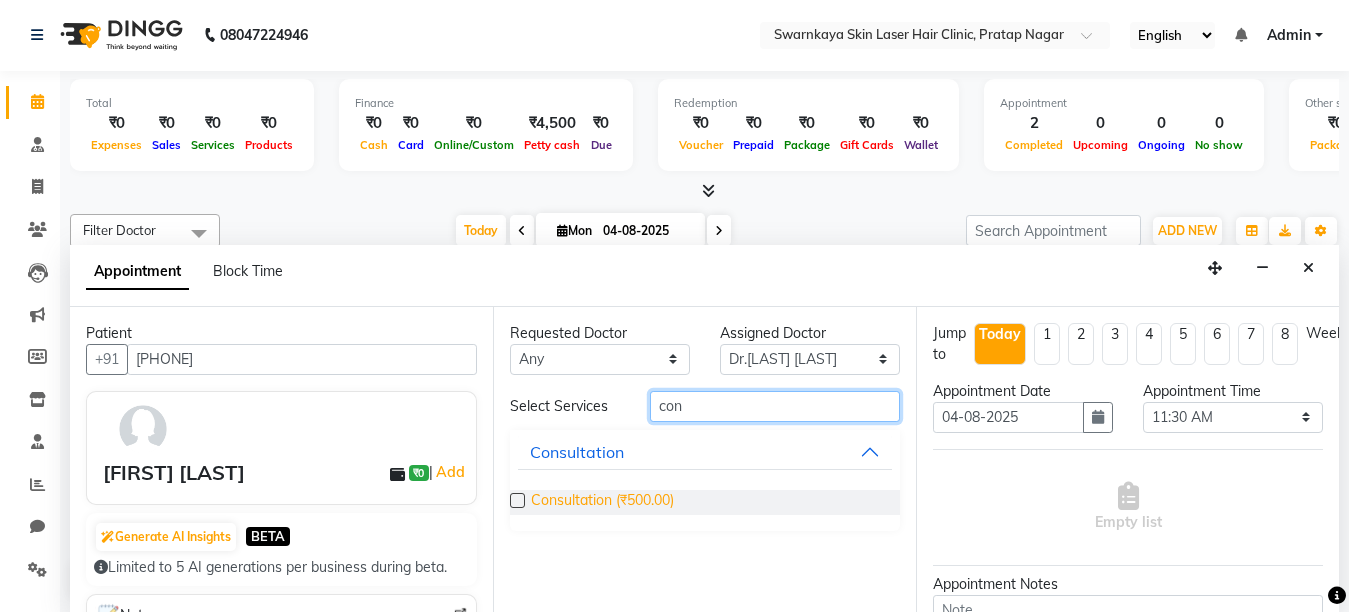 type on "con" 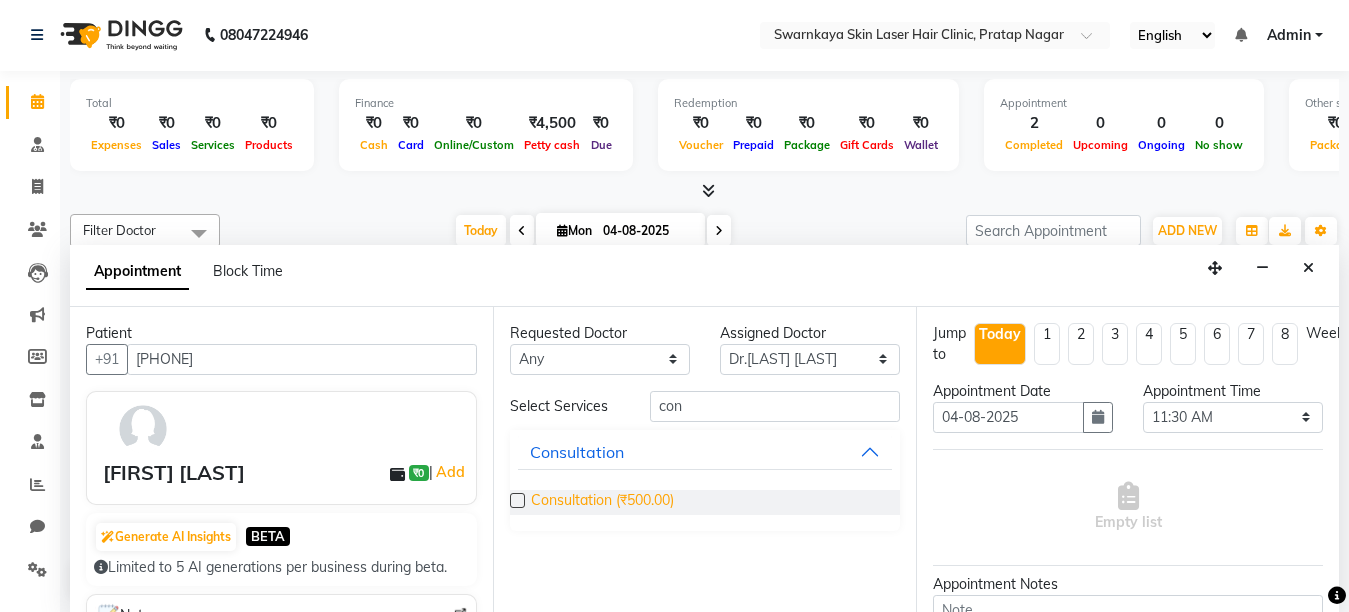 click on "Consultation (₹500.00)" at bounding box center (602, 502) 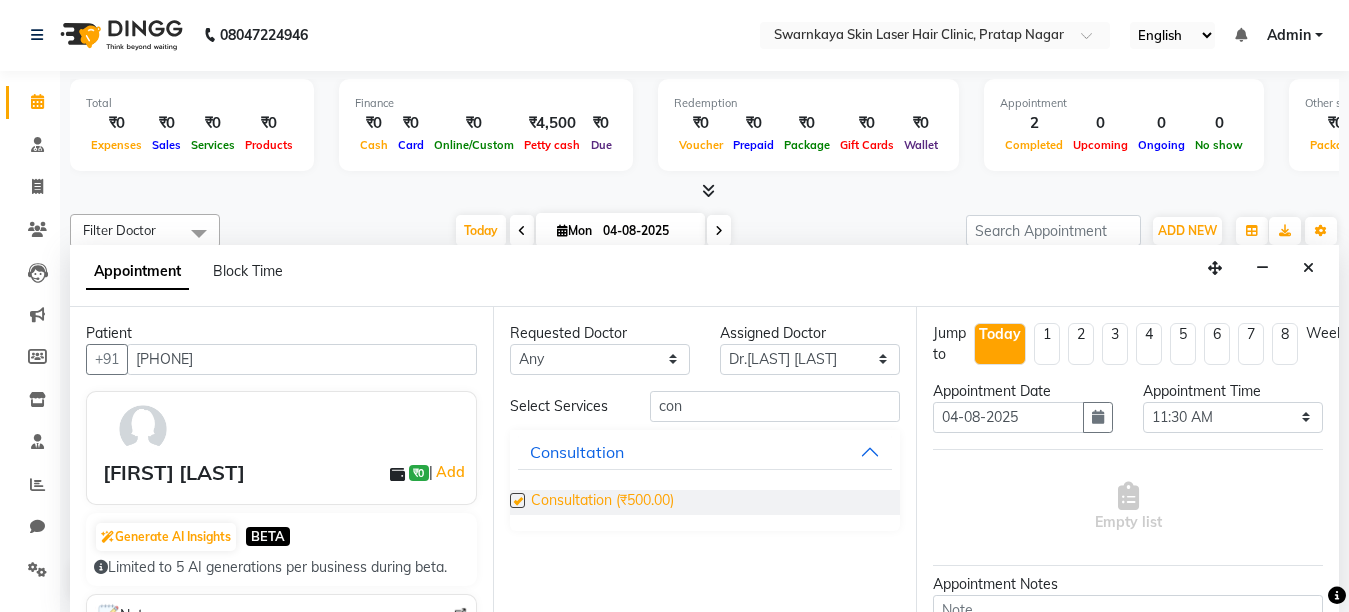checkbox on "false" 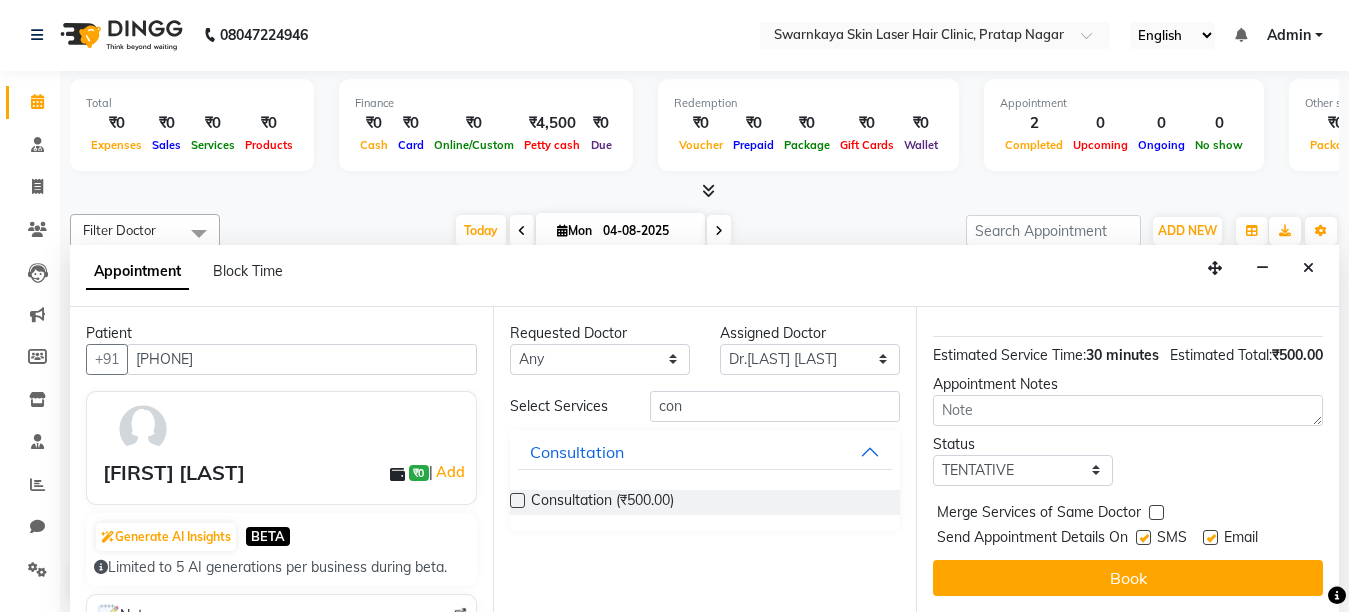 scroll, scrollTop: 259, scrollLeft: 0, axis: vertical 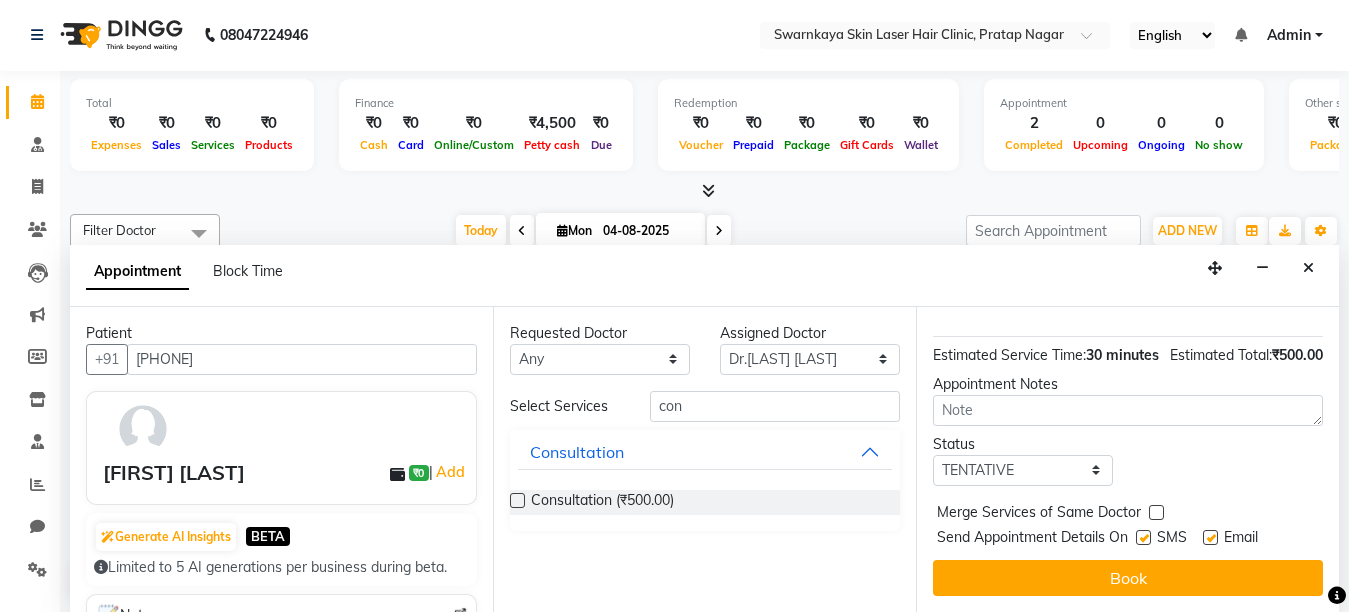 click at bounding box center (1210, 537) 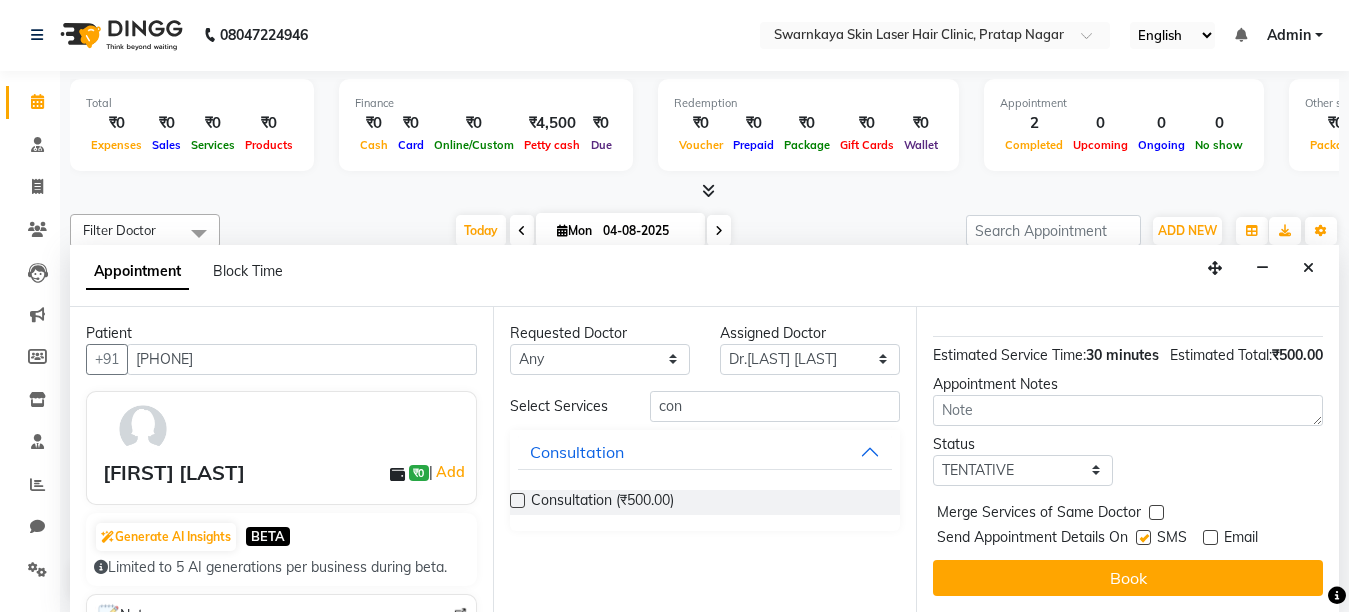 click at bounding box center (1143, 537) 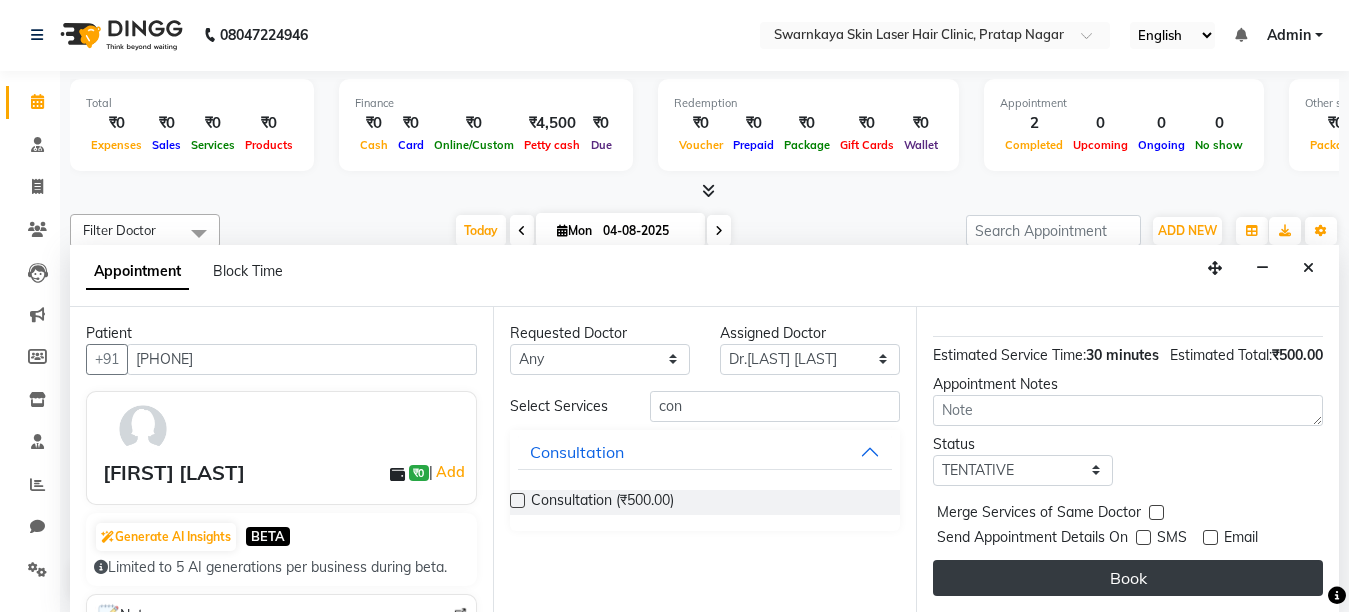 click on "Book" at bounding box center [1128, 578] 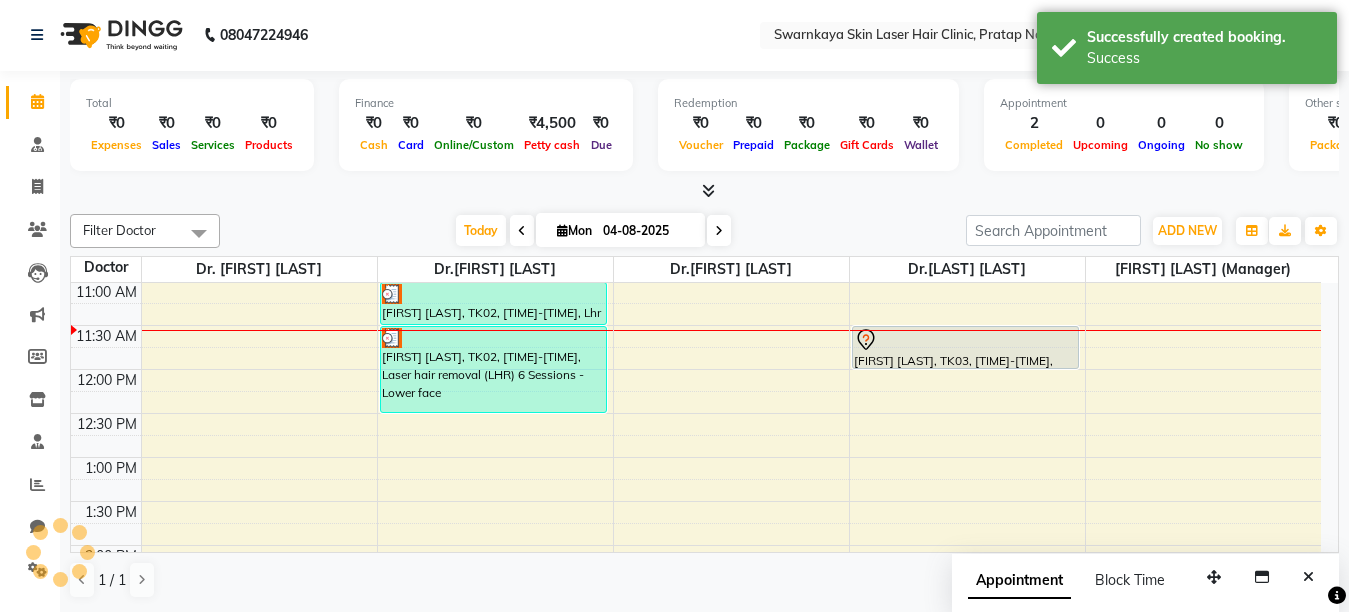 scroll, scrollTop: 0, scrollLeft: 0, axis: both 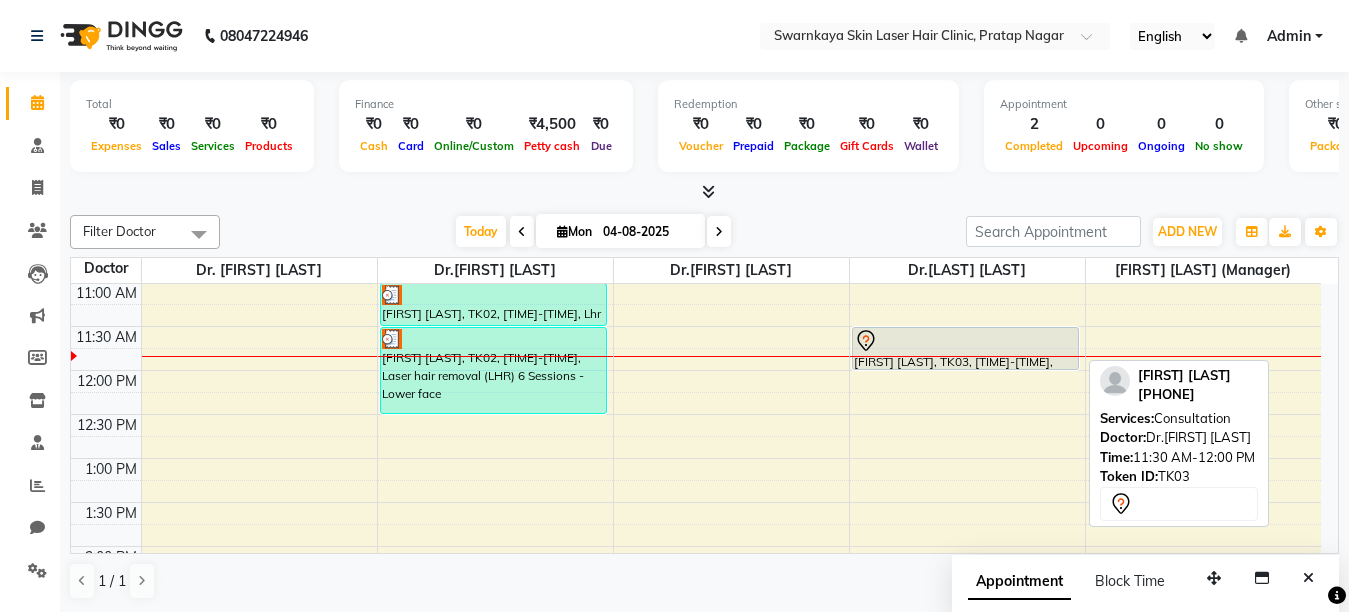 click at bounding box center [965, 341] 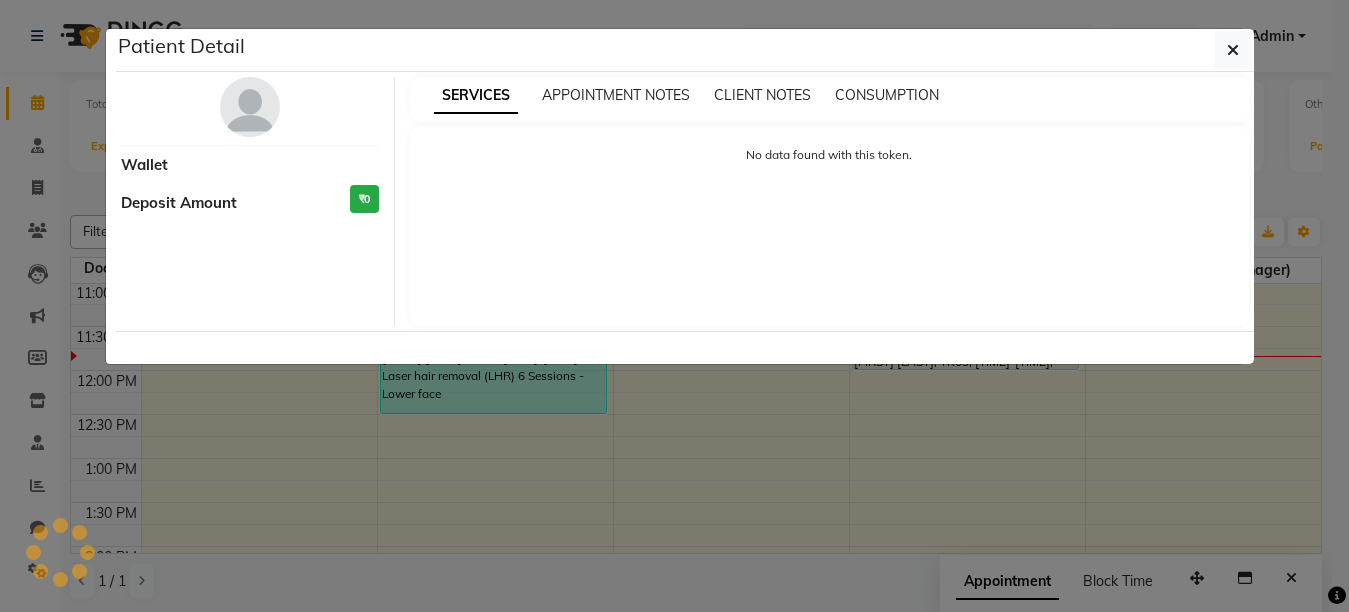 select on "7" 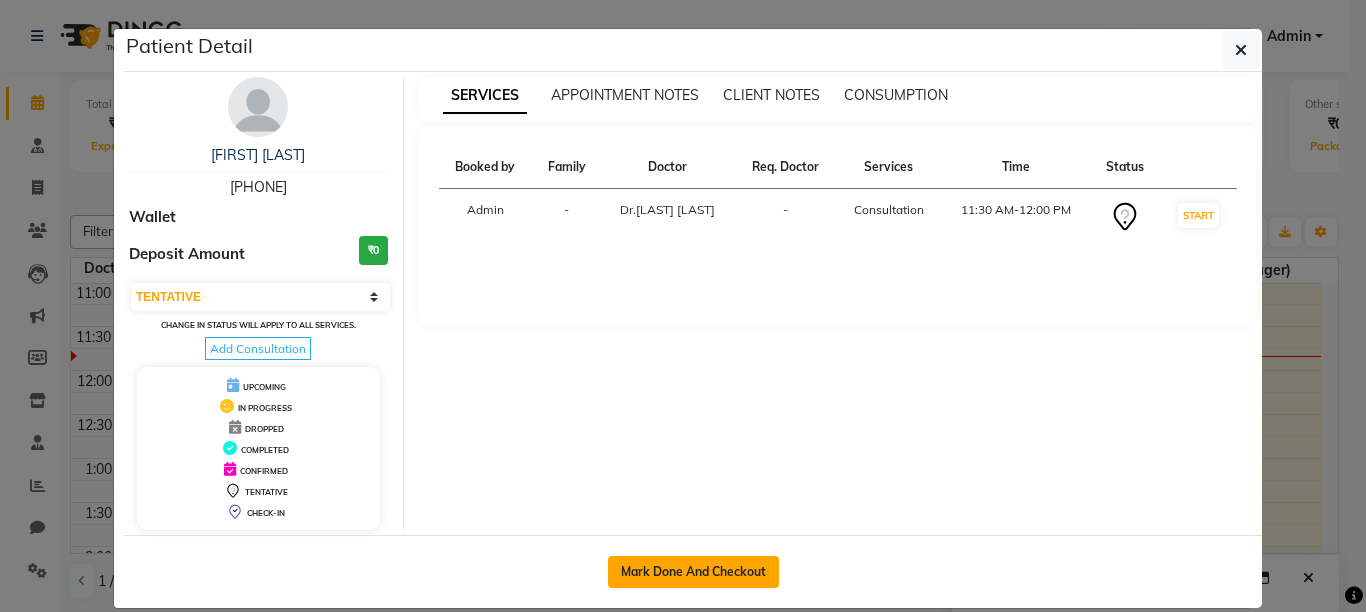 click on "Mark Done And Checkout" 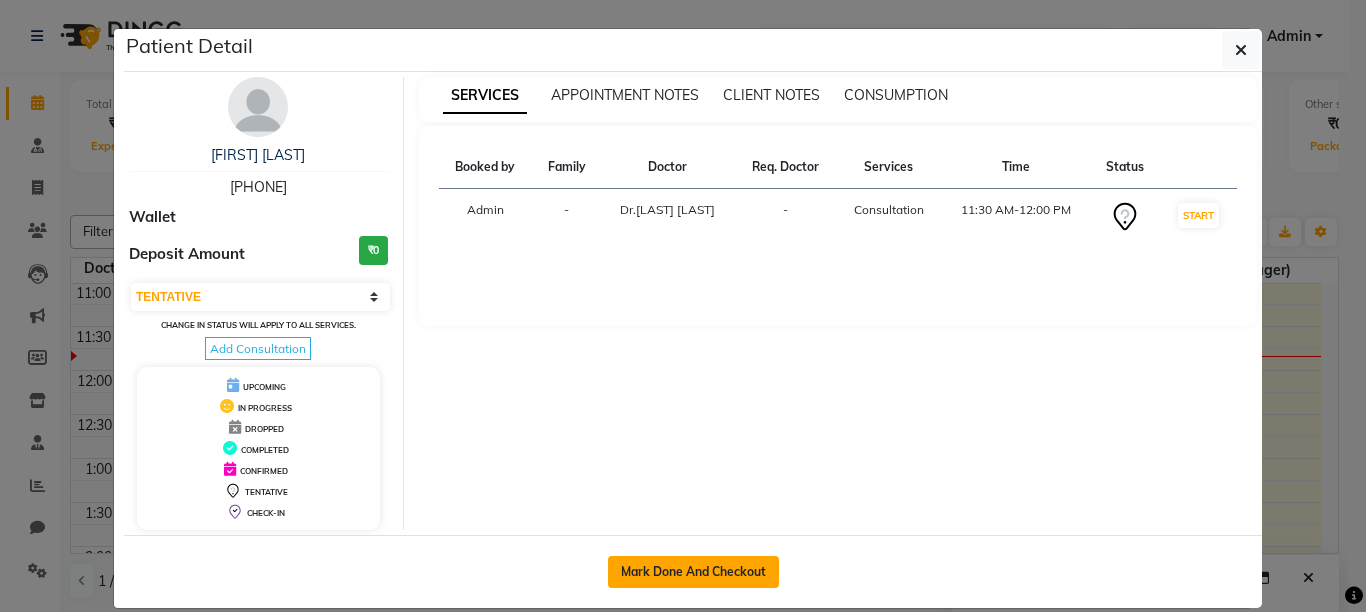 select on "service" 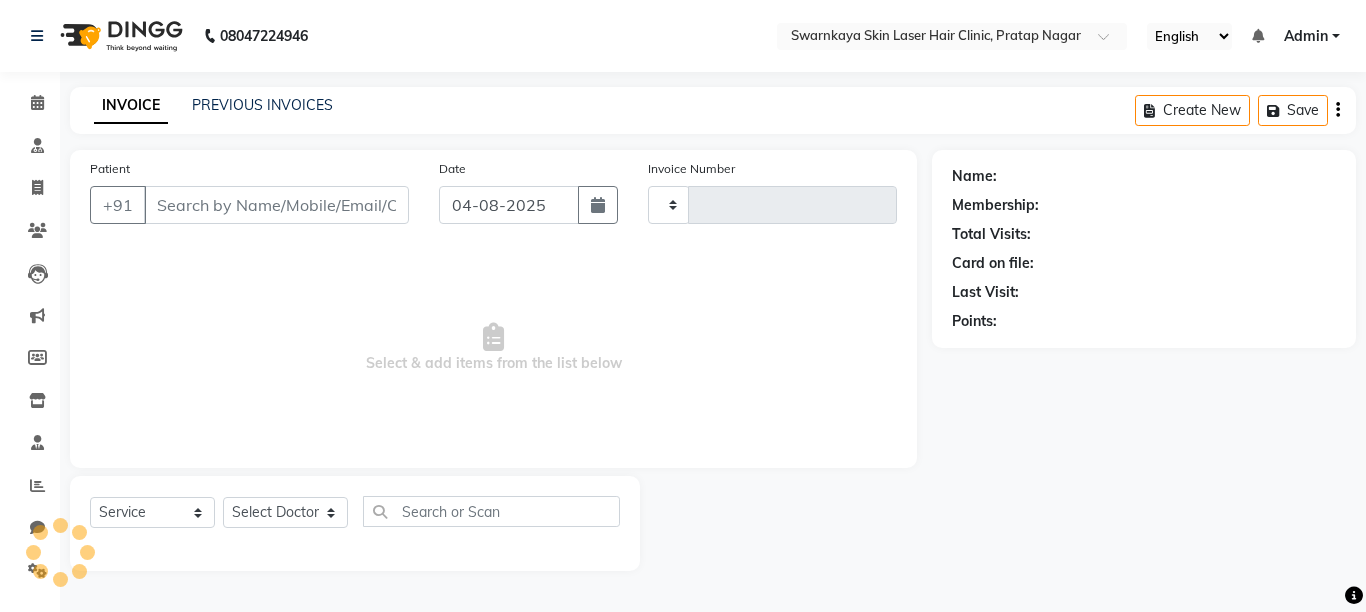 select on "8513" 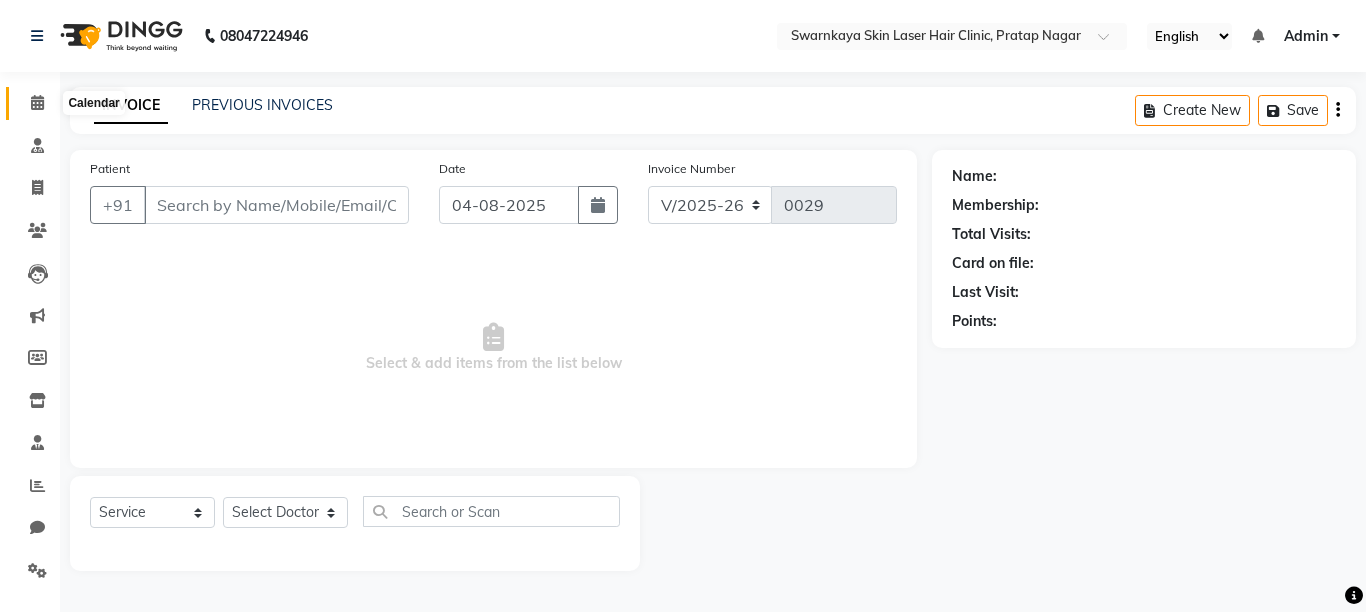 click 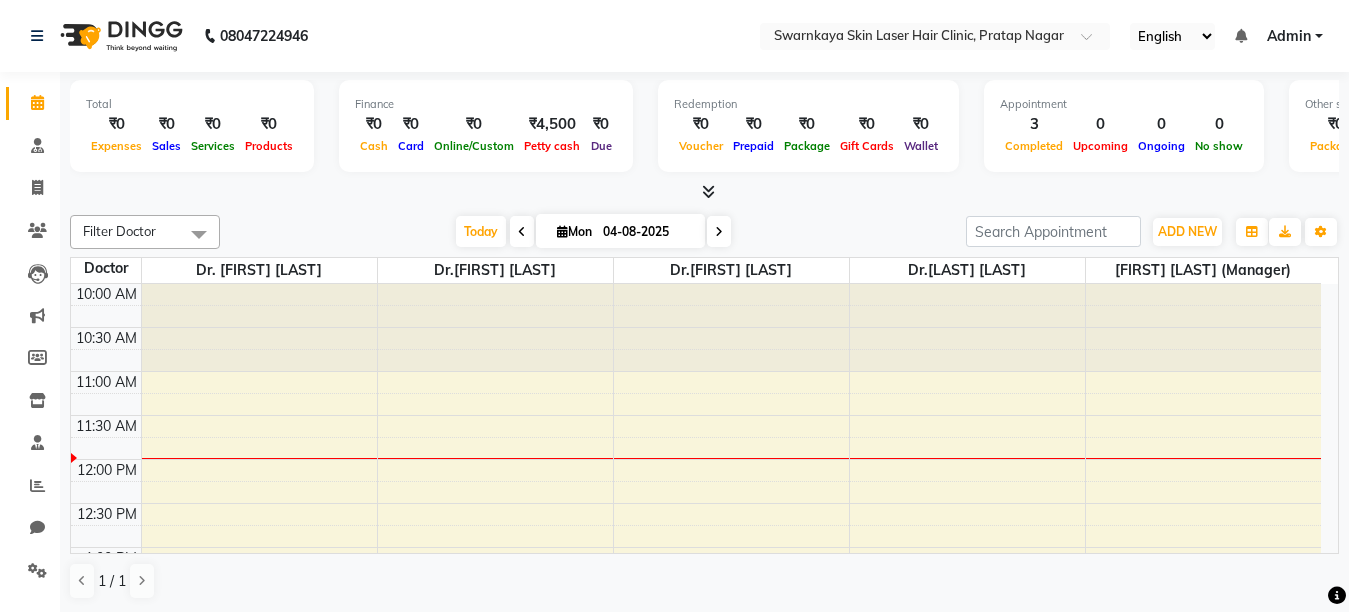scroll, scrollTop: 0, scrollLeft: 0, axis: both 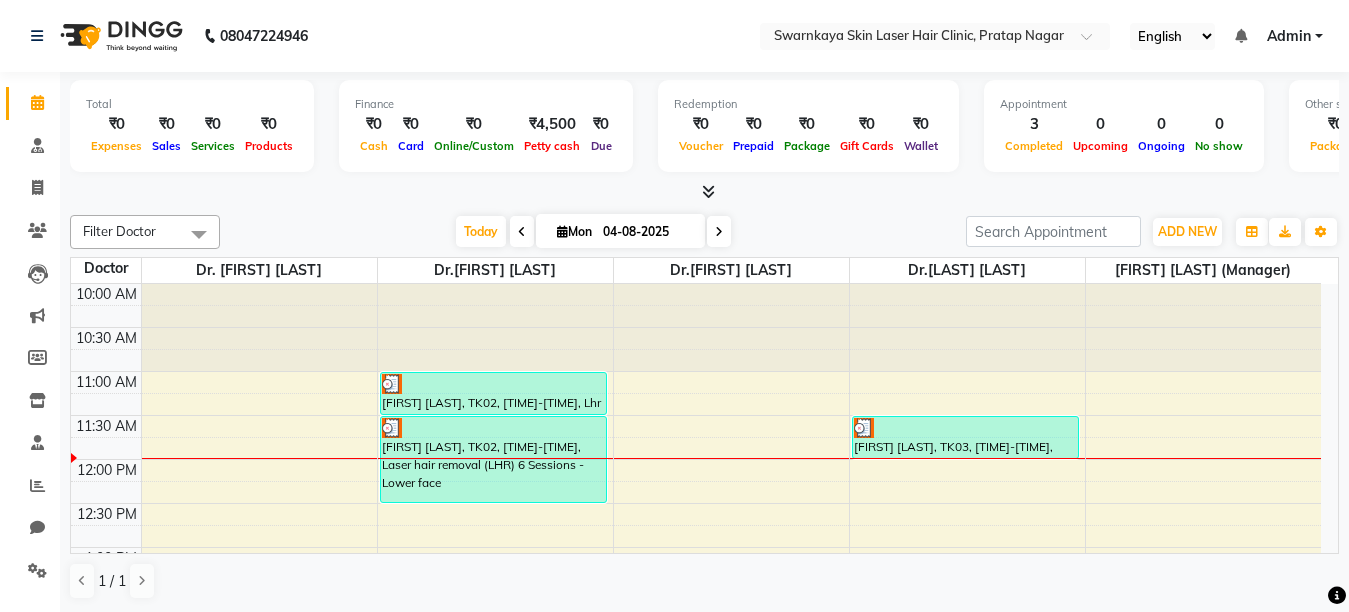 click at bounding box center (719, 232) 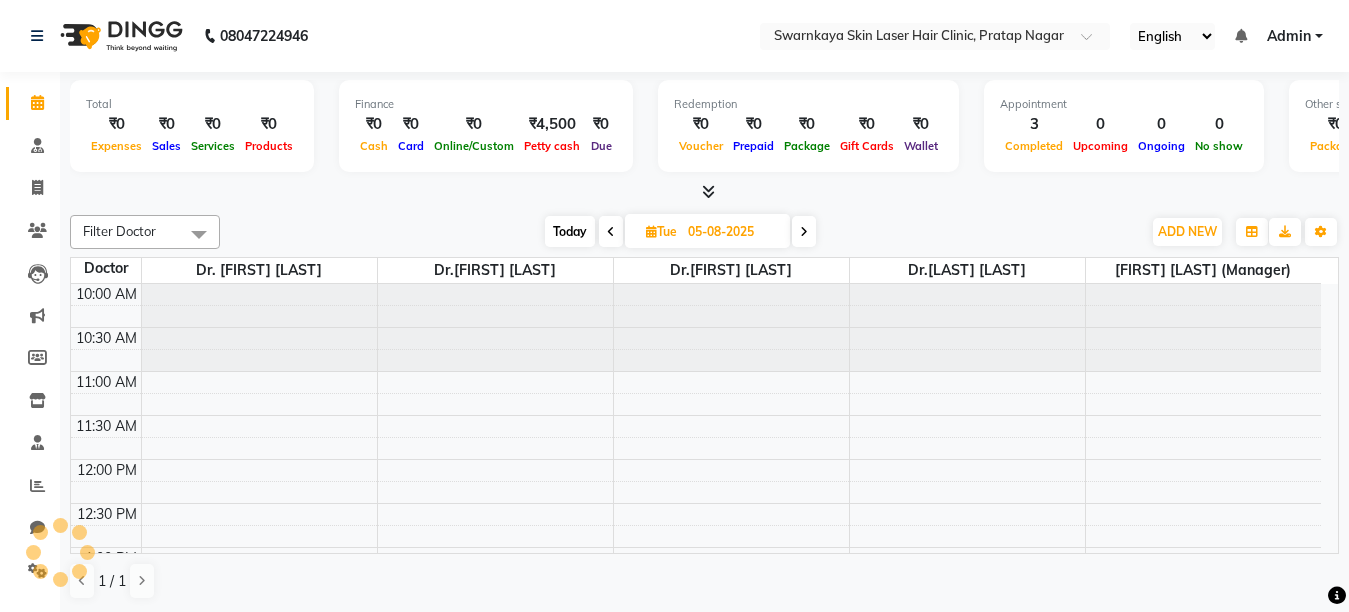 scroll, scrollTop: 89, scrollLeft: 0, axis: vertical 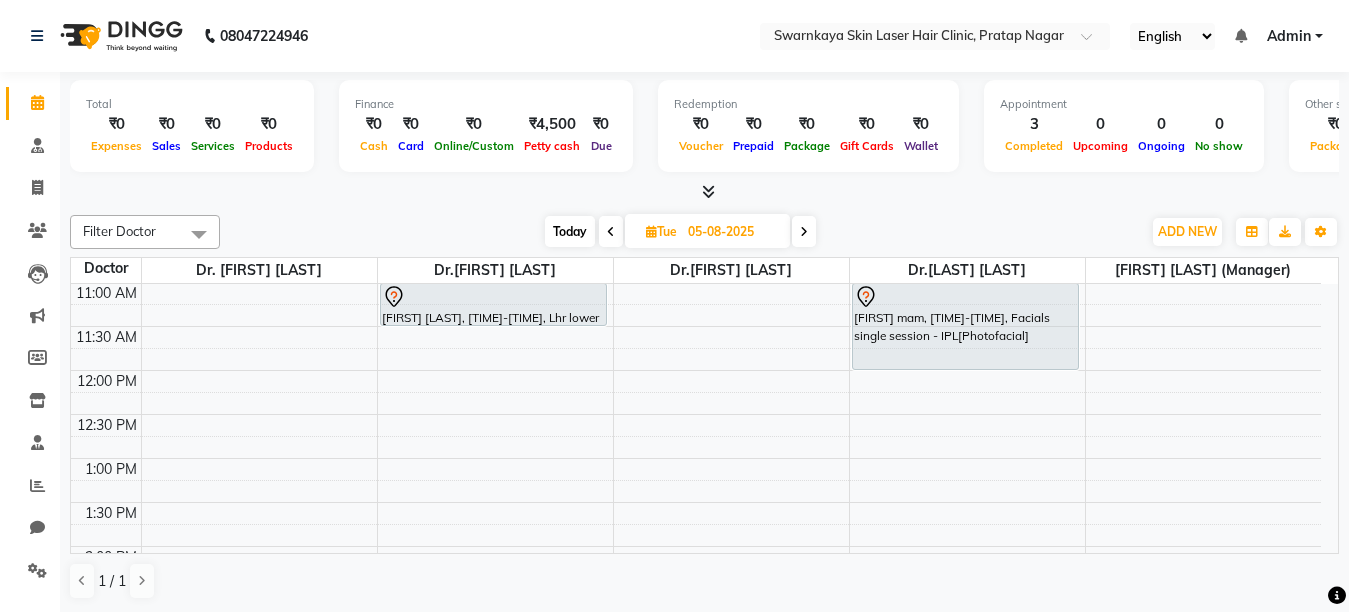 click at bounding box center [804, 232] 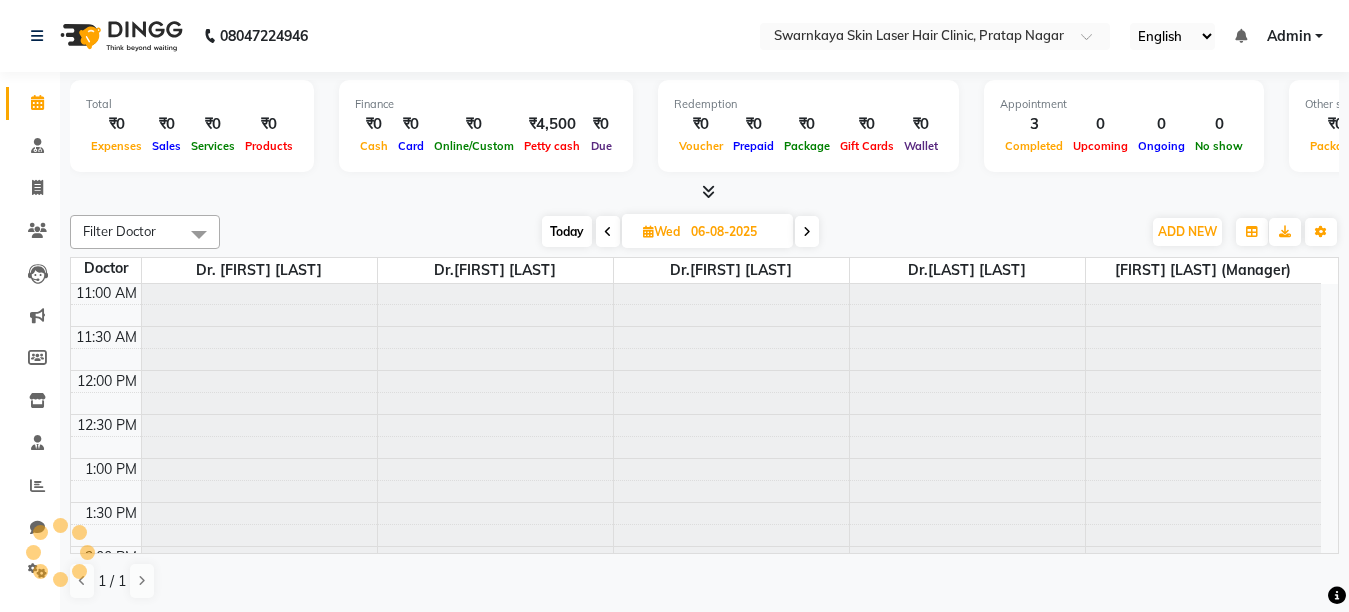 scroll, scrollTop: 0, scrollLeft: 0, axis: both 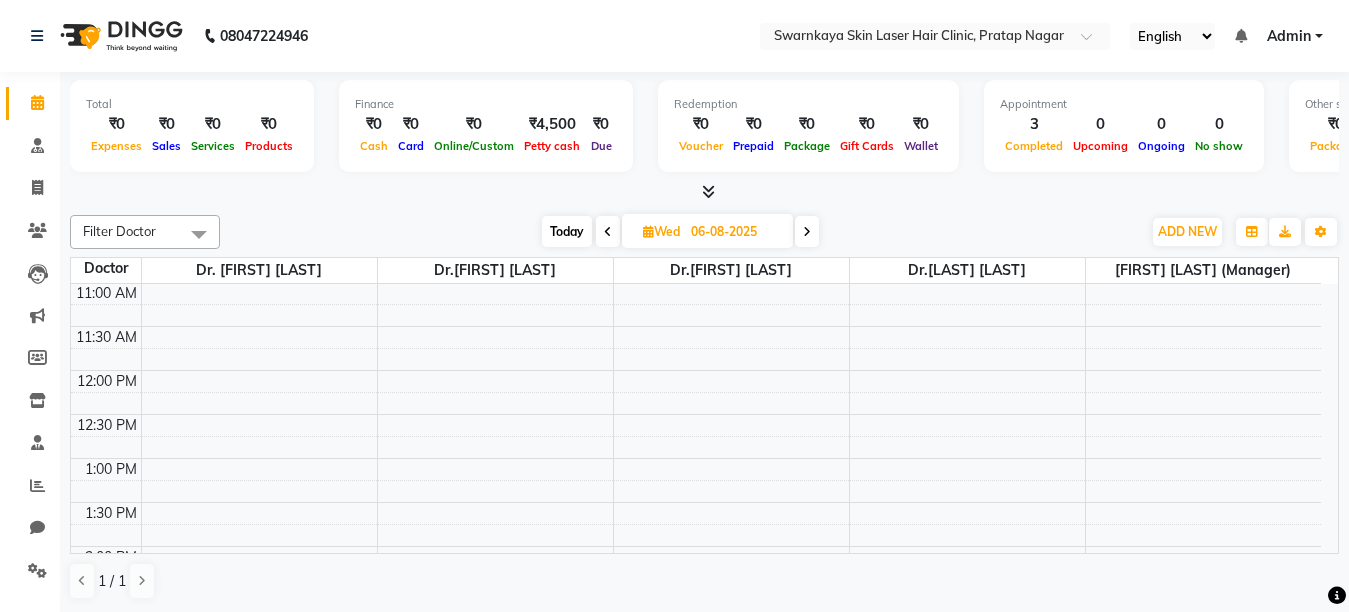 click at bounding box center (807, 231) 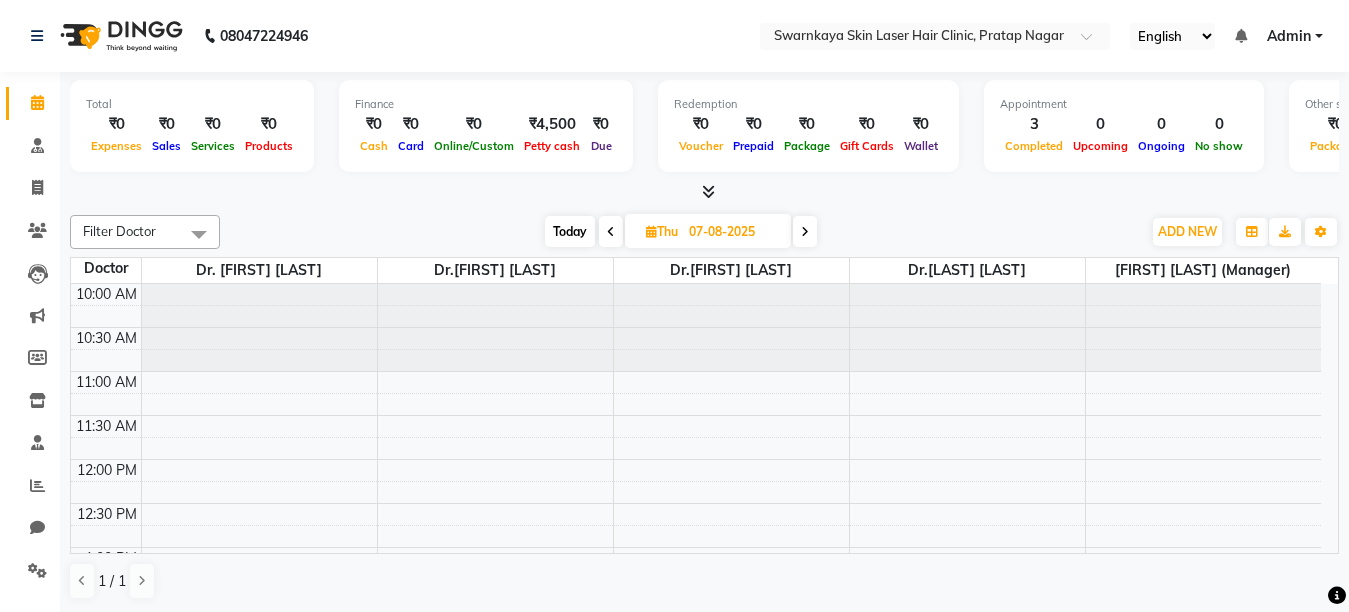 scroll, scrollTop: 89, scrollLeft: 0, axis: vertical 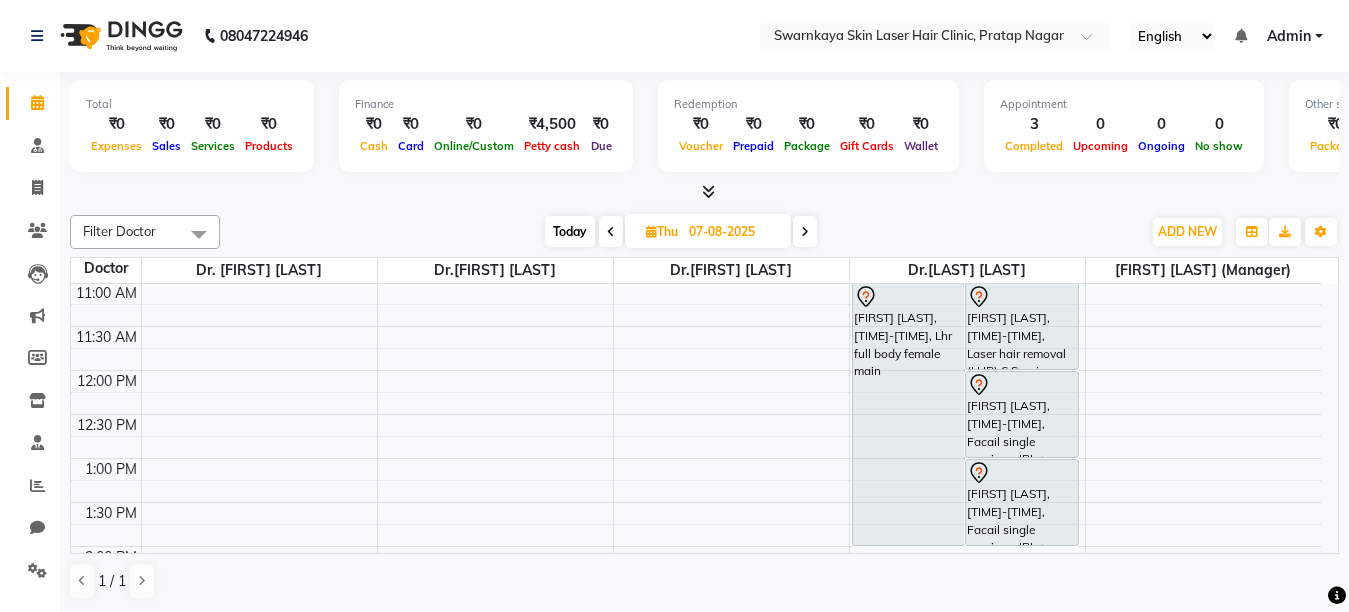 click at bounding box center (611, 232) 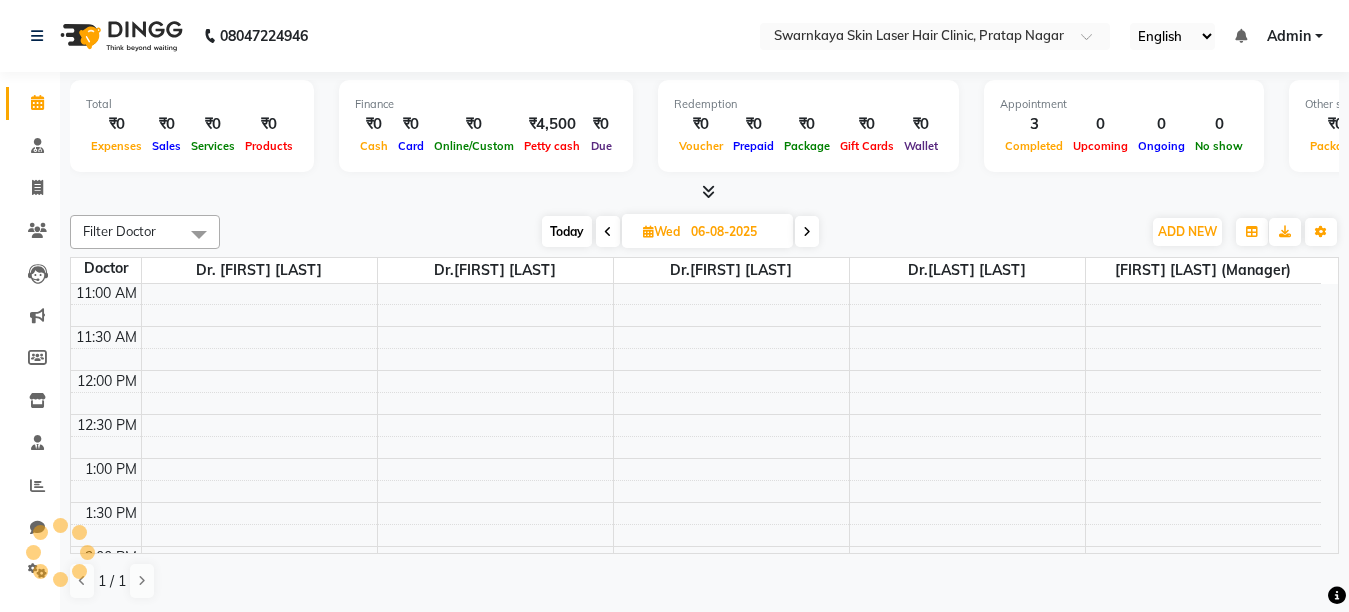 scroll, scrollTop: 89, scrollLeft: 0, axis: vertical 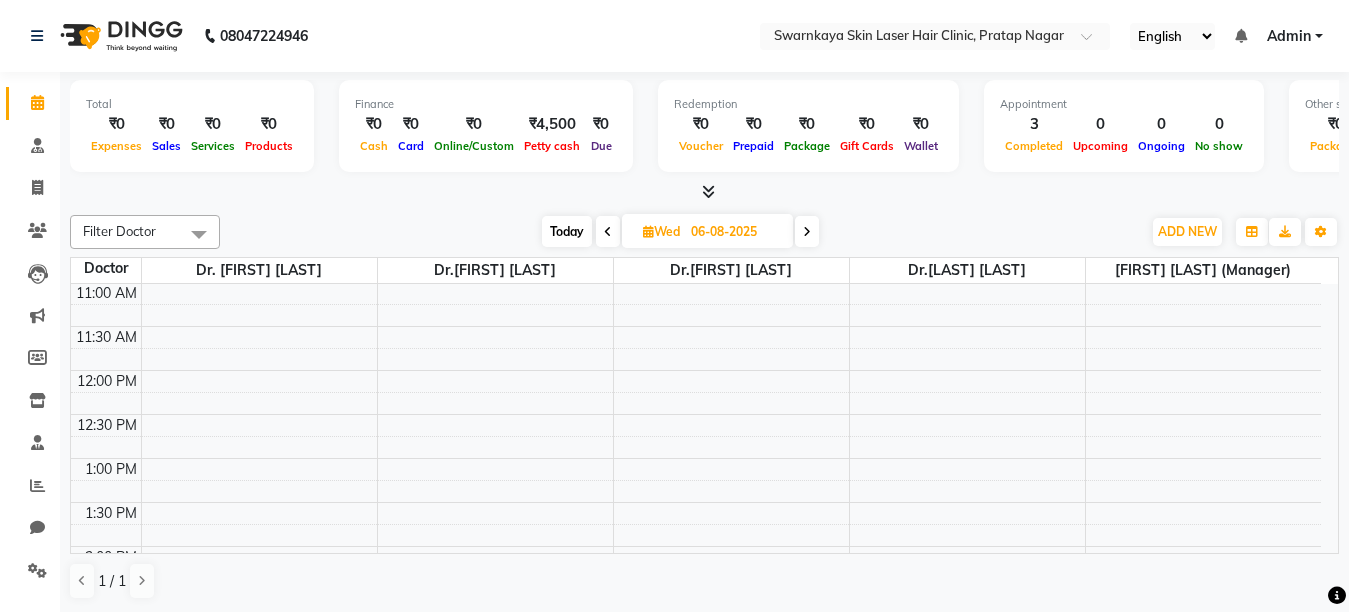 click at bounding box center (807, 231) 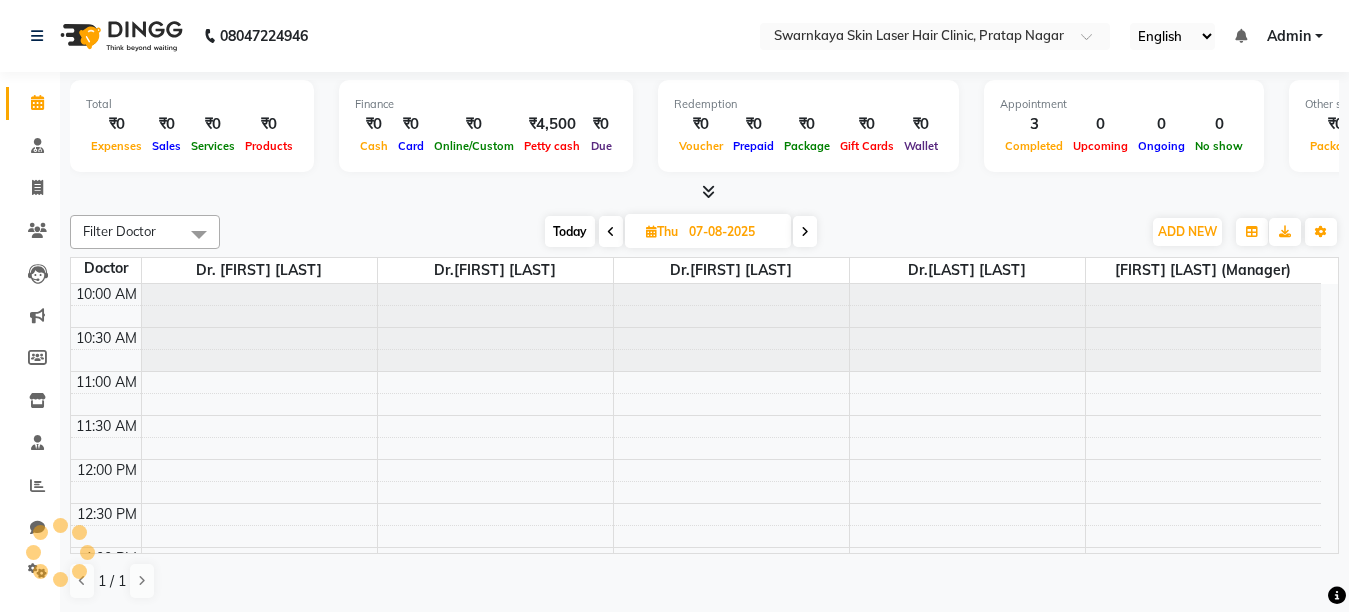 scroll, scrollTop: 89, scrollLeft: 0, axis: vertical 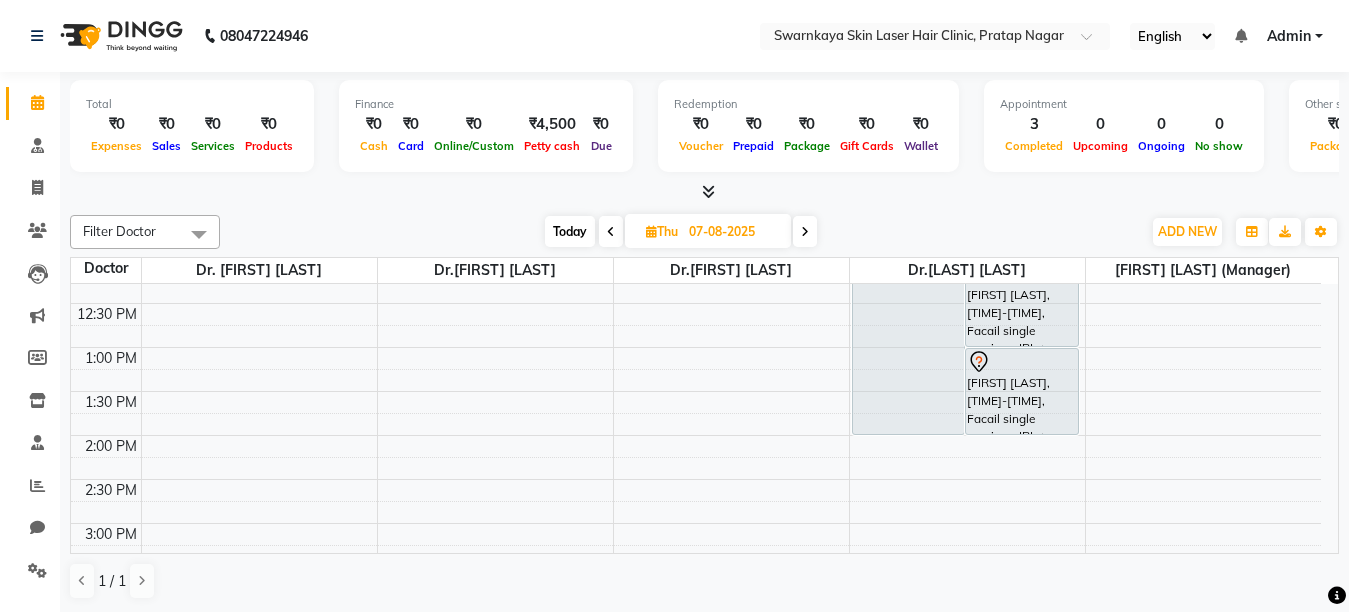 click at bounding box center [611, 231] 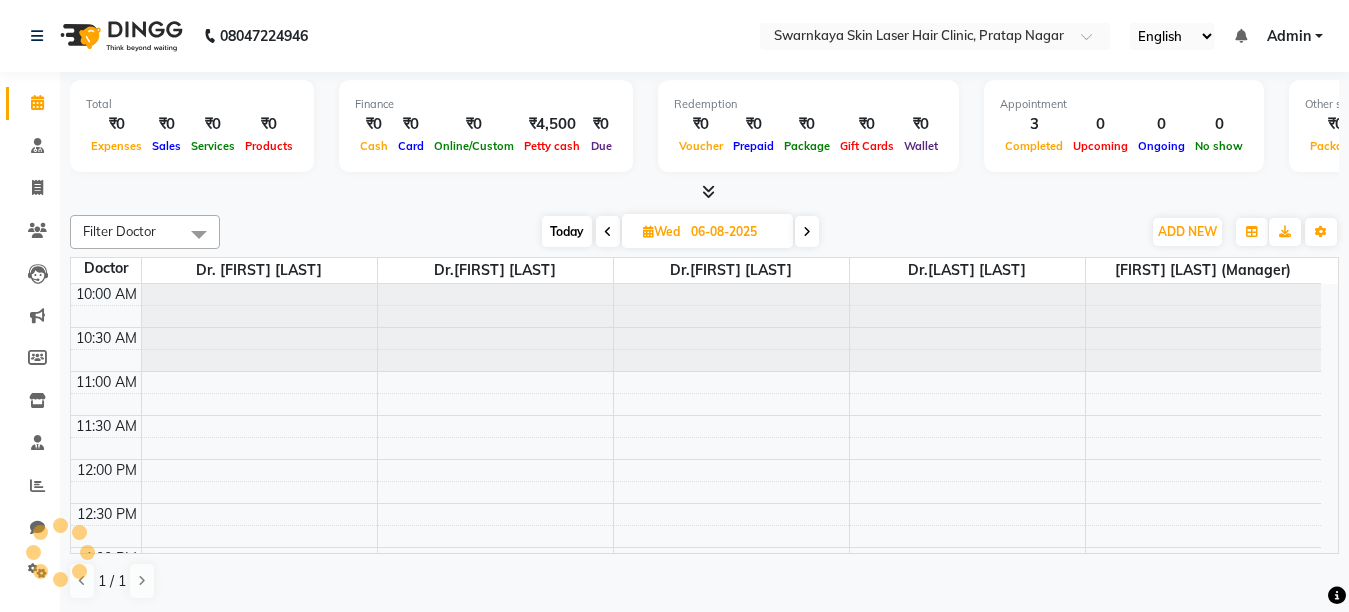 scroll, scrollTop: 89, scrollLeft: 0, axis: vertical 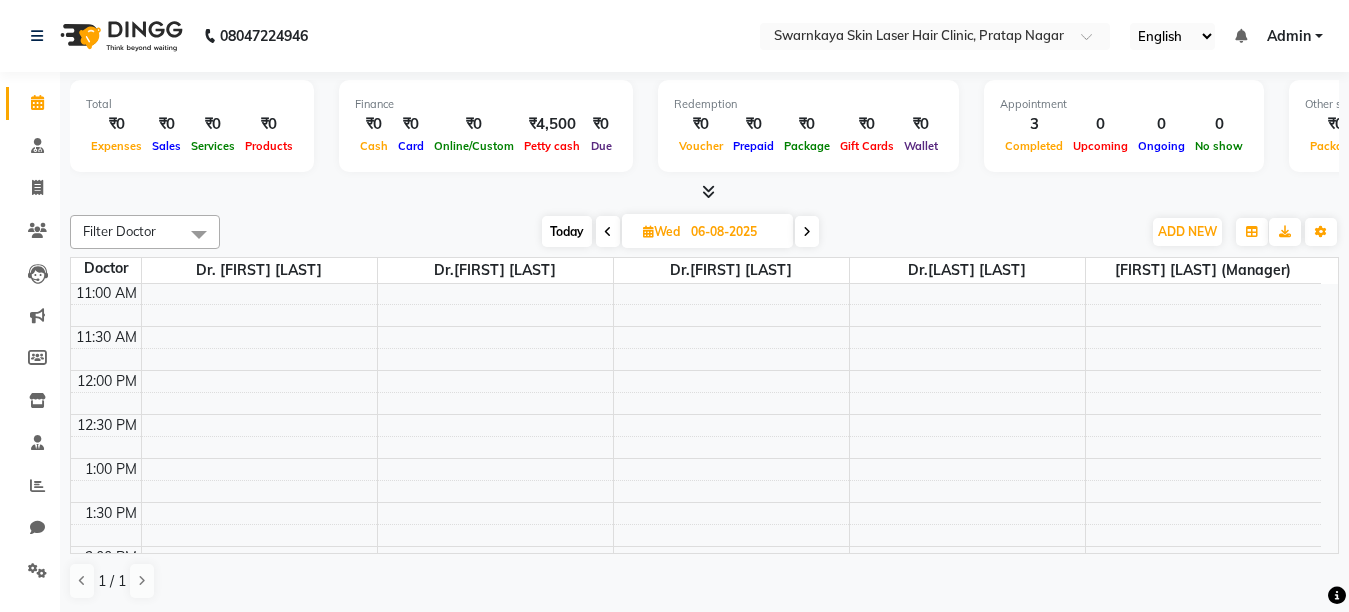 click on "10:00 AM 10:30 AM 11:00 AM 11:30 AM 12:00 PM 12:30 PM 1:00 PM 1:30 PM 2:00 PM 2:30 PM 3:00 PM 3:30 PM 4:00 PM 4:30 PM 5:00 PM 5:30 PM 6:00 PM 6:30 PM 7:00 PM 7:30 PM 8:00 PM 8:30 PM" at bounding box center (696, 678) 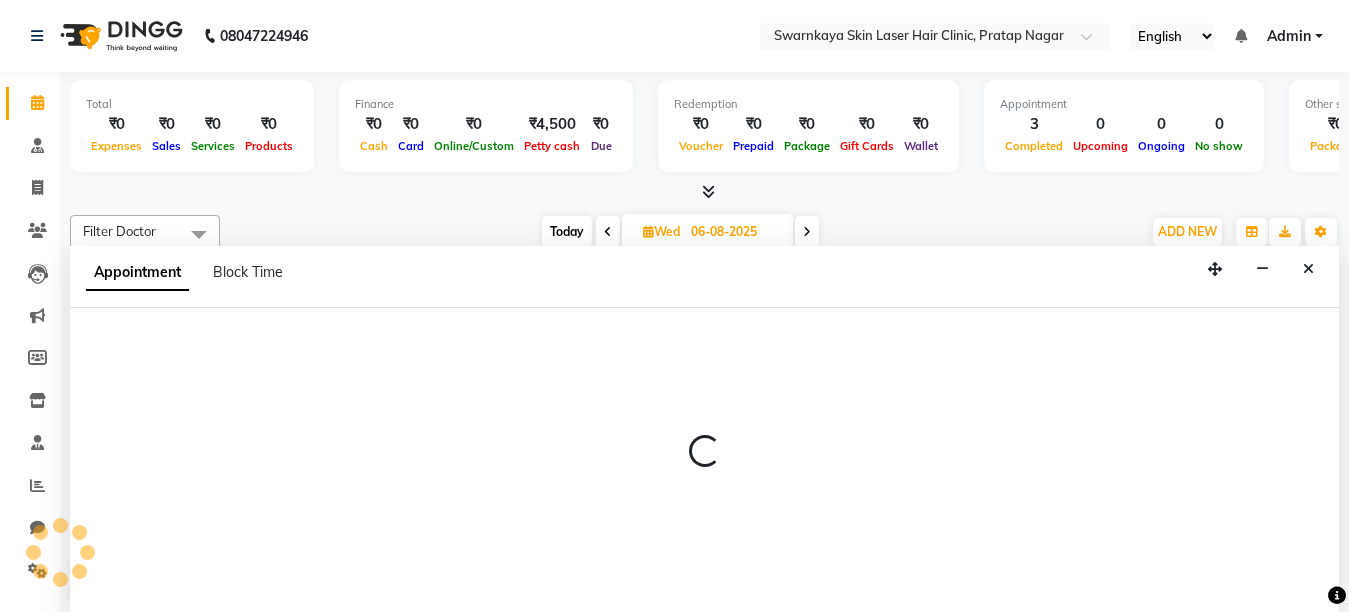 scroll, scrollTop: 1, scrollLeft: 0, axis: vertical 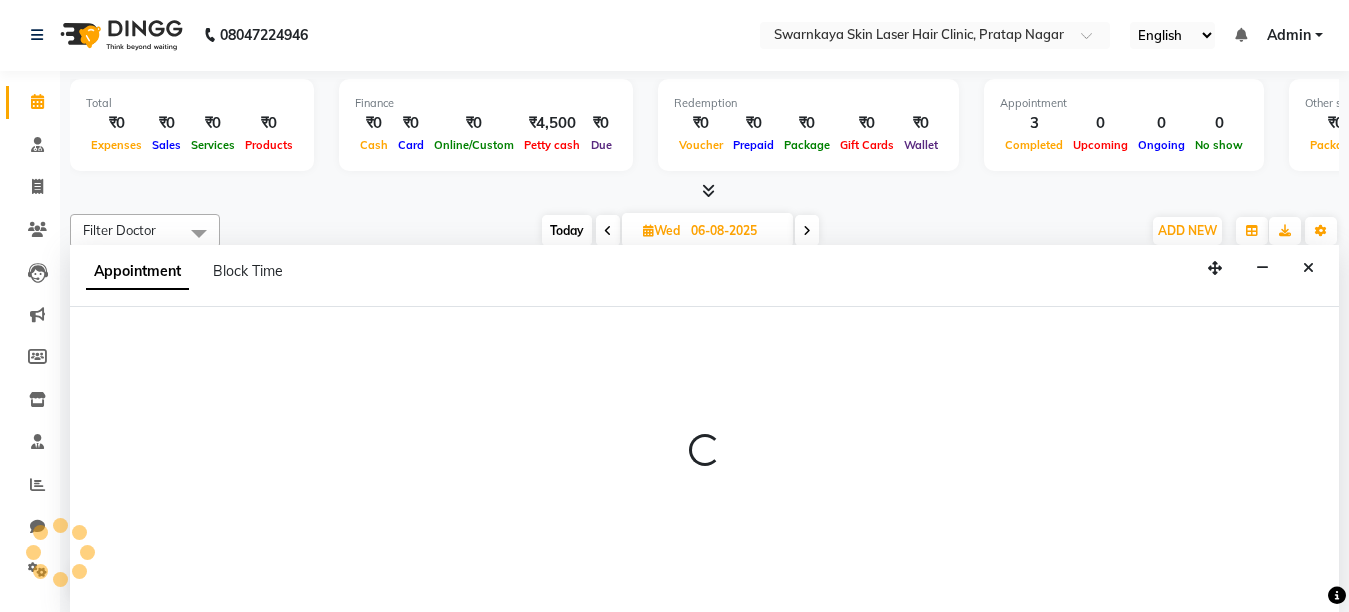 select on "83968" 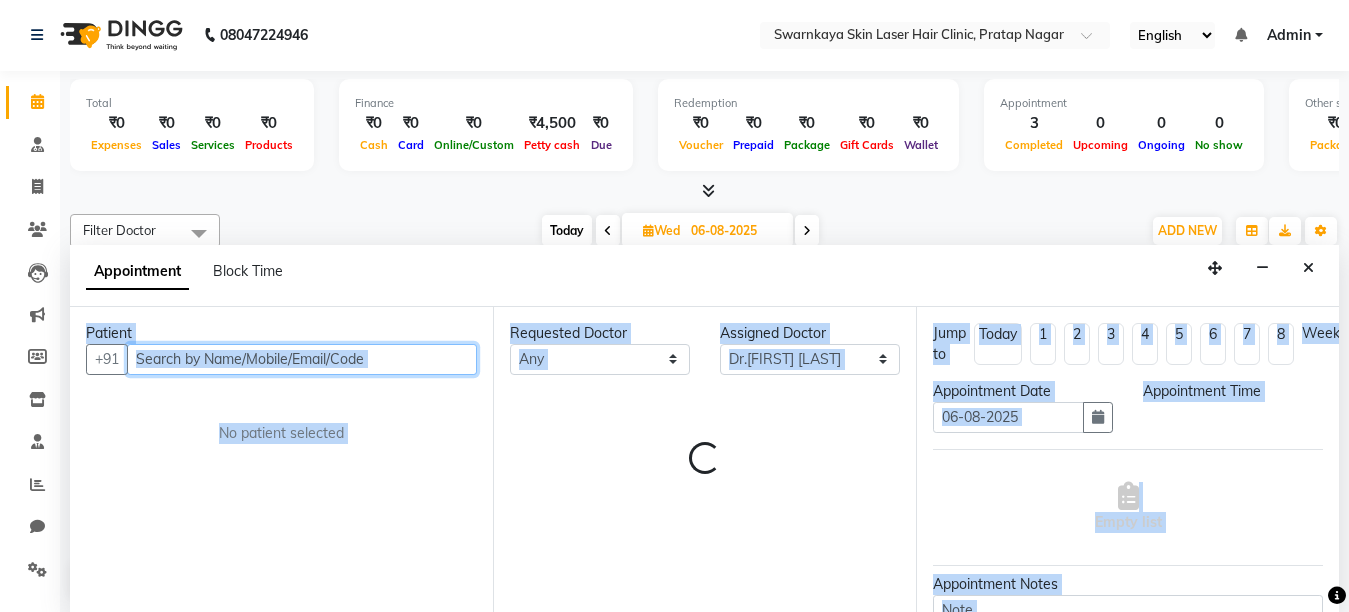 select on "720" 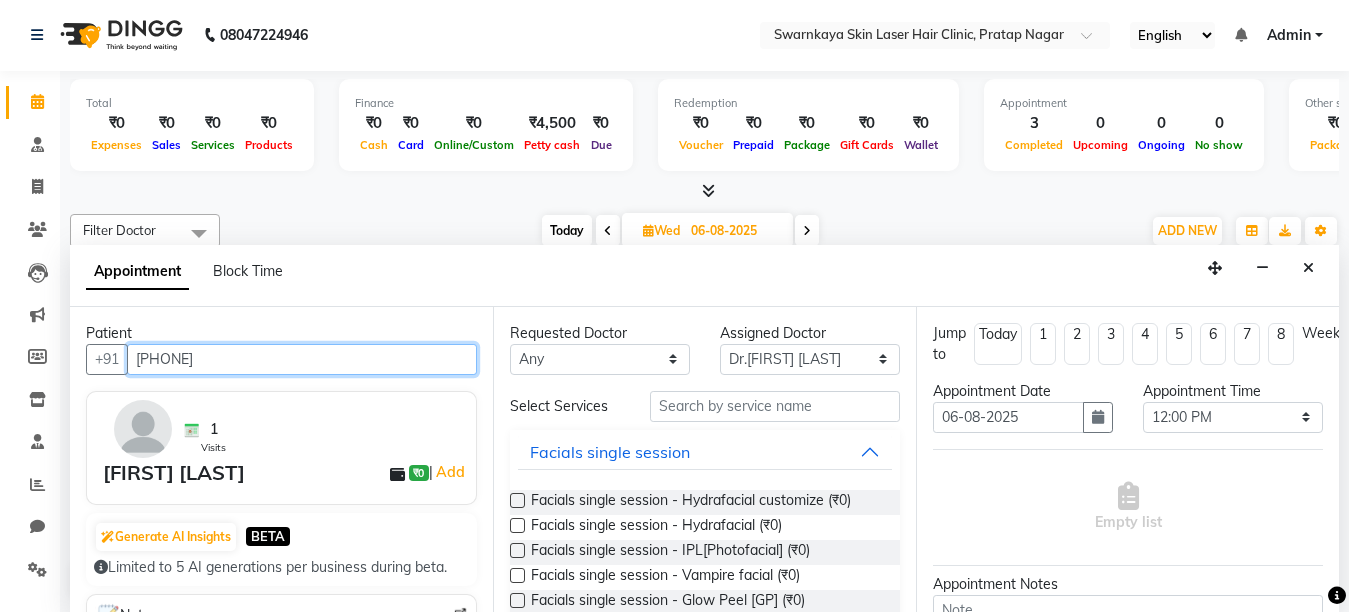 type on "[PHONE]" 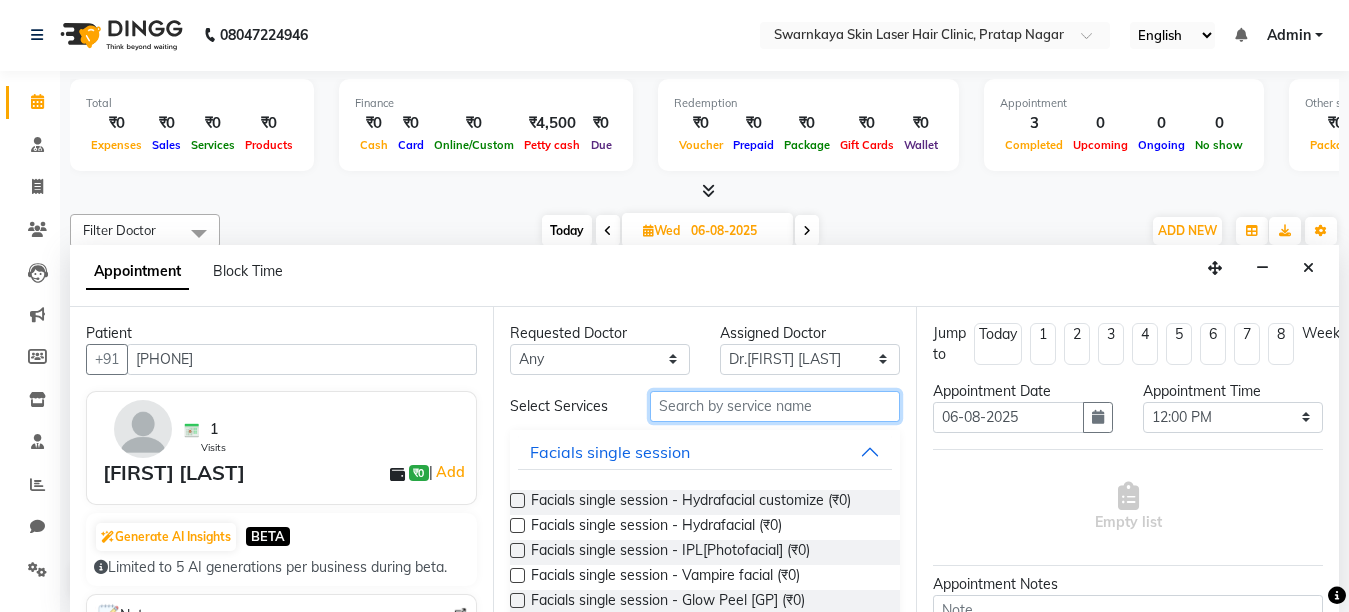 click at bounding box center (775, 406) 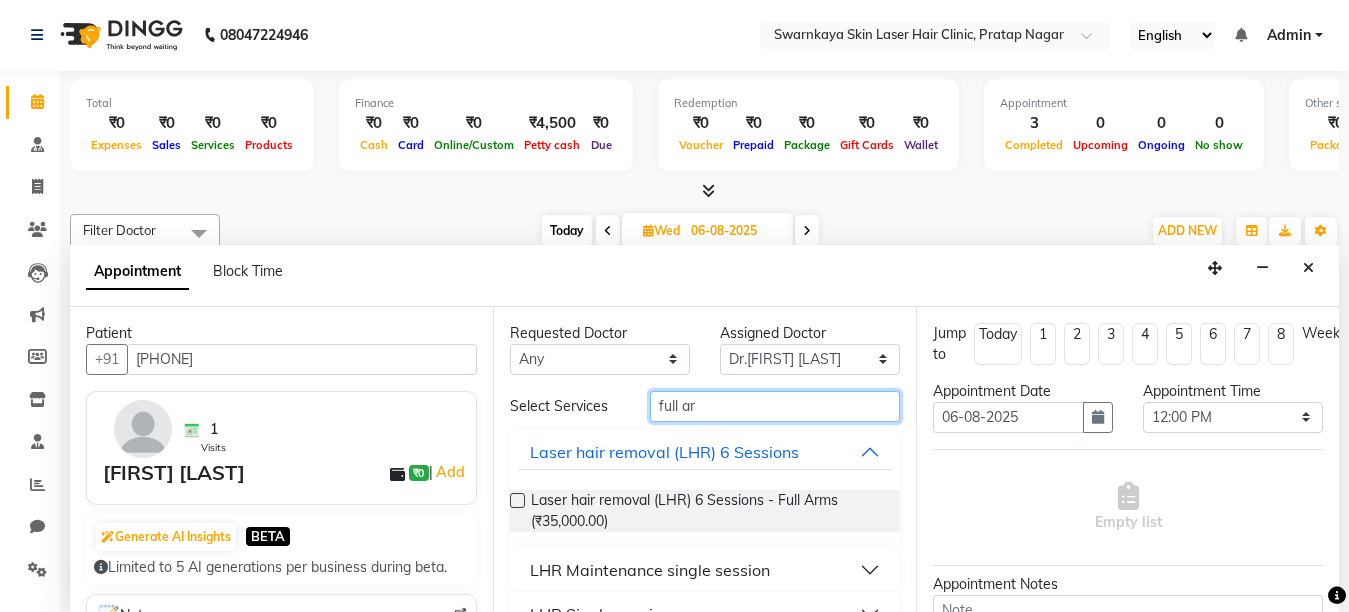type on "full ar" 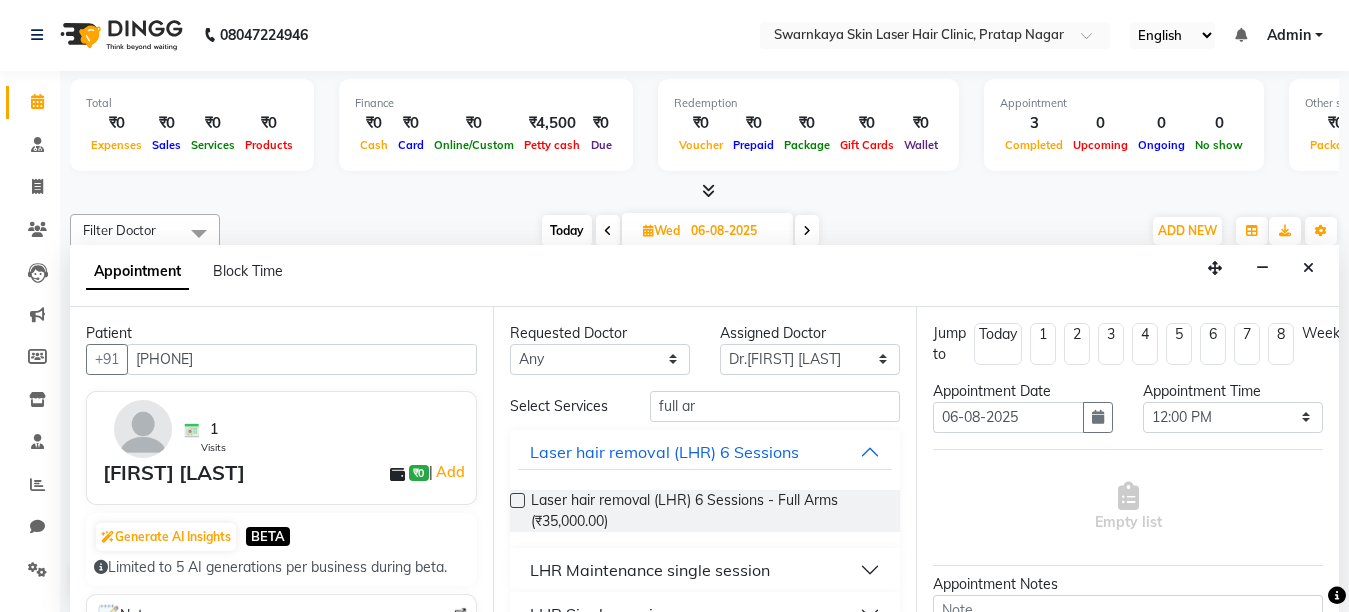 click on "Laser hair removal (LHR)
6 Sessions - Full Arms (₹35,000.00)" at bounding box center [707, 511] 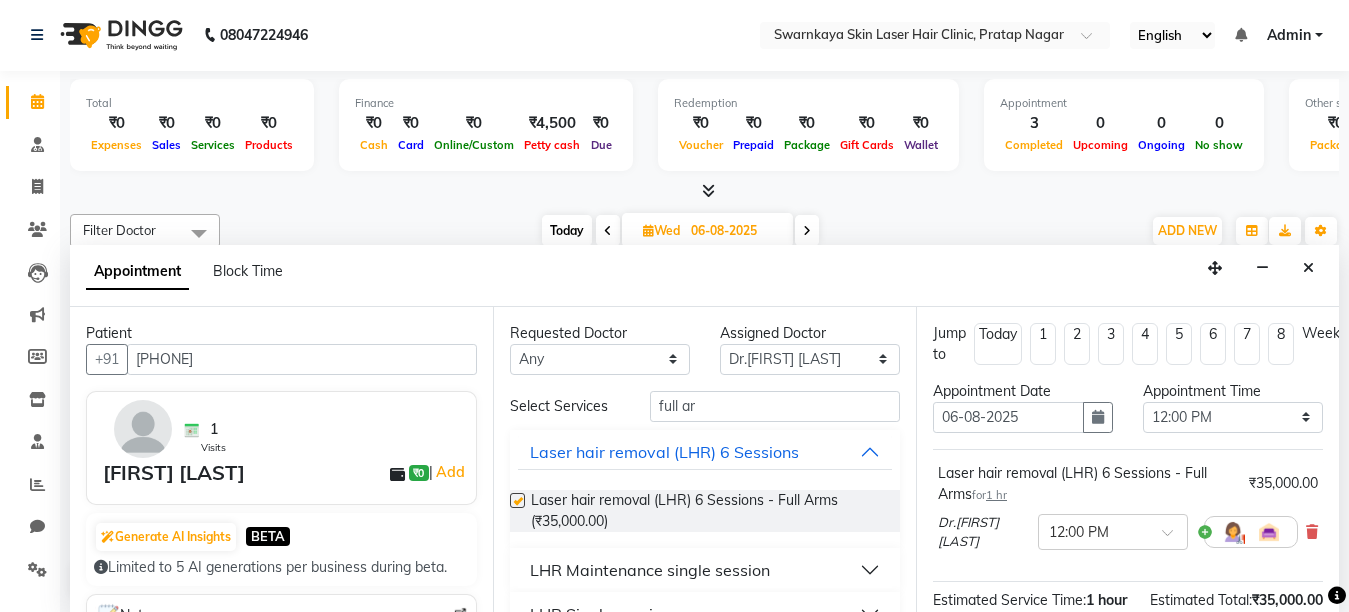 checkbox on "false" 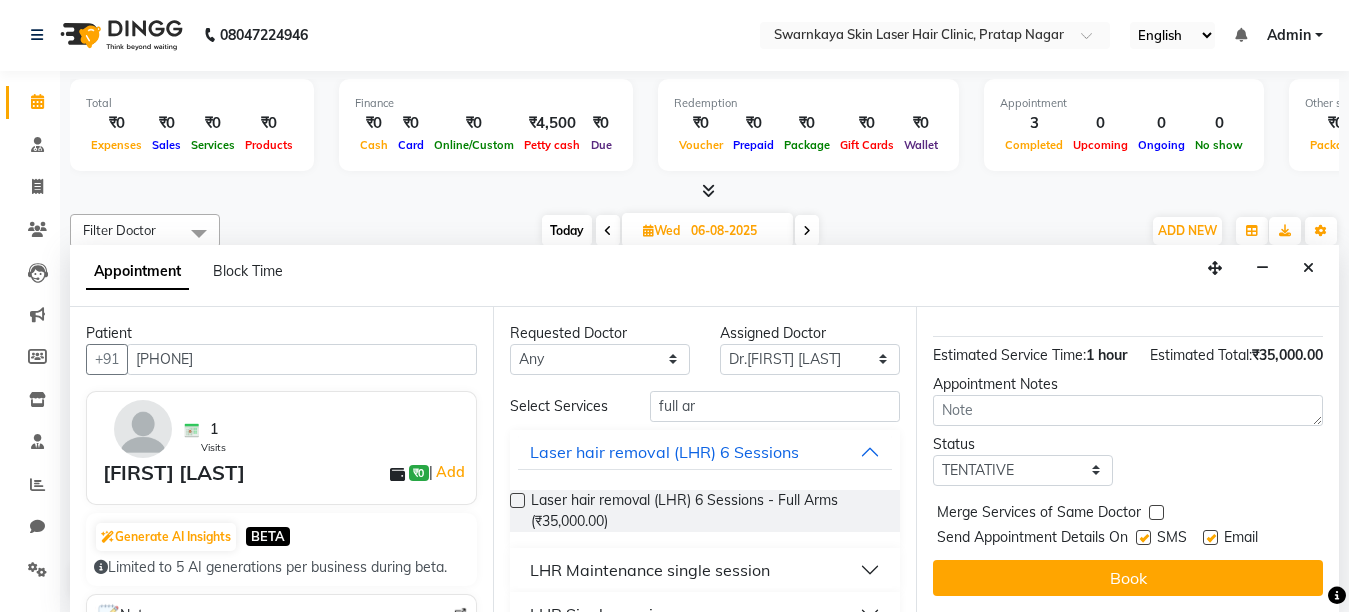 scroll, scrollTop: 283, scrollLeft: 0, axis: vertical 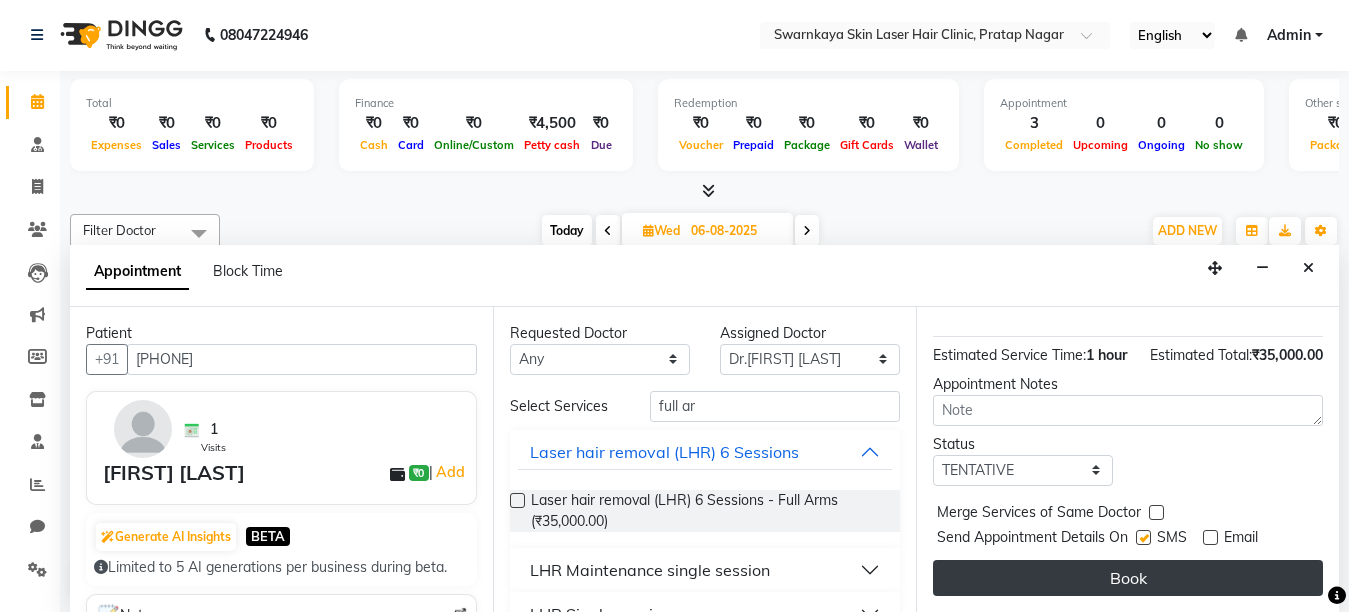 click on "Book" at bounding box center [1128, 578] 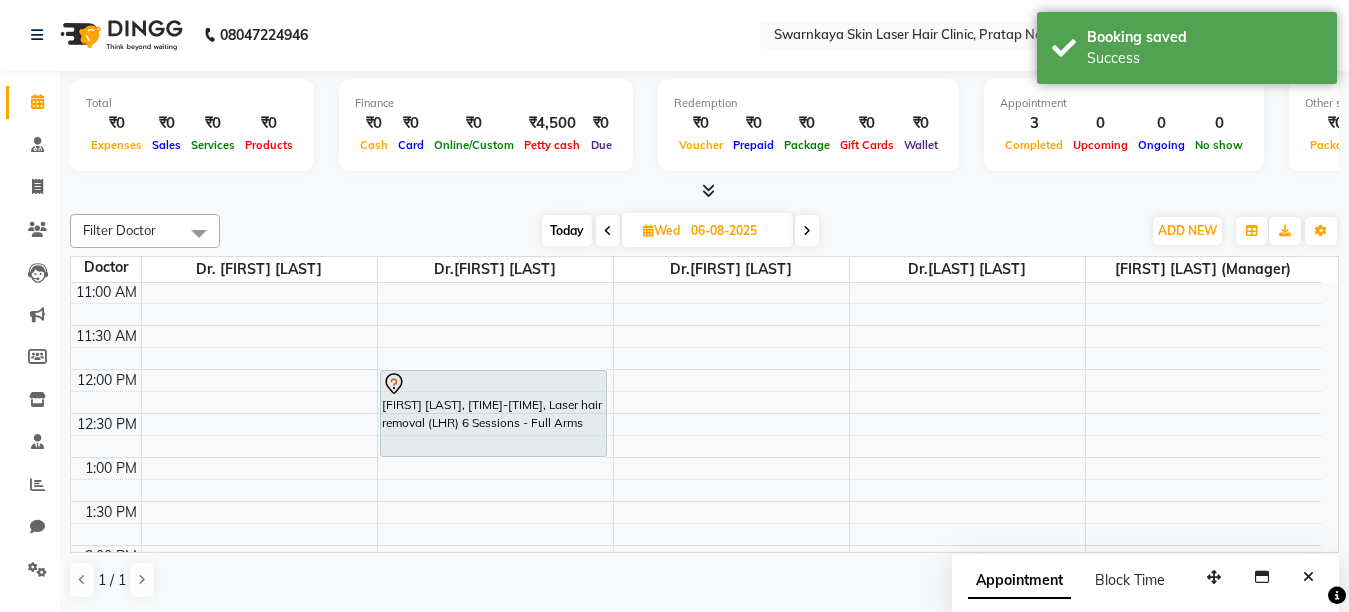 scroll, scrollTop: 0, scrollLeft: 0, axis: both 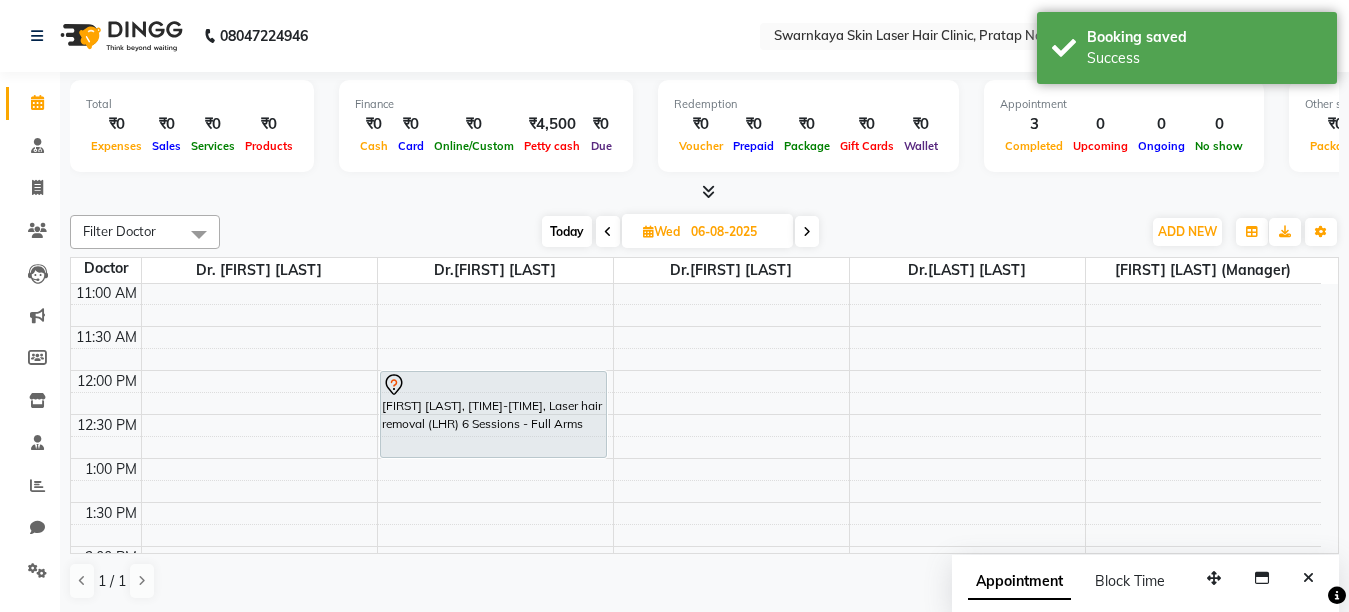 click at bounding box center [807, 232] 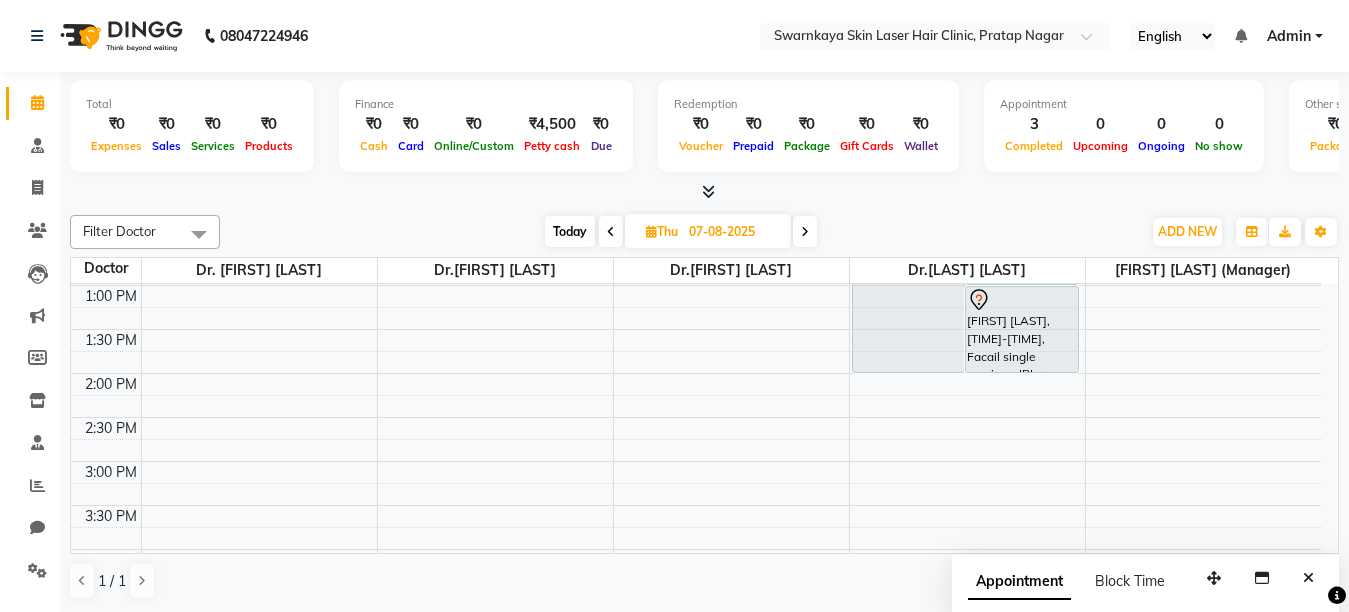 scroll, scrollTop: 297, scrollLeft: 0, axis: vertical 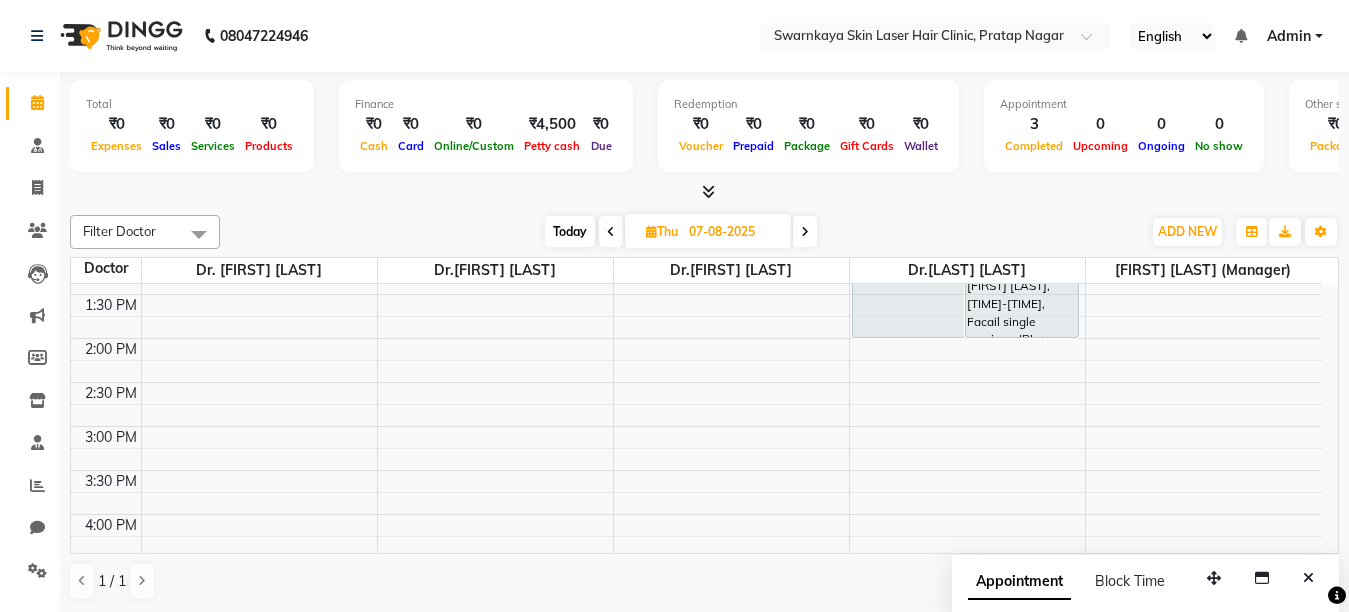 click on "[TIME] [TIME] [TIME] [TIME] [TIME] [TIME] [TIME] [TIME] [TIME] [TIME] [TIME] [TIME] [TIME] [TIME] [TIME] [TIME] [TIME] [TIME] [TIME] [TIME] [TIME] [TIME]             [FIRST] [LAST], [TIME]-[TIME], Lhr full body female main             [FIRST] [LAST], [TIME]-[TIME], Laser hair removal (LHR)
6 Sessions - Chin             [FIRST] [LAST], [TIME]-[TIME], Facail single session - IPL + PEEL             [FIRST] [LAST], [TIME]-[TIME], Facail single session - IPL + PEEL" at bounding box center (696, 470) 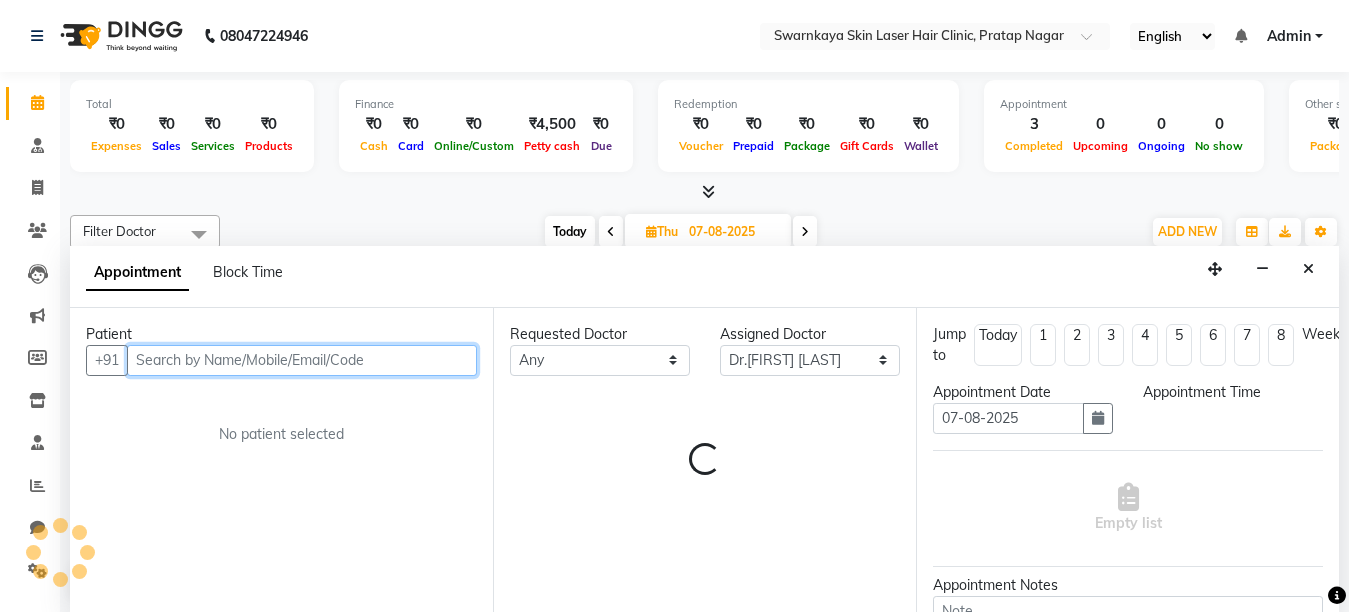 scroll, scrollTop: 1, scrollLeft: 0, axis: vertical 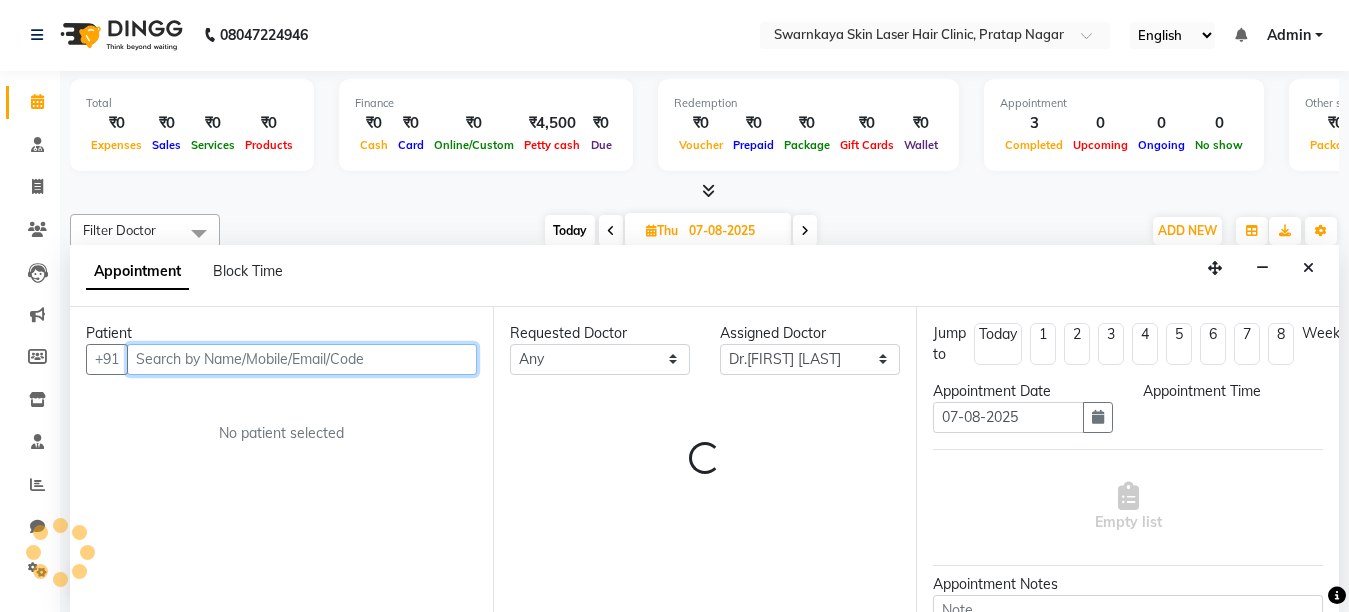 select on "930" 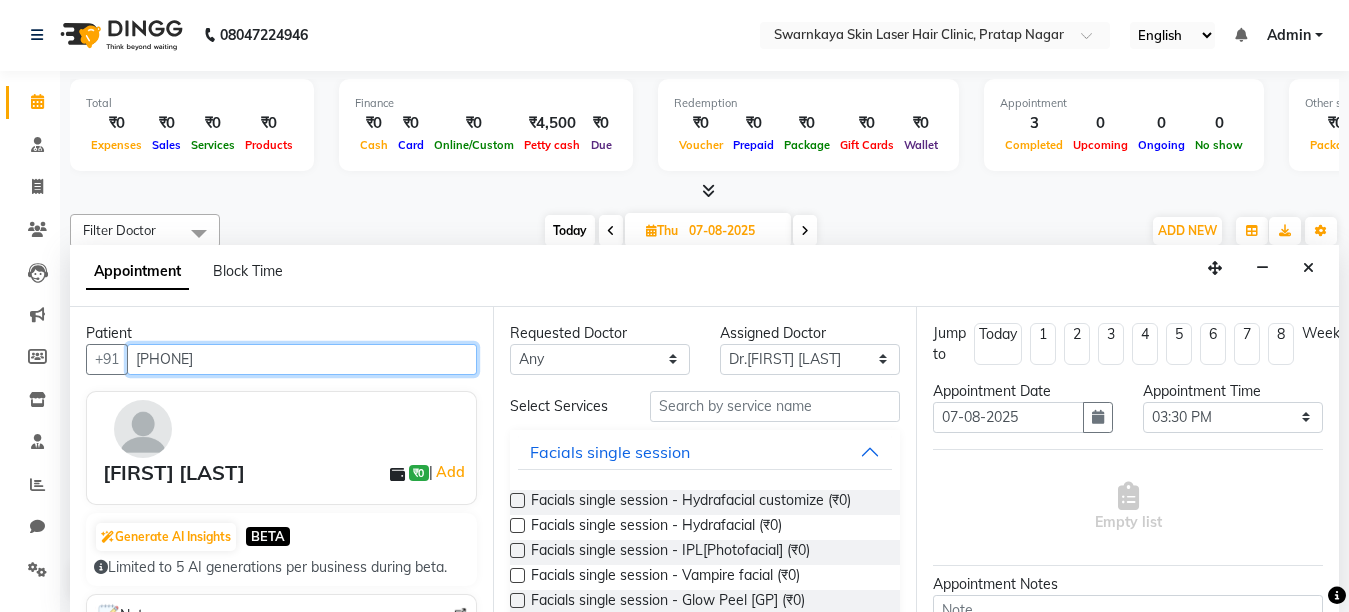 type on "[PHONE]" 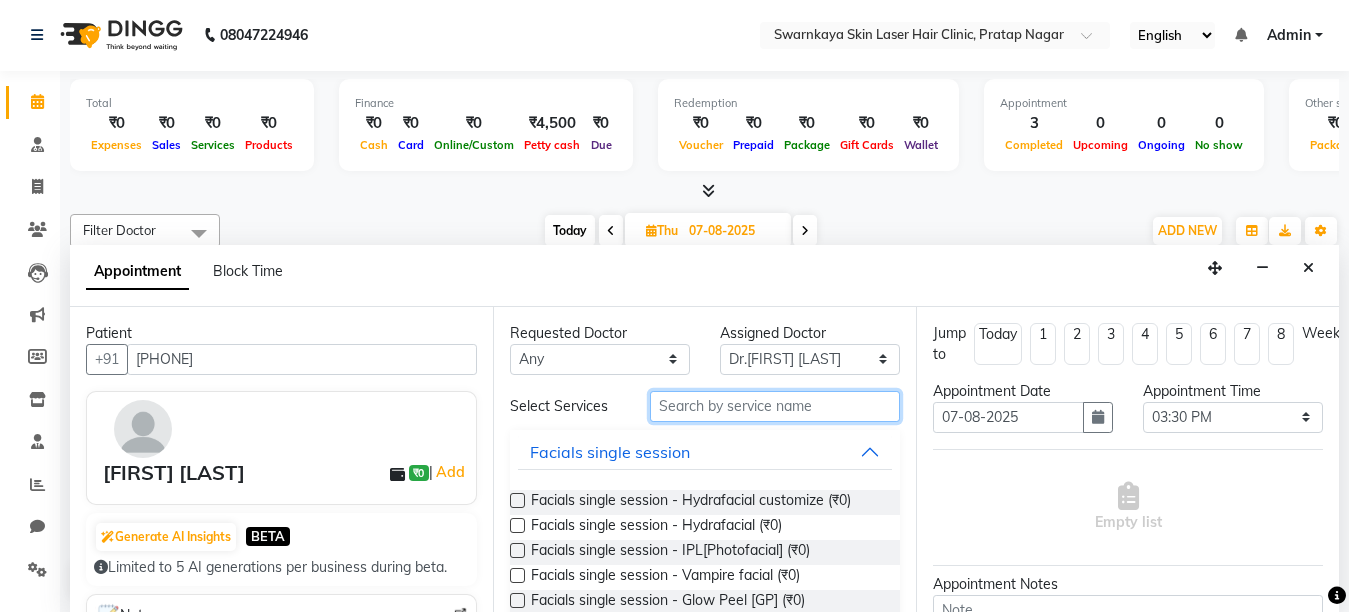 click at bounding box center (775, 406) 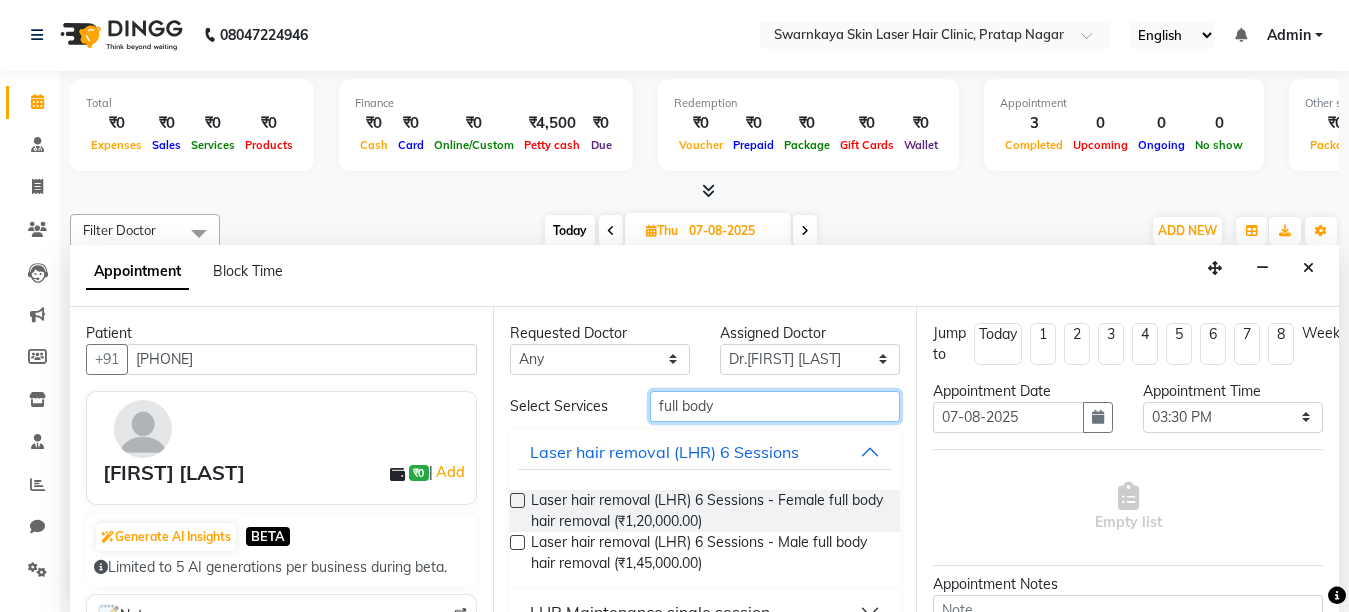 type on "full body" 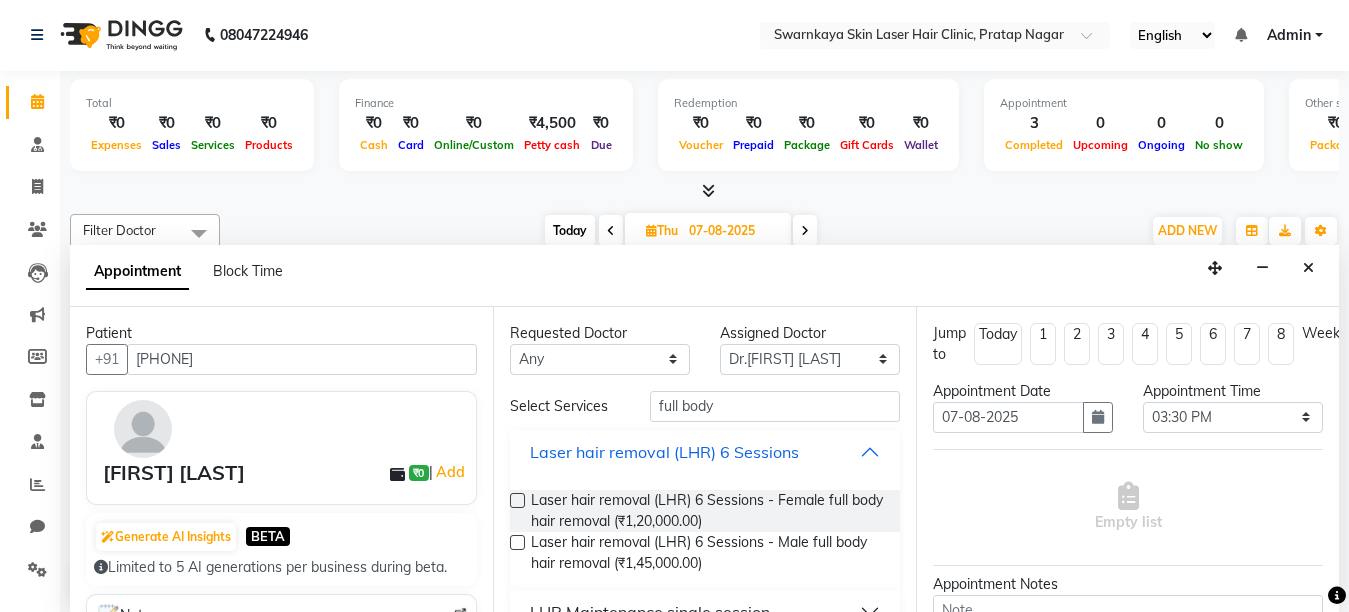 click on "Laser hair removal (LHR)
6 Sessions" at bounding box center [705, 452] 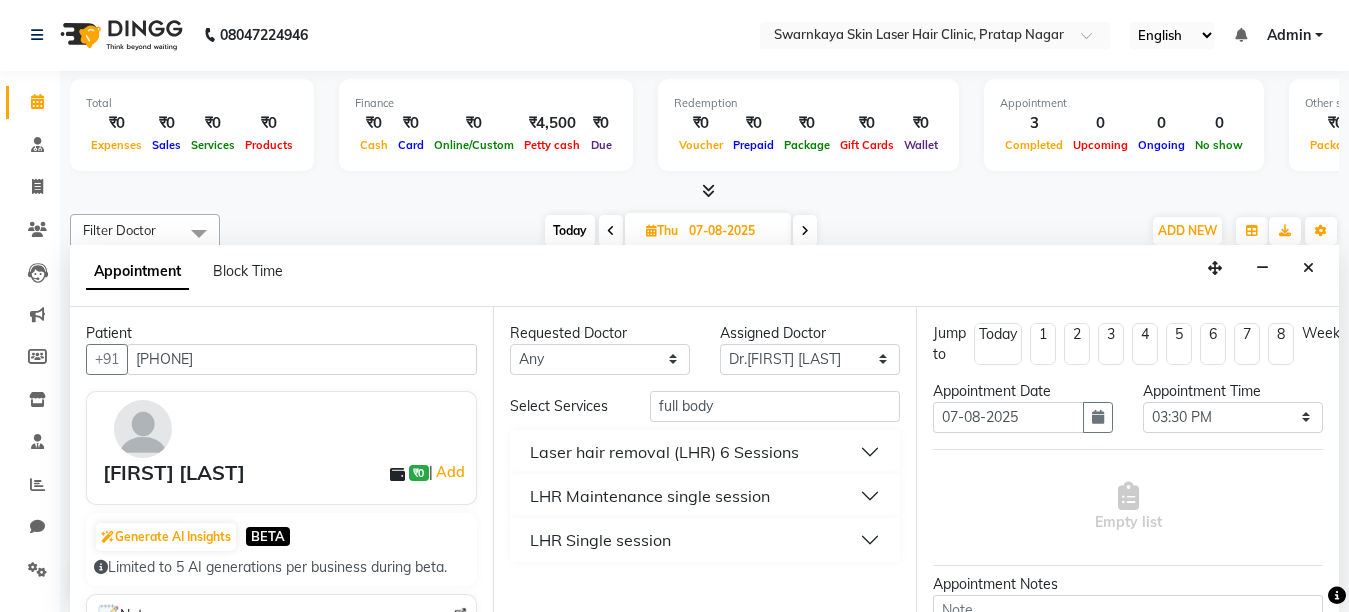 click on "LHR Maintenance single session" at bounding box center (705, 496) 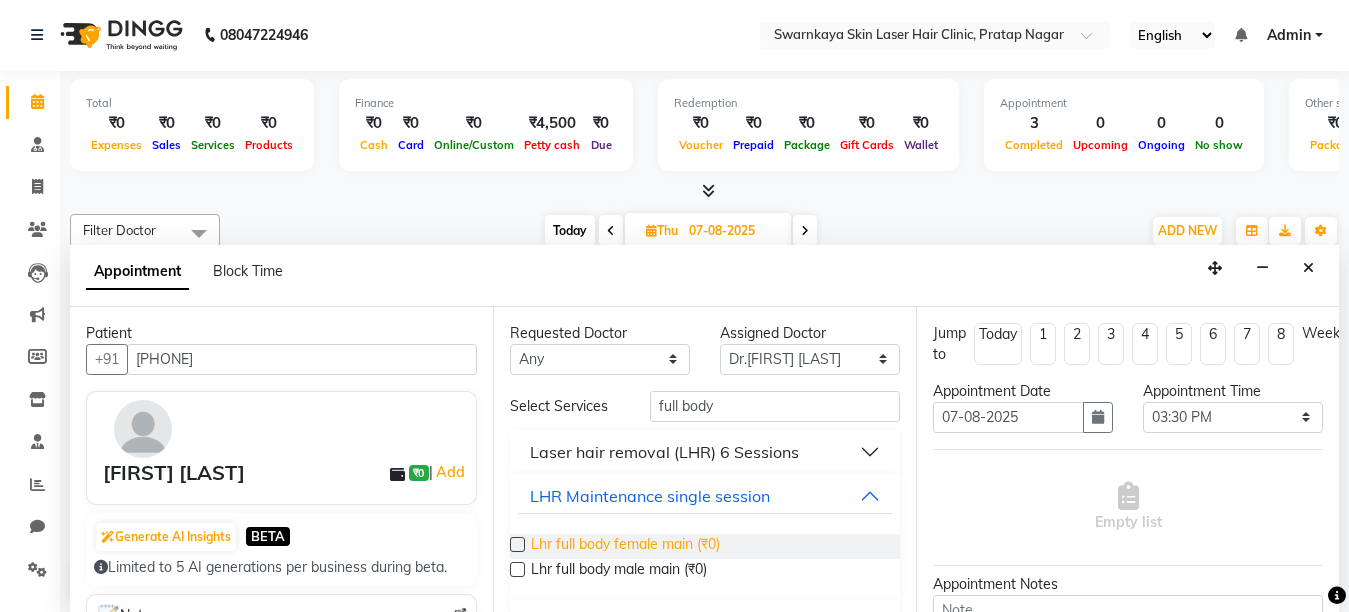 click on "Lhr full body female main (₹0)" at bounding box center [625, 546] 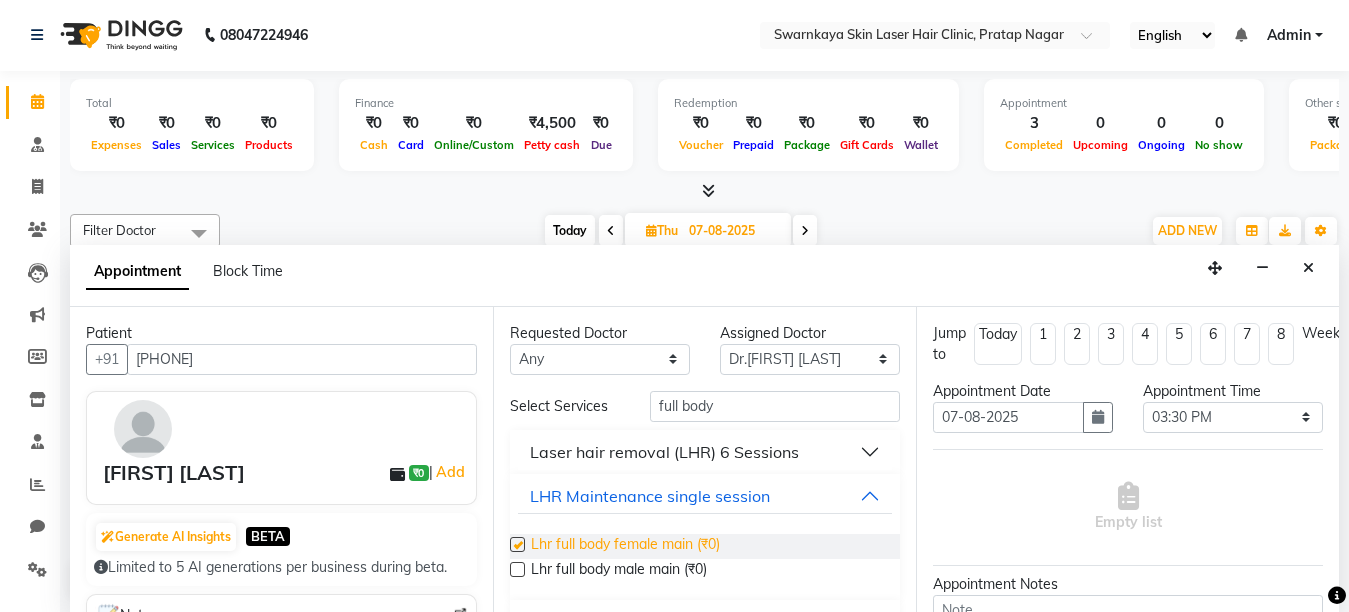 checkbox on "false" 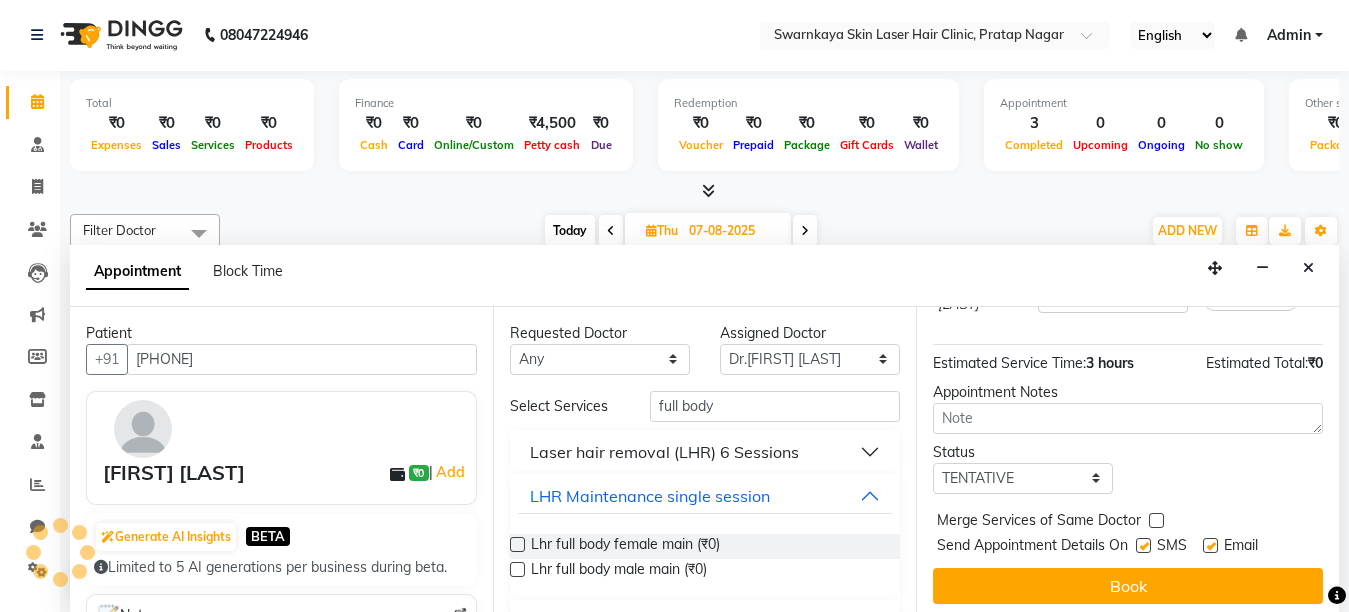 scroll, scrollTop: 241, scrollLeft: 0, axis: vertical 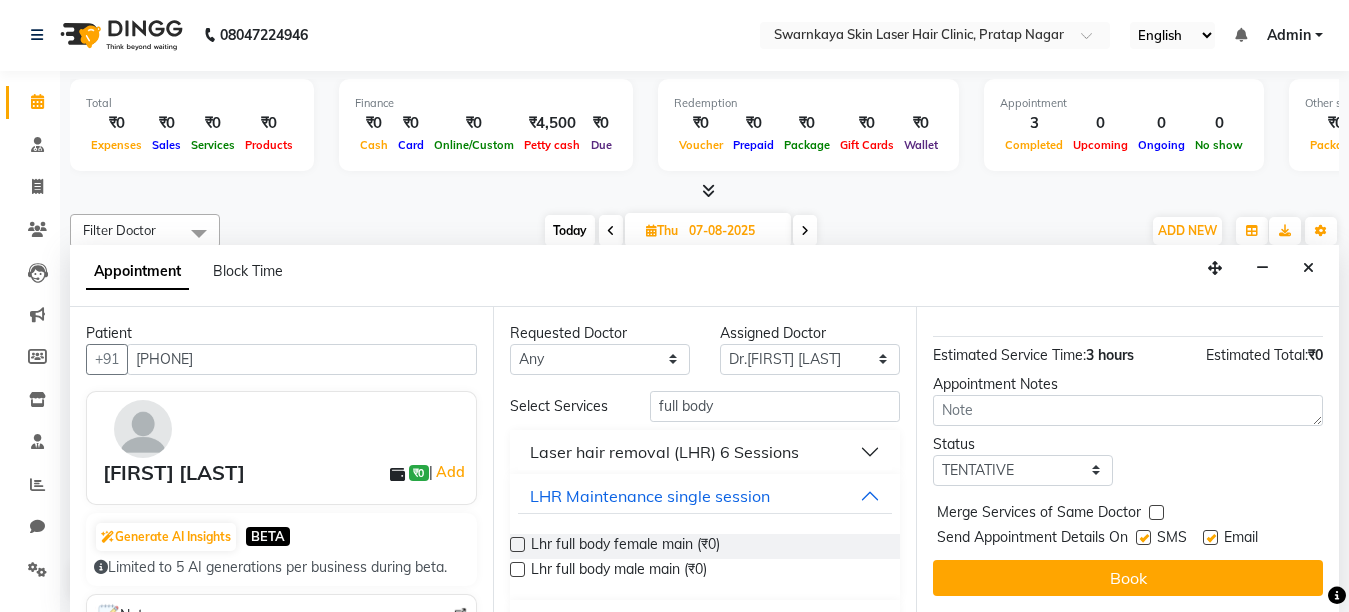 click at bounding box center [1210, 537] 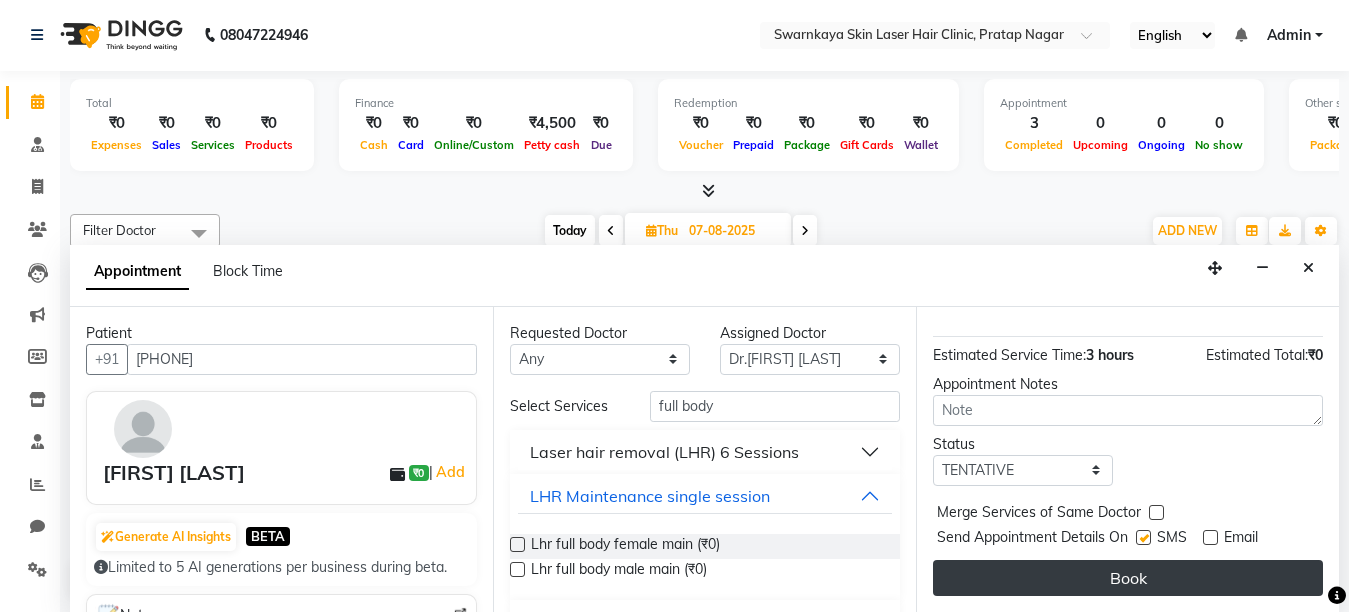 click on "Book" at bounding box center (1128, 578) 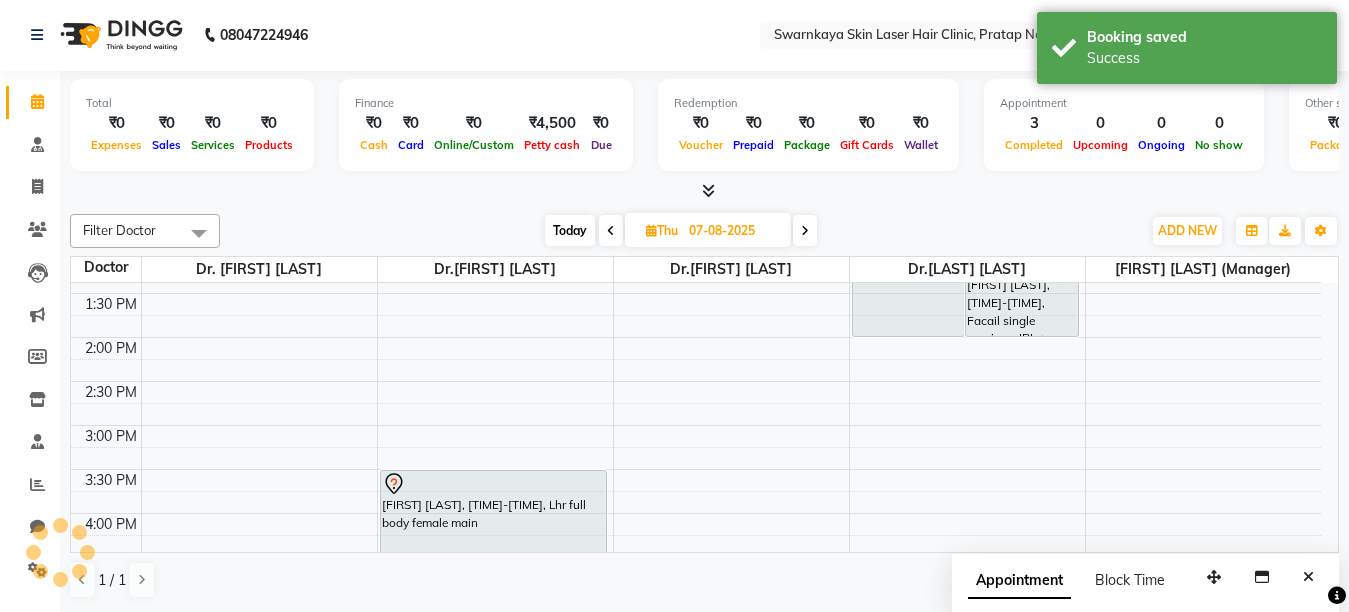 scroll, scrollTop: 0, scrollLeft: 0, axis: both 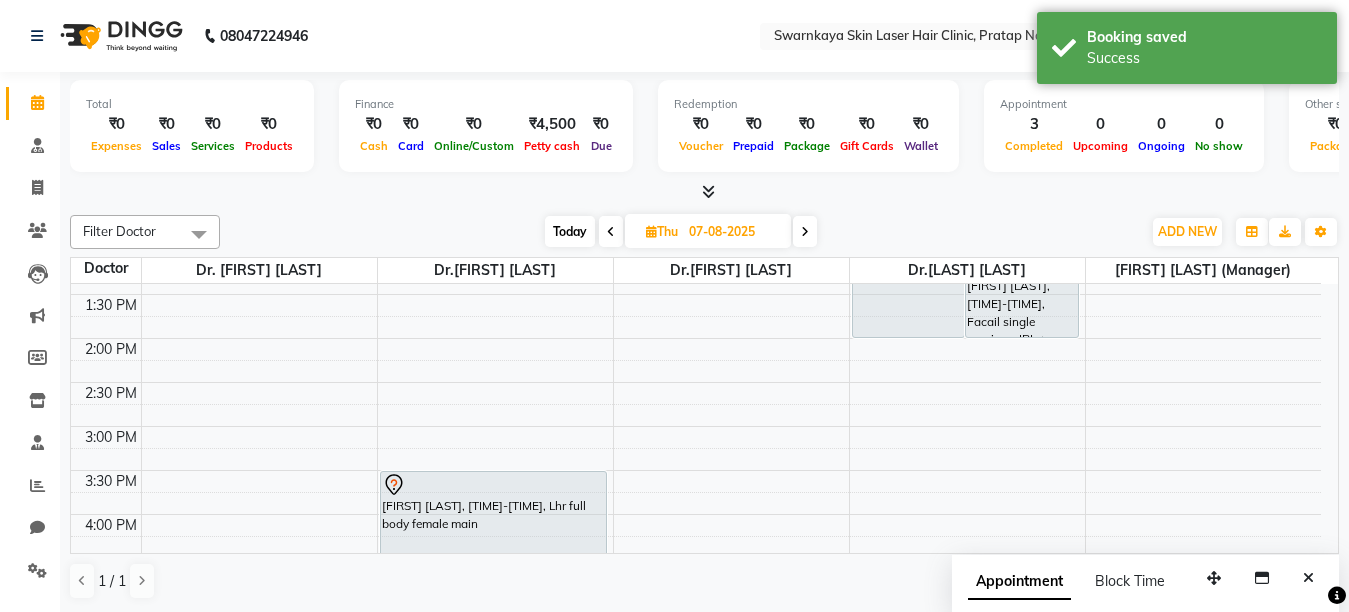 click at bounding box center (805, 232) 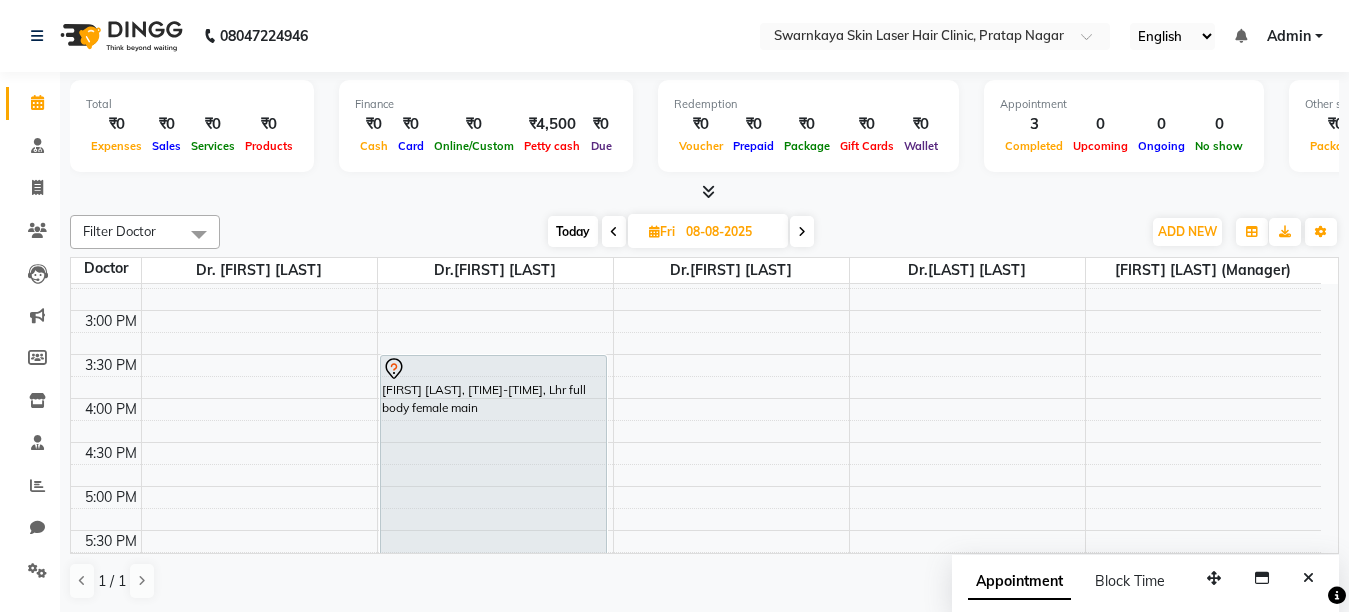scroll, scrollTop: 440, scrollLeft: 0, axis: vertical 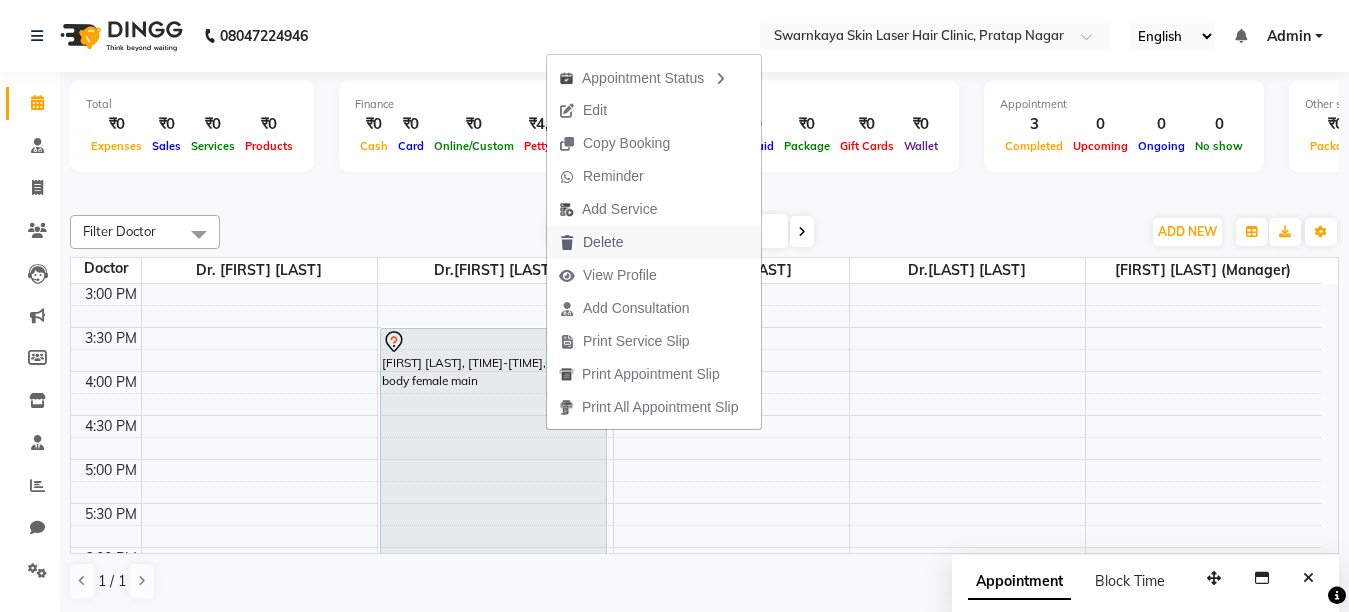 click on "Delete" at bounding box center [603, 242] 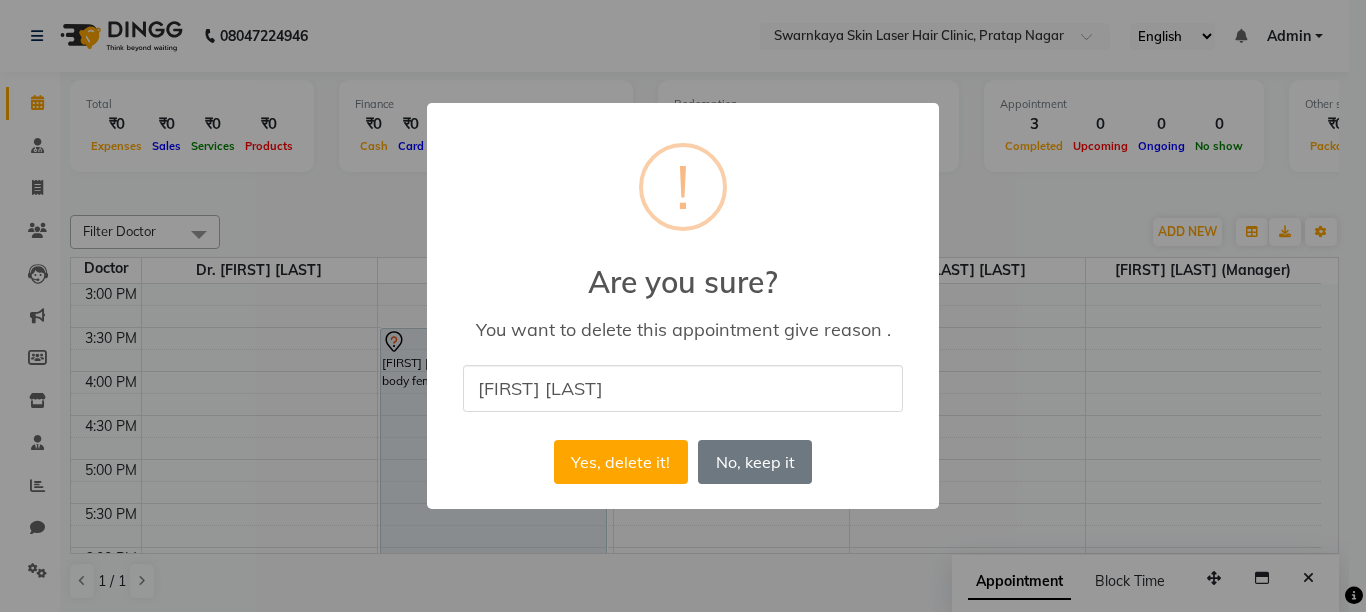 type on "[FIRST] [LAST]" 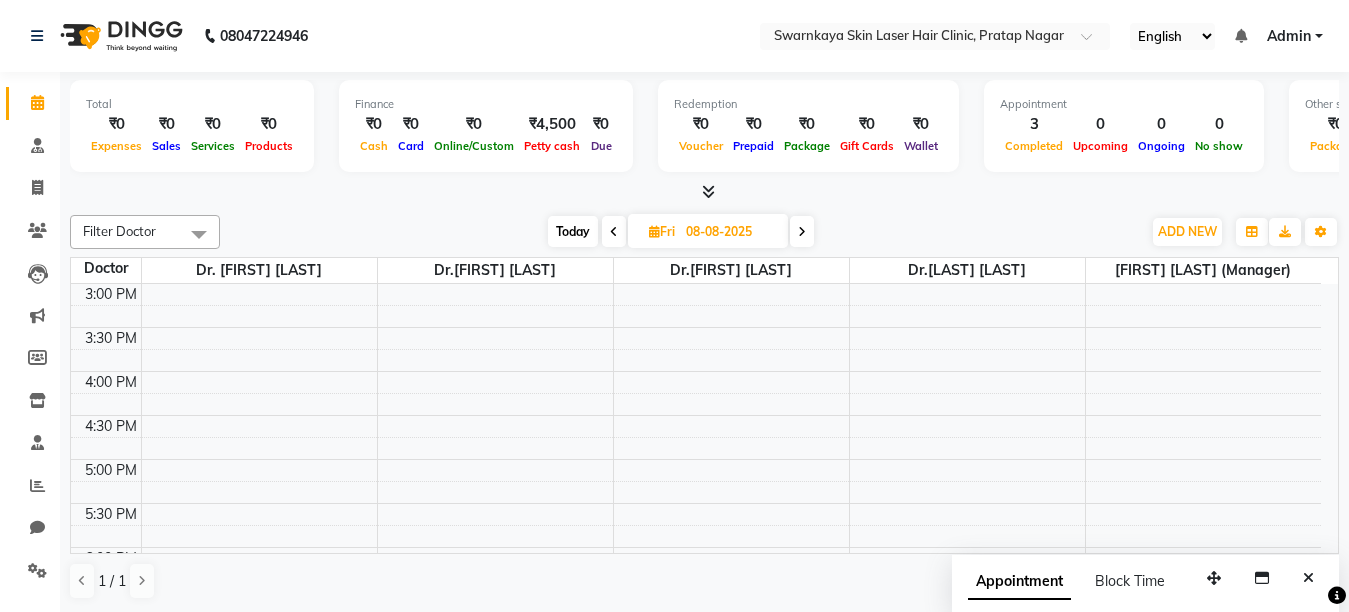 click at bounding box center [614, 232] 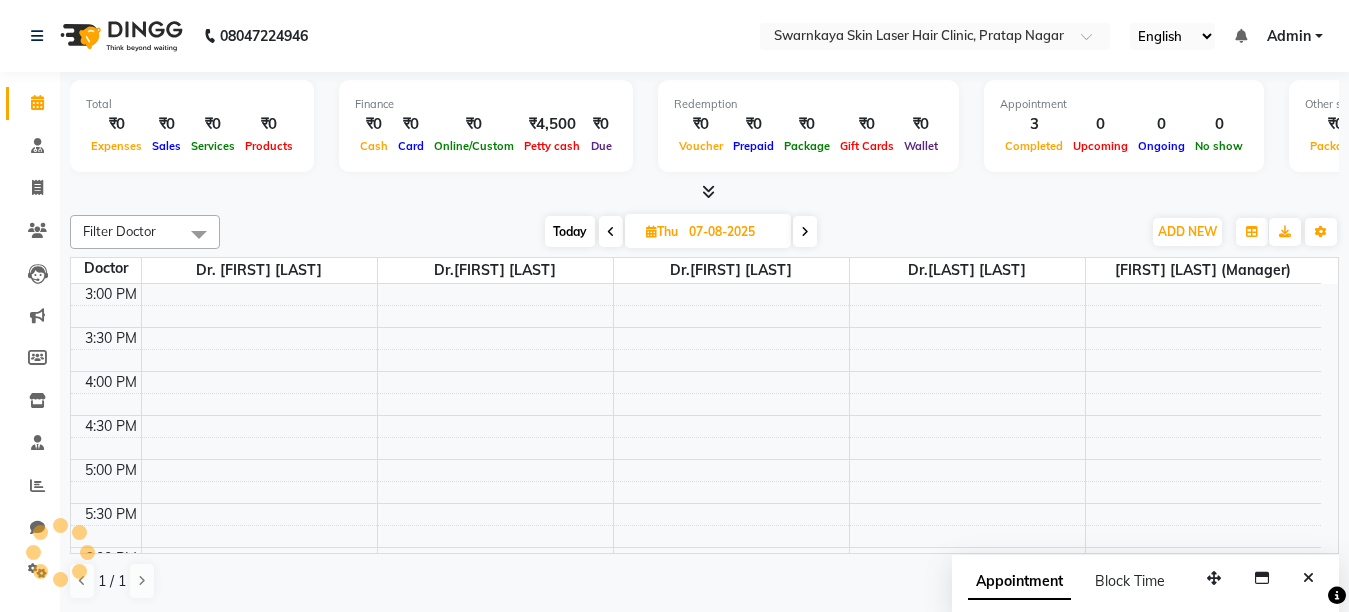 scroll, scrollTop: 177, scrollLeft: 0, axis: vertical 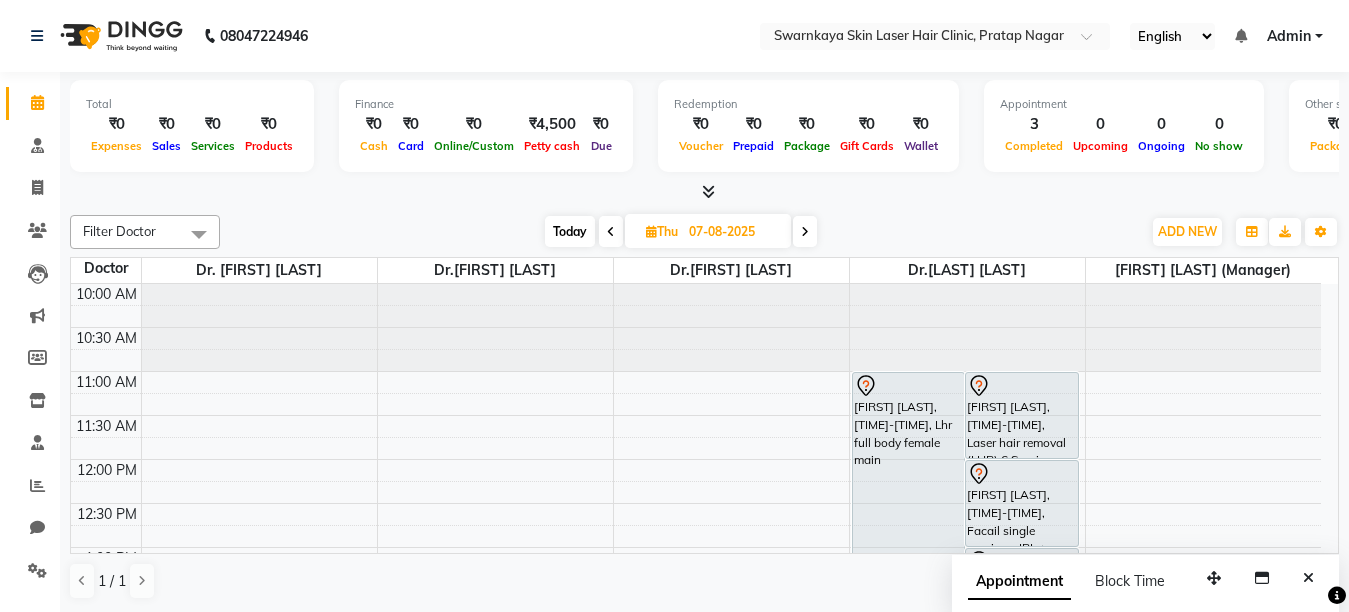 click at bounding box center [611, 232] 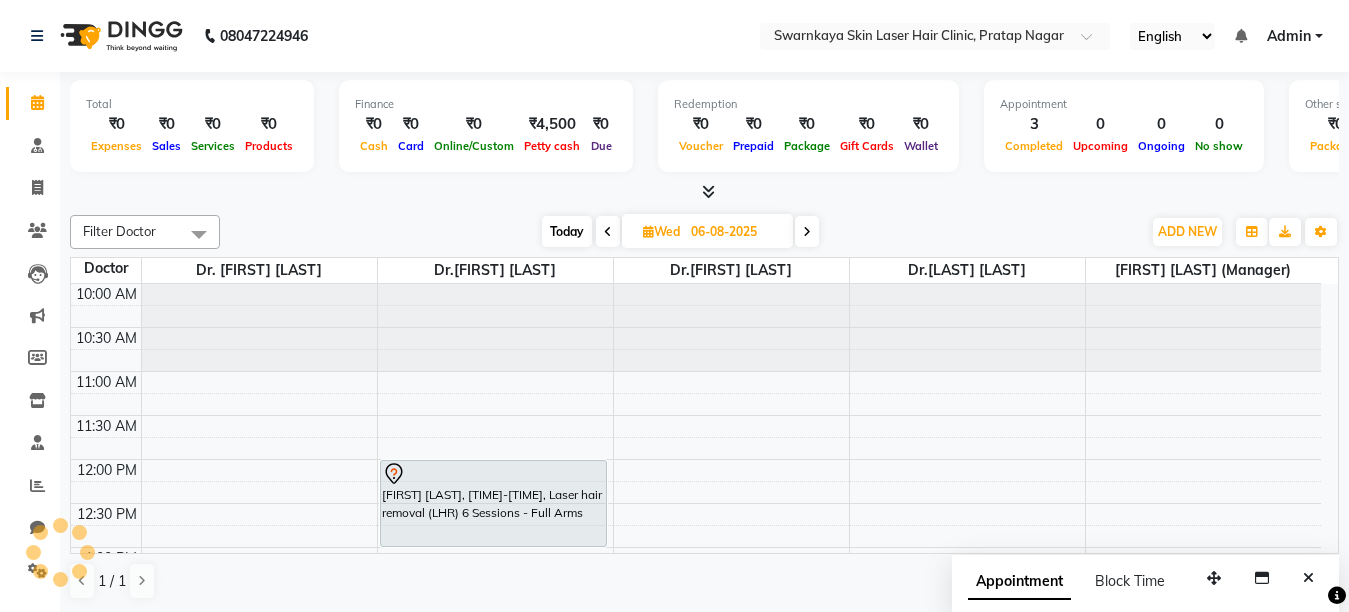 scroll, scrollTop: 177, scrollLeft: 0, axis: vertical 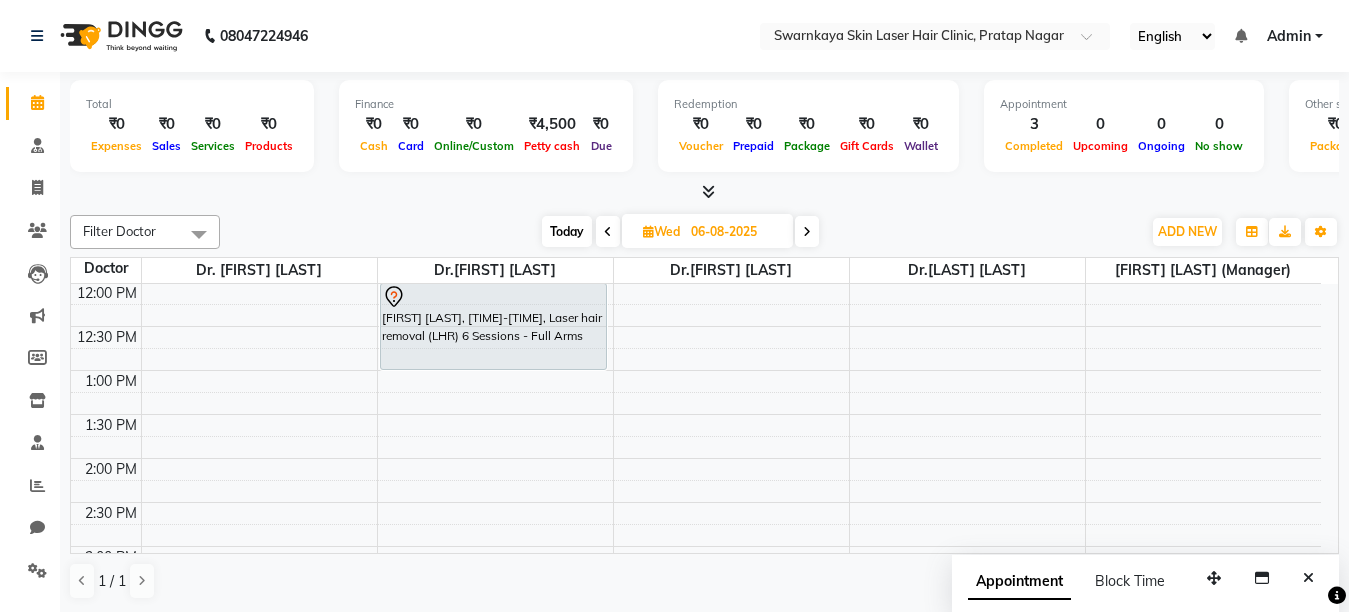 click at bounding box center (608, 232) 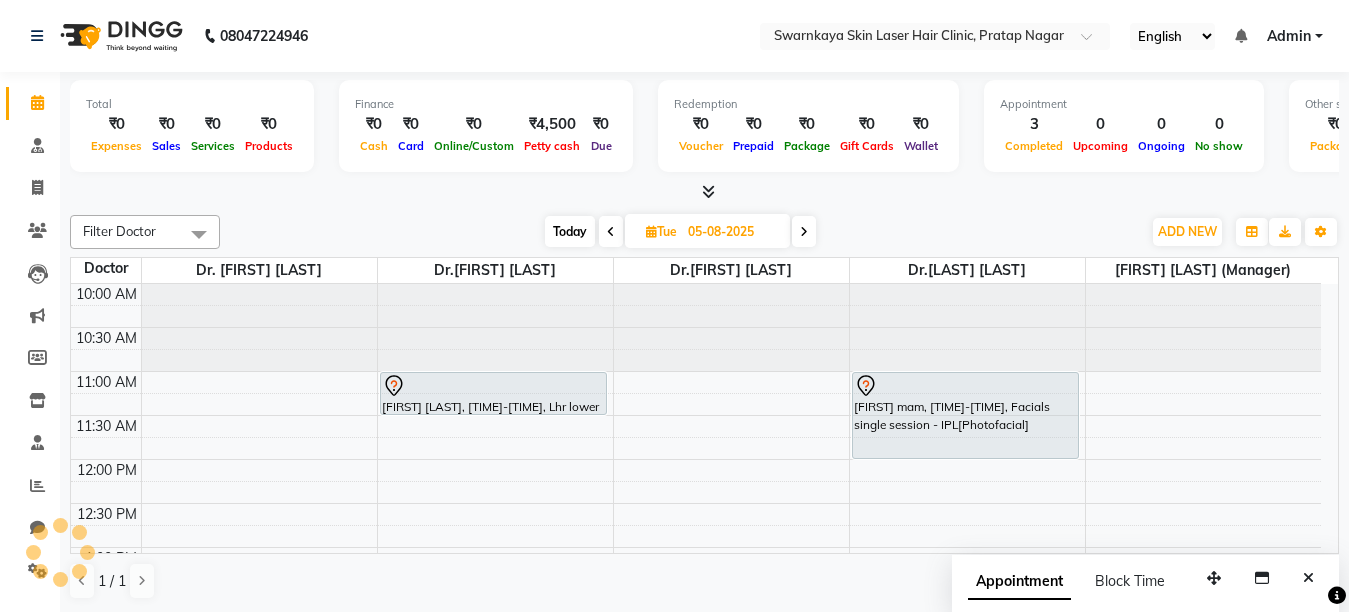 scroll, scrollTop: 177, scrollLeft: 0, axis: vertical 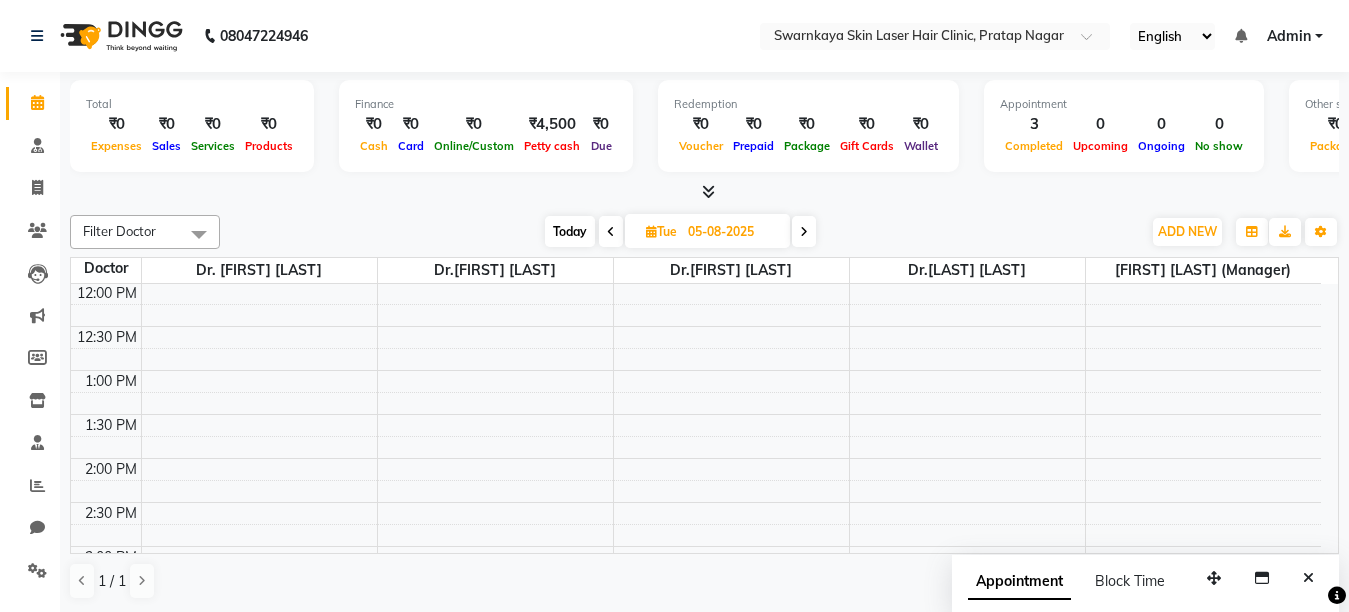 click at bounding box center (611, 232) 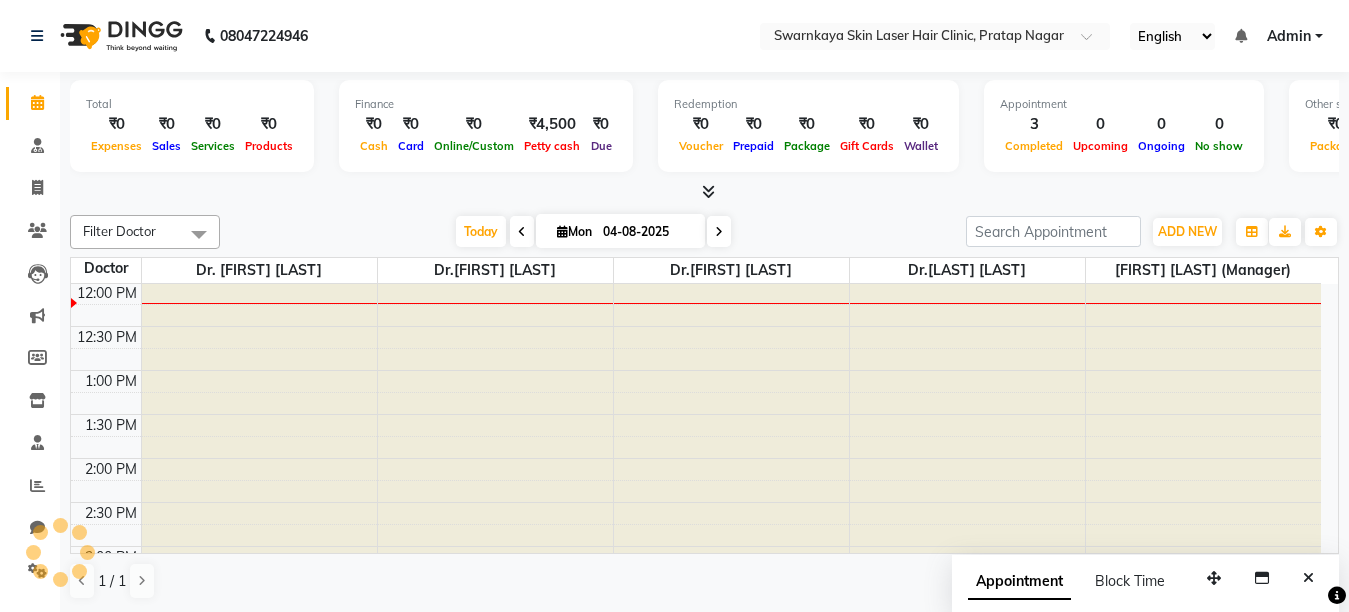 scroll, scrollTop: 177, scrollLeft: 0, axis: vertical 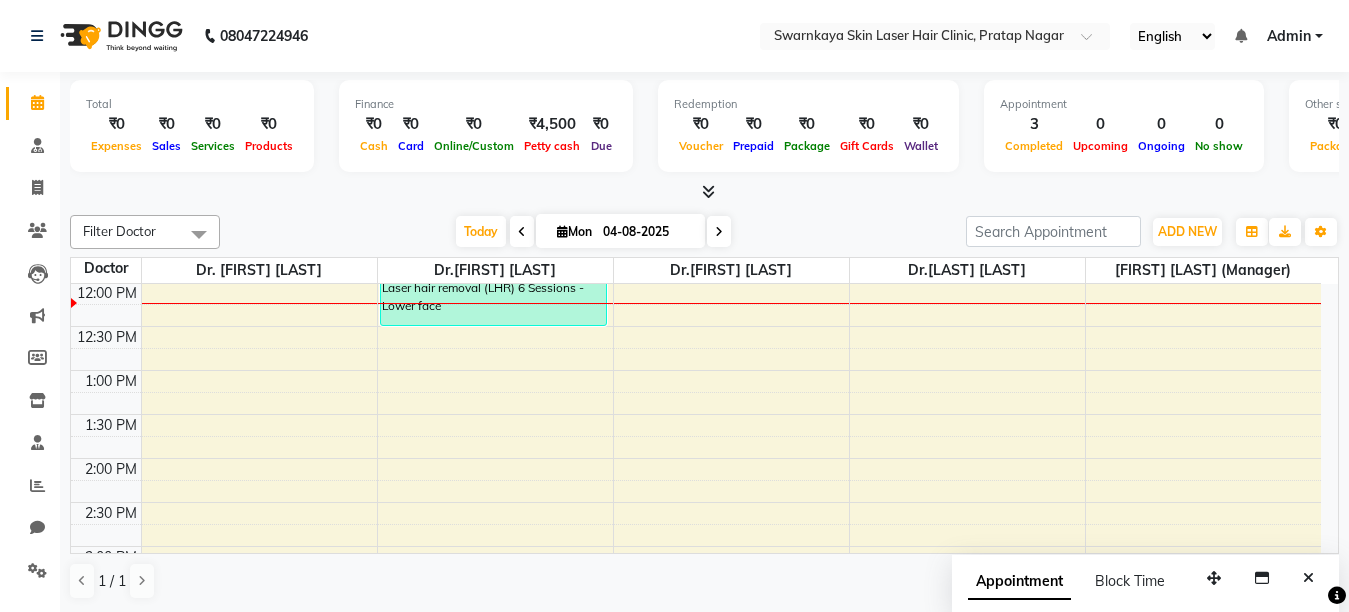 click at bounding box center [522, 231] 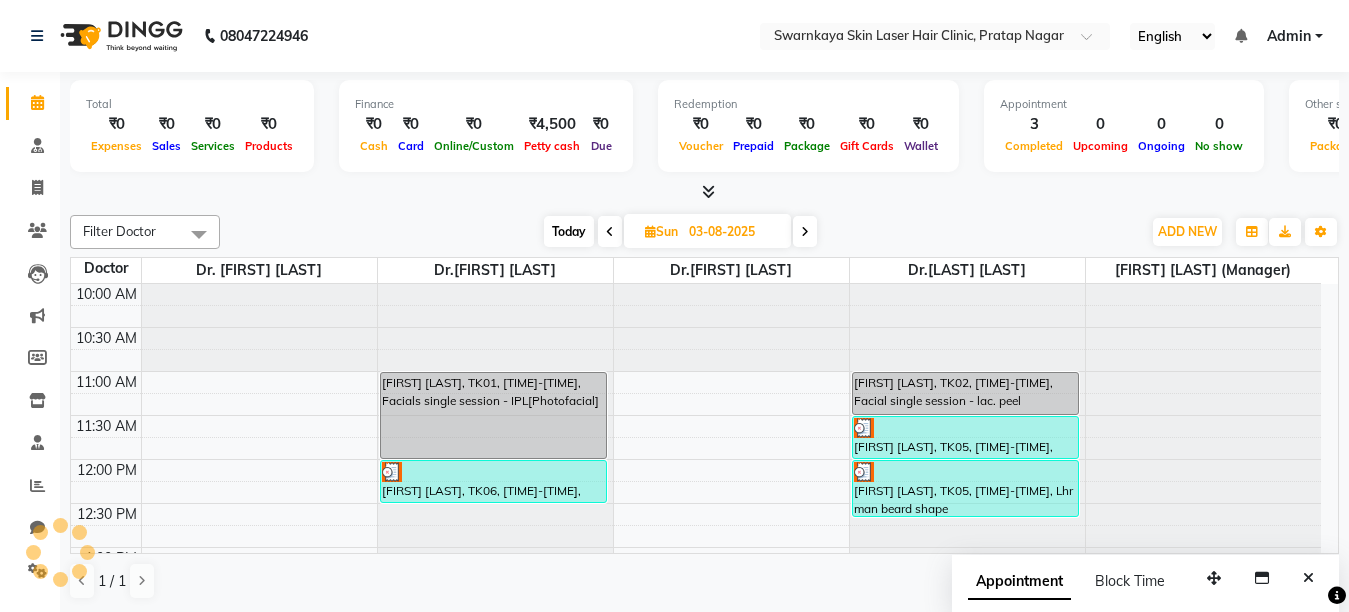scroll, scrollTop: 177, scrollLeft: 0, axis: vertical 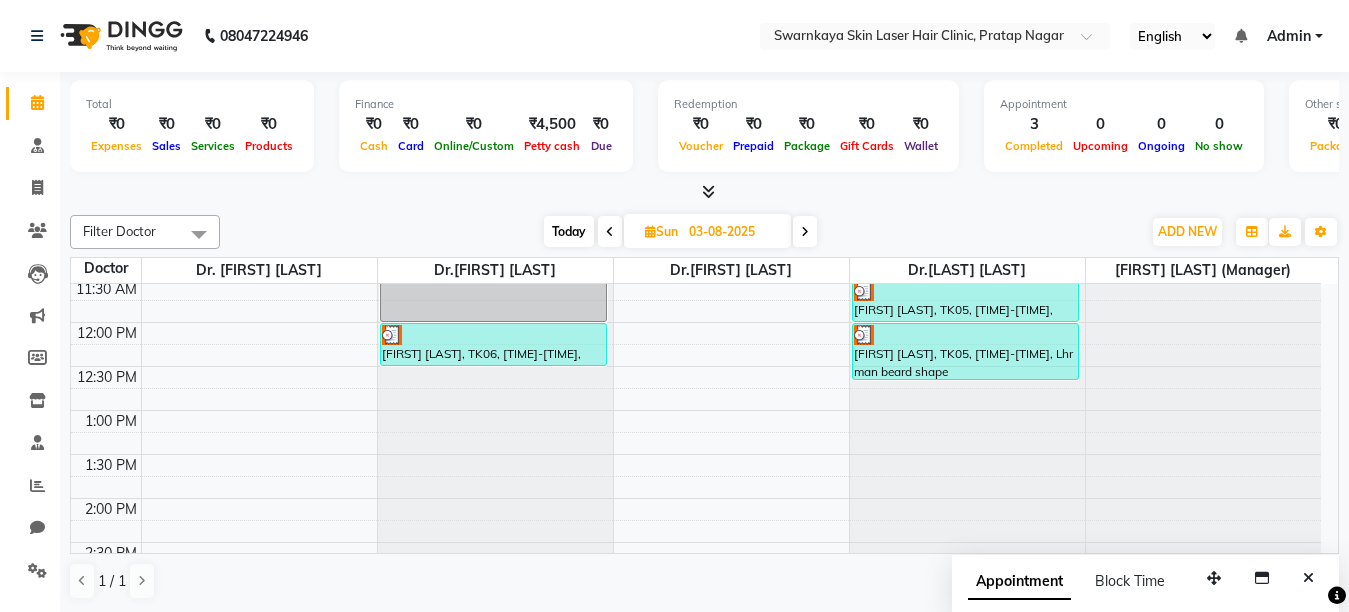 click on "03-08-2025" at bounding box center (733, 232) 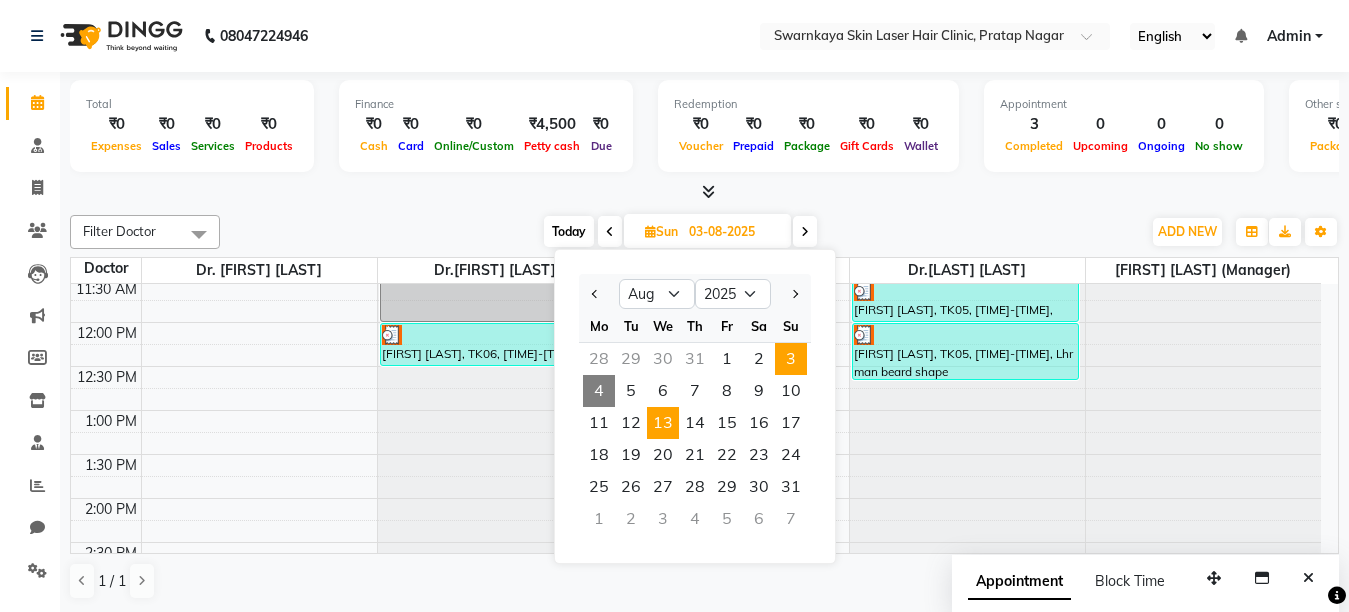 click on "13" at bounding box center (663, 423) 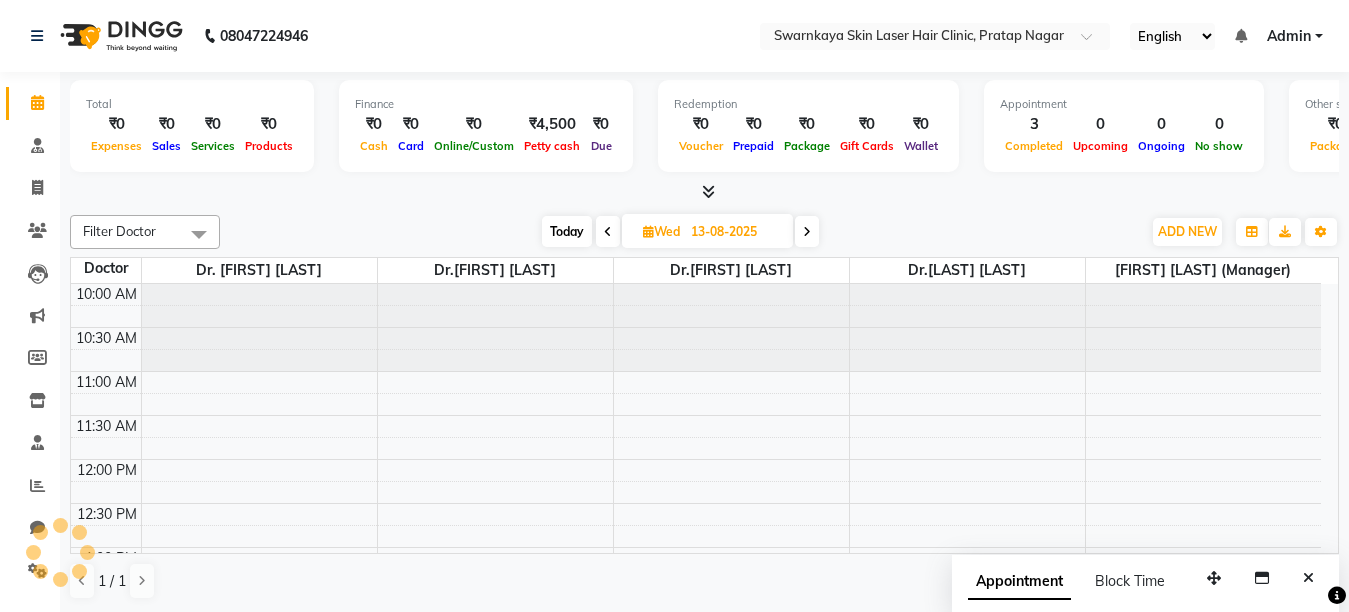 scroll, scrollTop: 177, scrollLeft: 0, axis: vertical 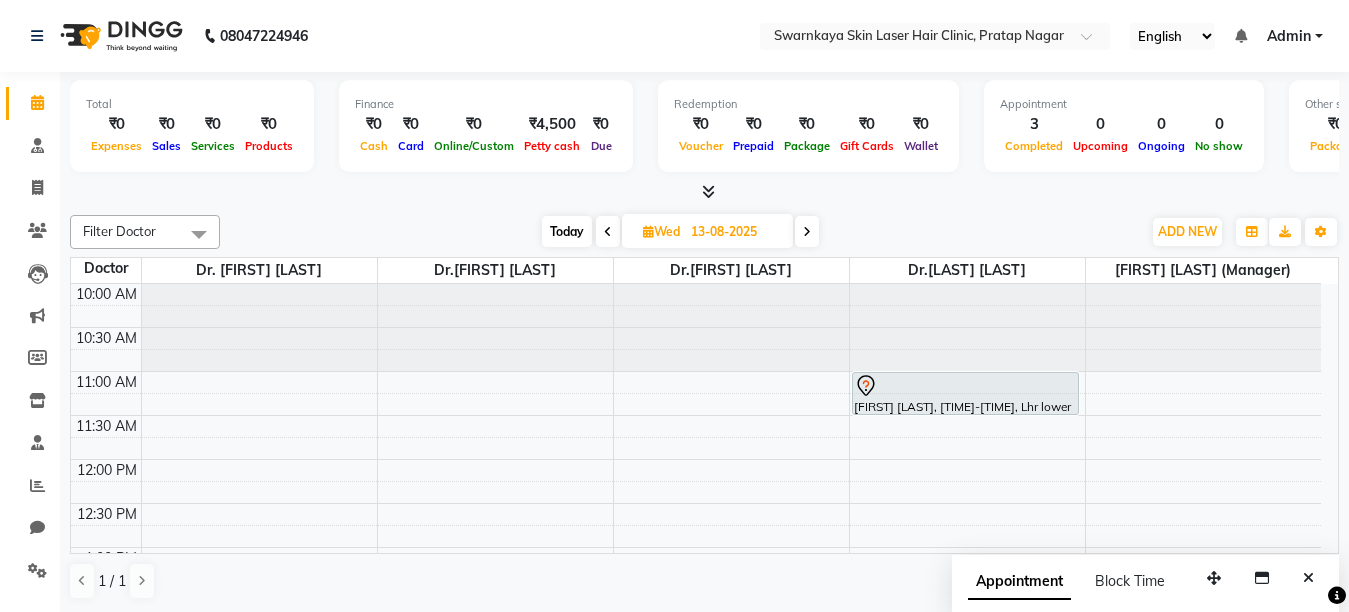 click on "[TIME] [TIME] [TIME] [TIME] [TIME] [TIME] [TIME] [TIME] [TIME] [TIME] [TIME] [TIME] [TIME] [TIME] [TIME] [TIME] [TIME] [TIME] [TIME] [TIME] [TIME] [TIME]             [FIRST] [LAST], [TIME]-[TIME], Lhr lower face main." at bounding box center (696, 767) 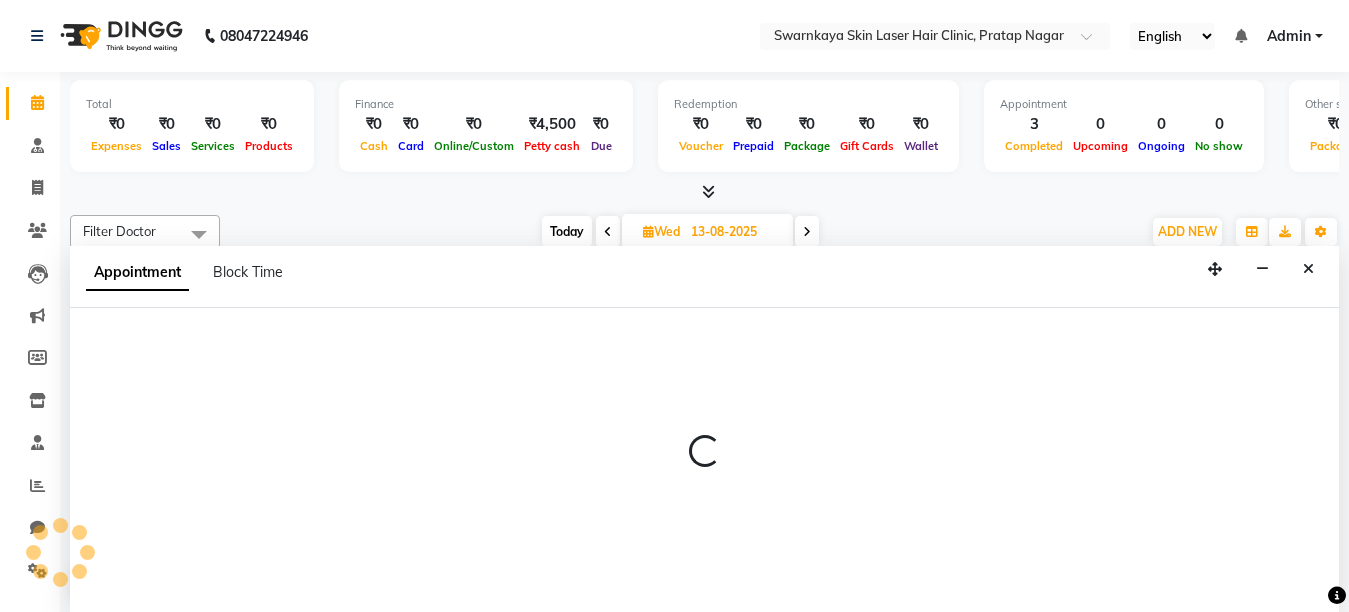 select on "83968" 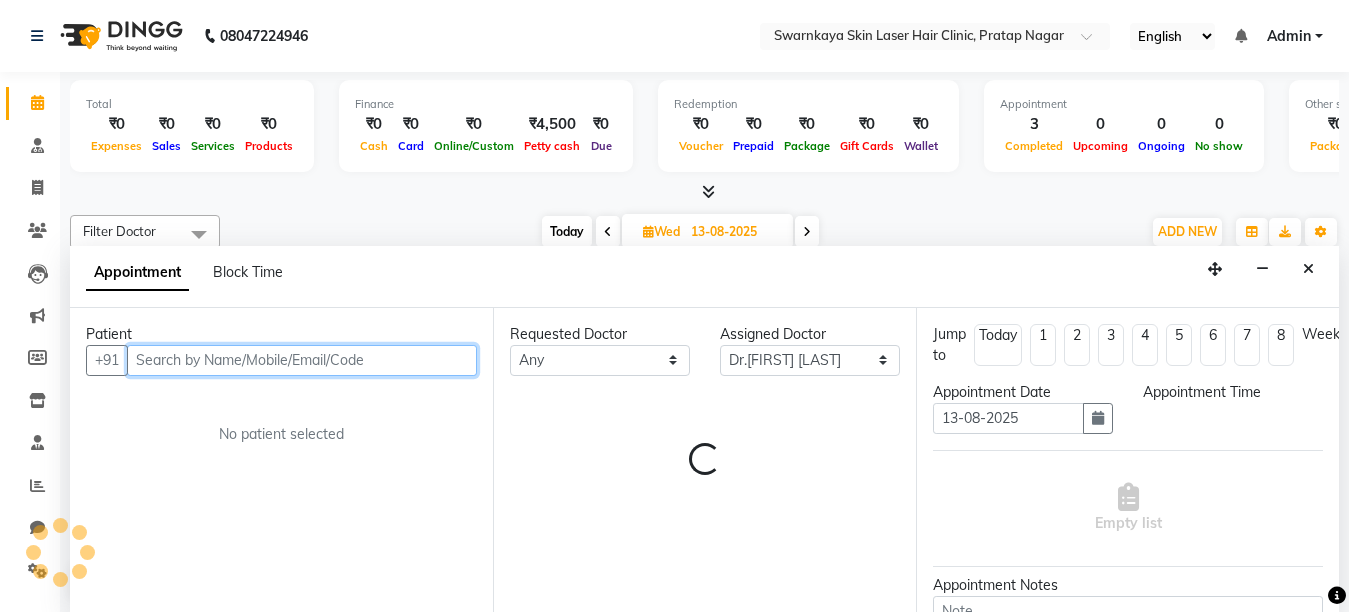 scroll, scrollTop: 1, scrollLeft: 0, axis: vertical 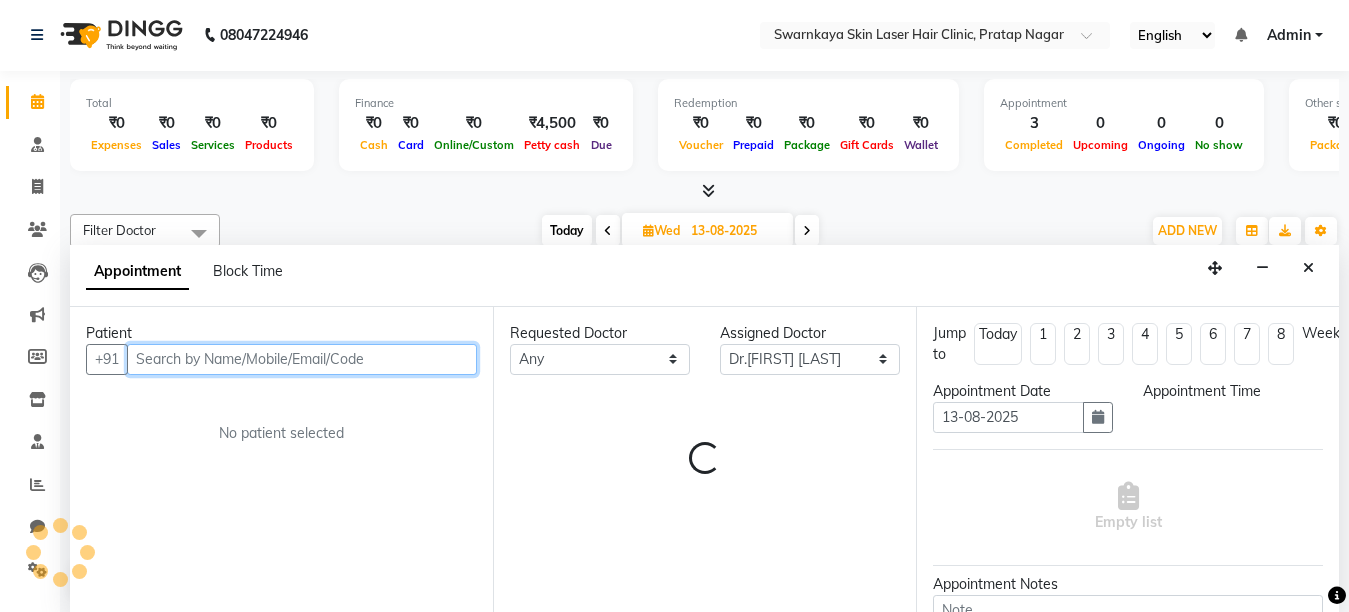 select on "660" 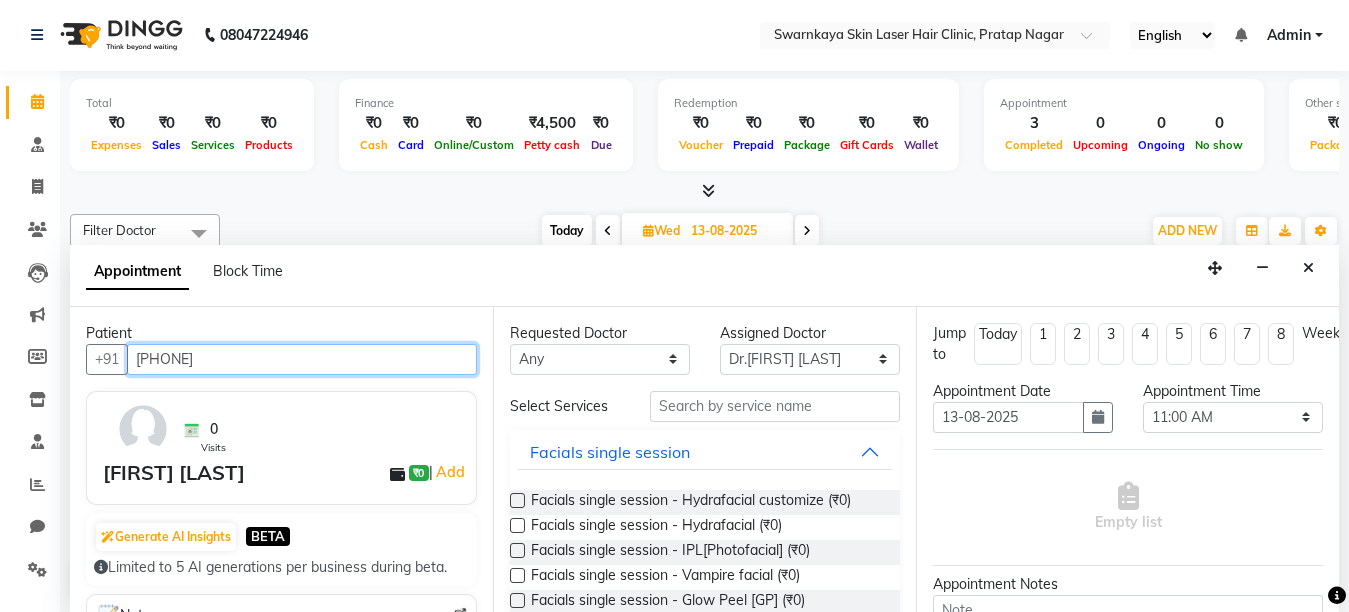 type on "[PHONE]" 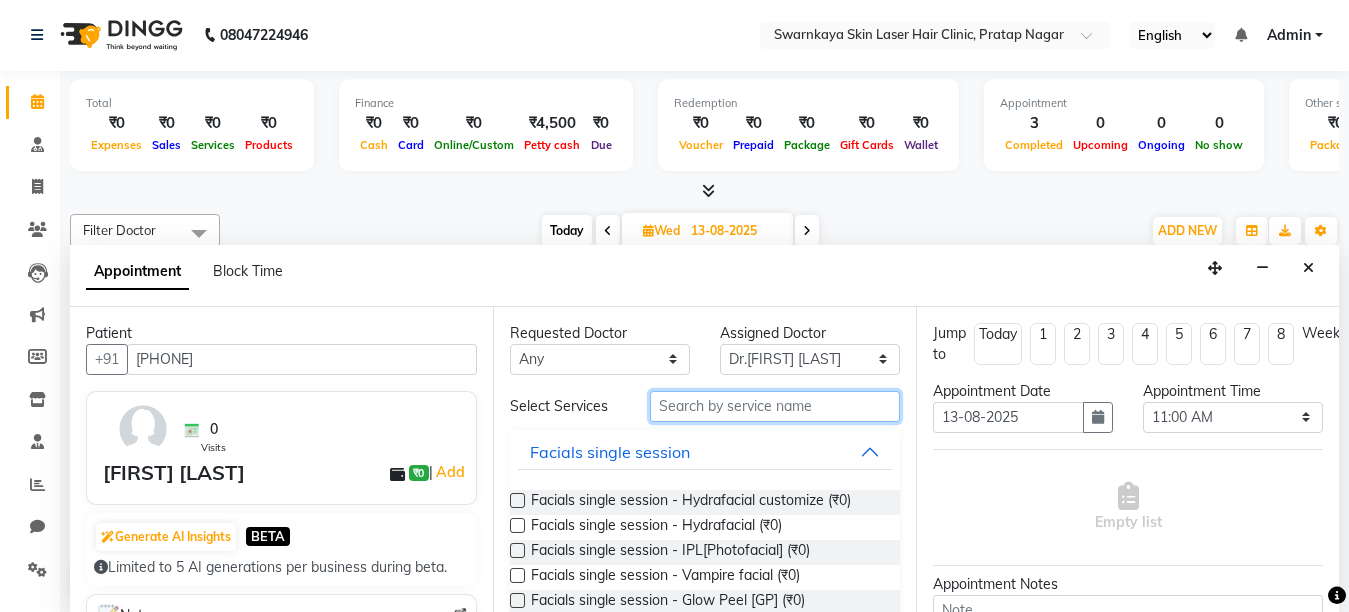 click at bounding box center [775, 406] 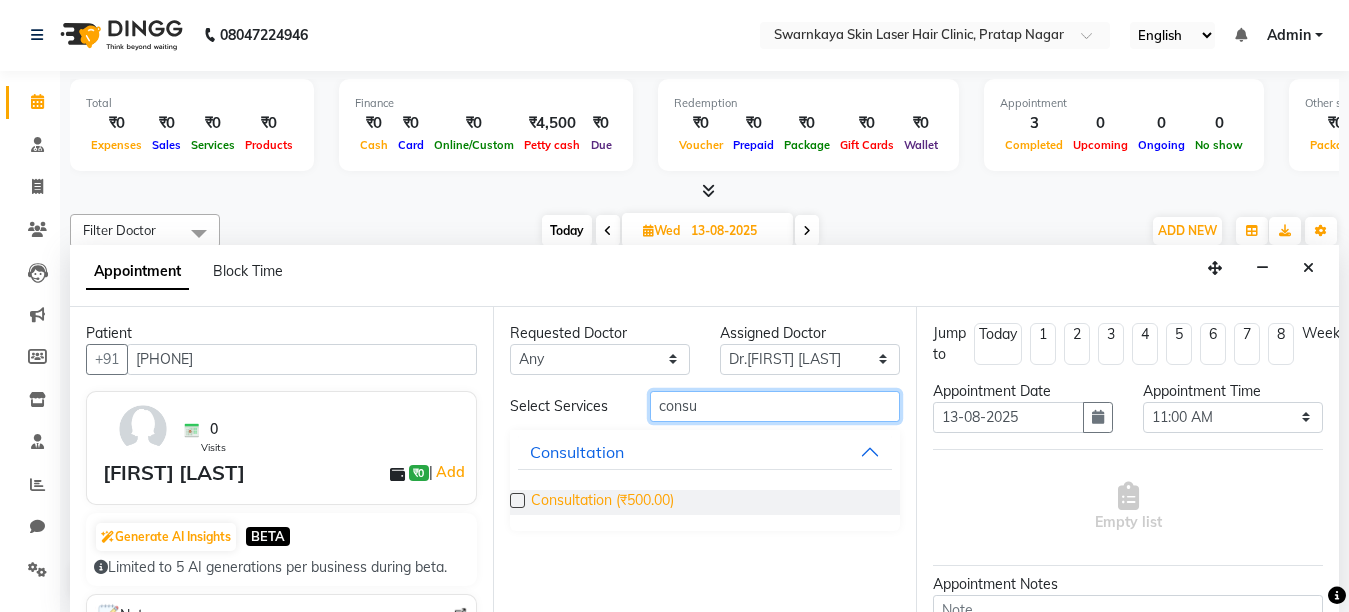 type on "consu" 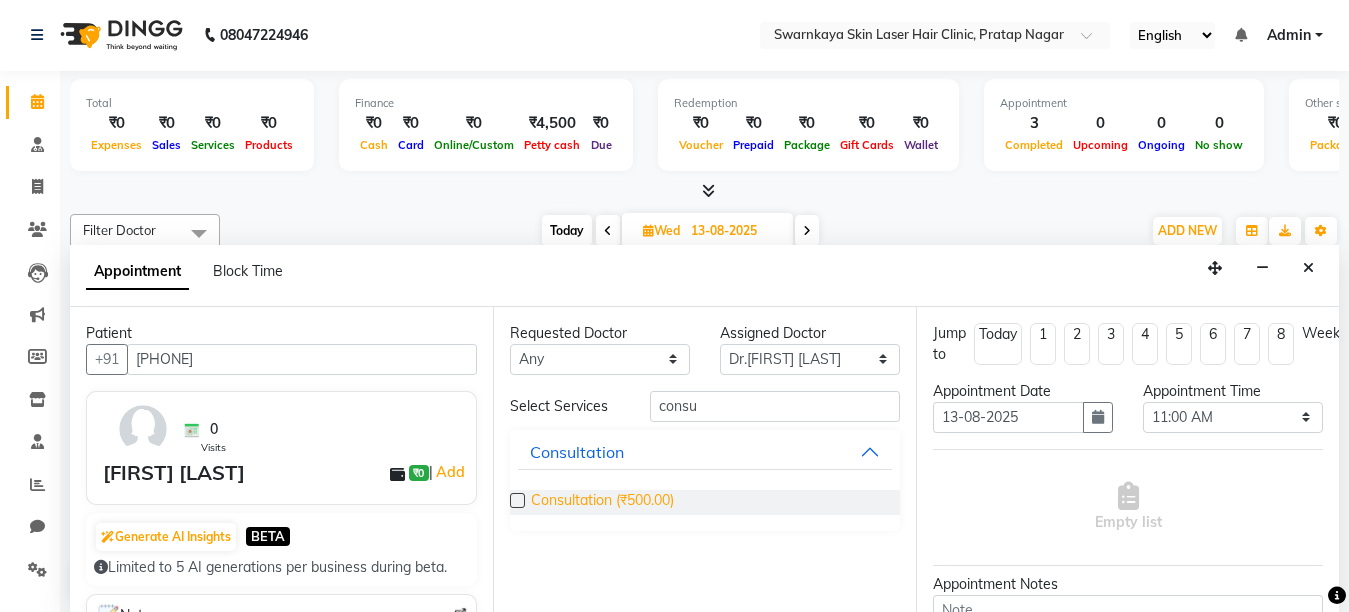 click on "Consultation (₹500.00)" at bounding box center [602, 502] 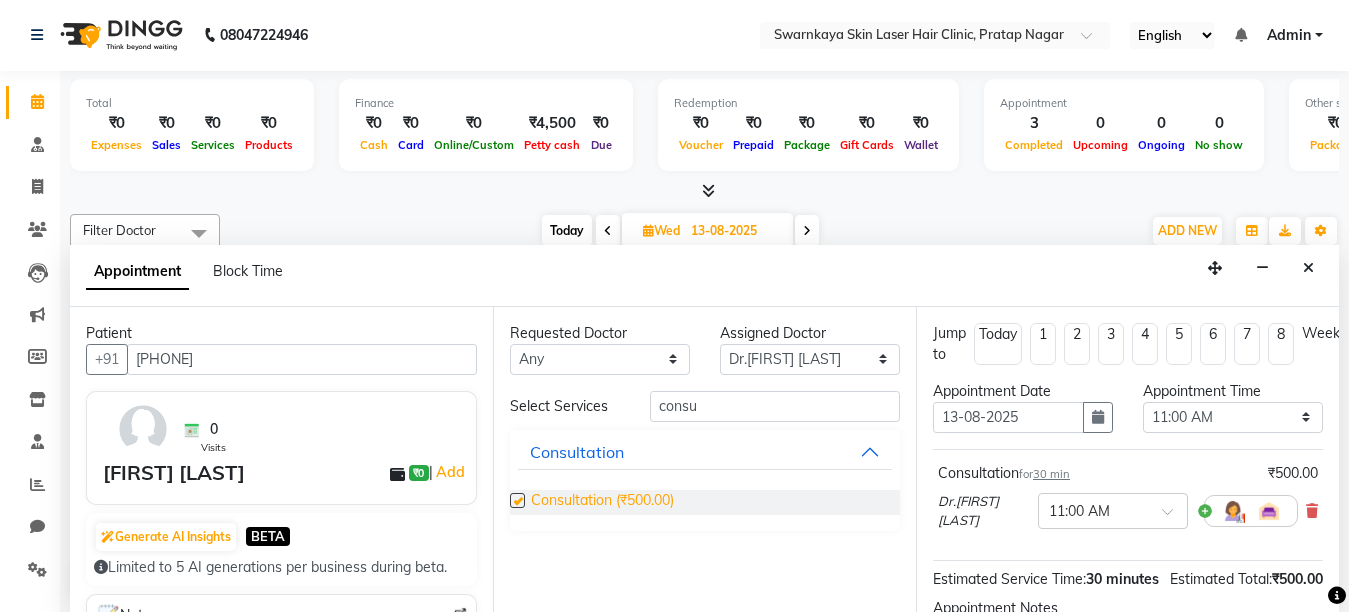checkbox on "false" 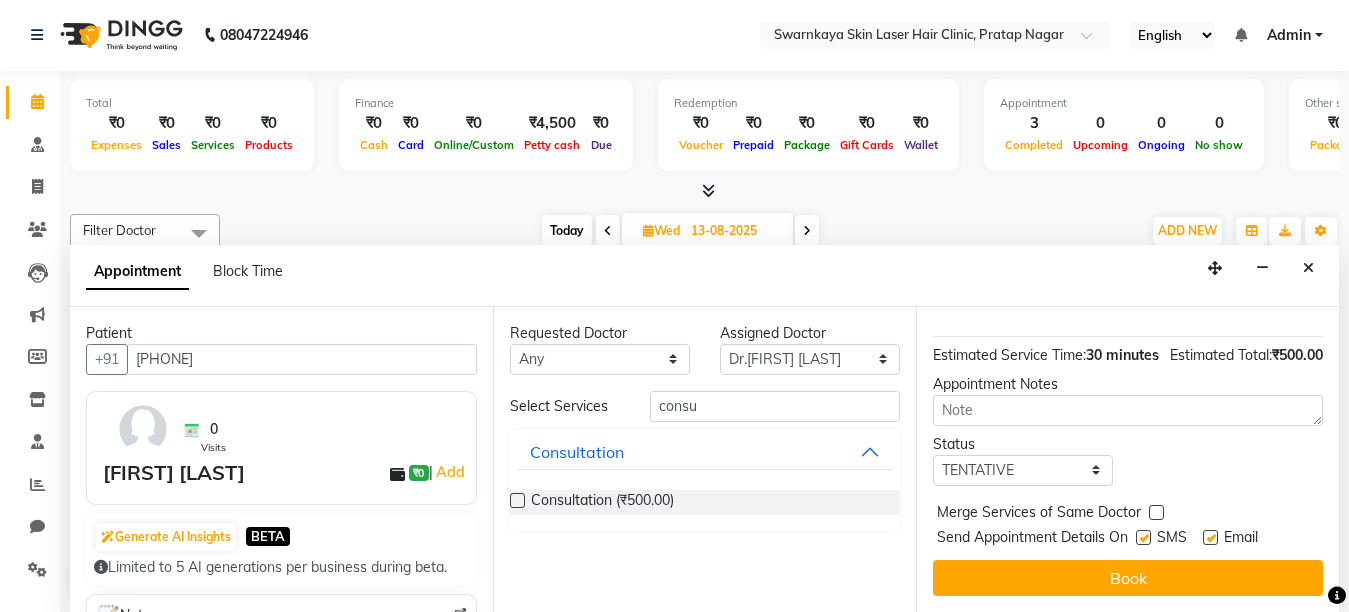 scroll, scrollTop: 262, scrollLeft: 0, axis: vertical 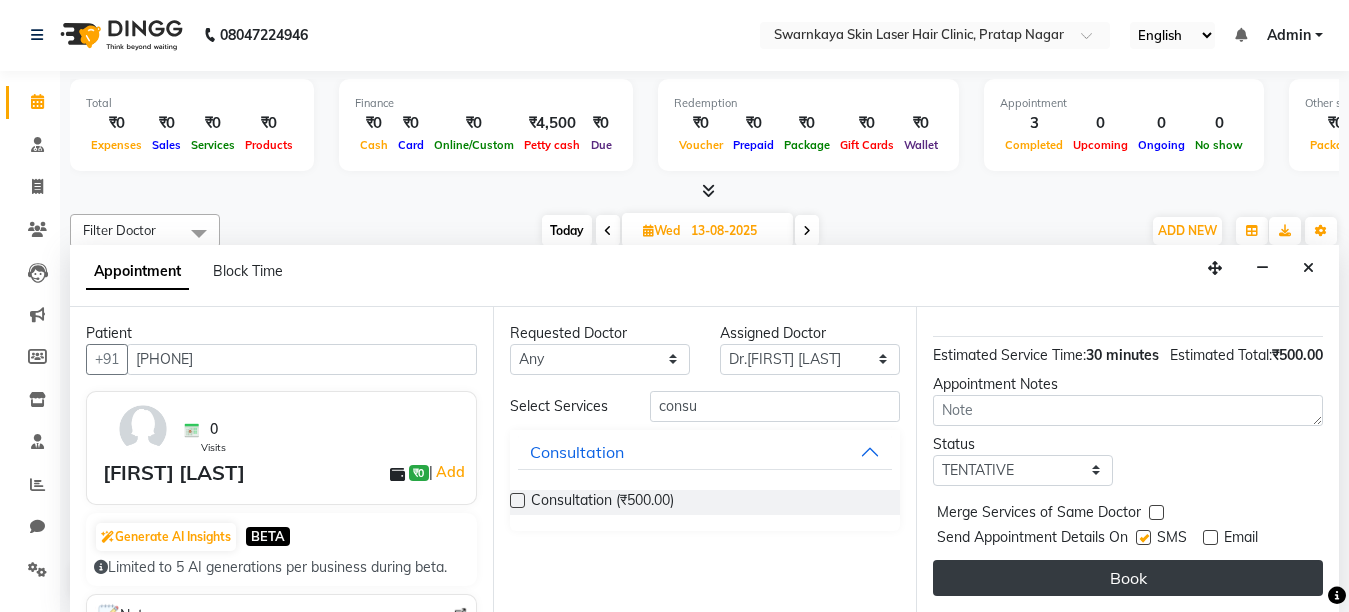 click on "Book" at bounding box center [1128, 578] 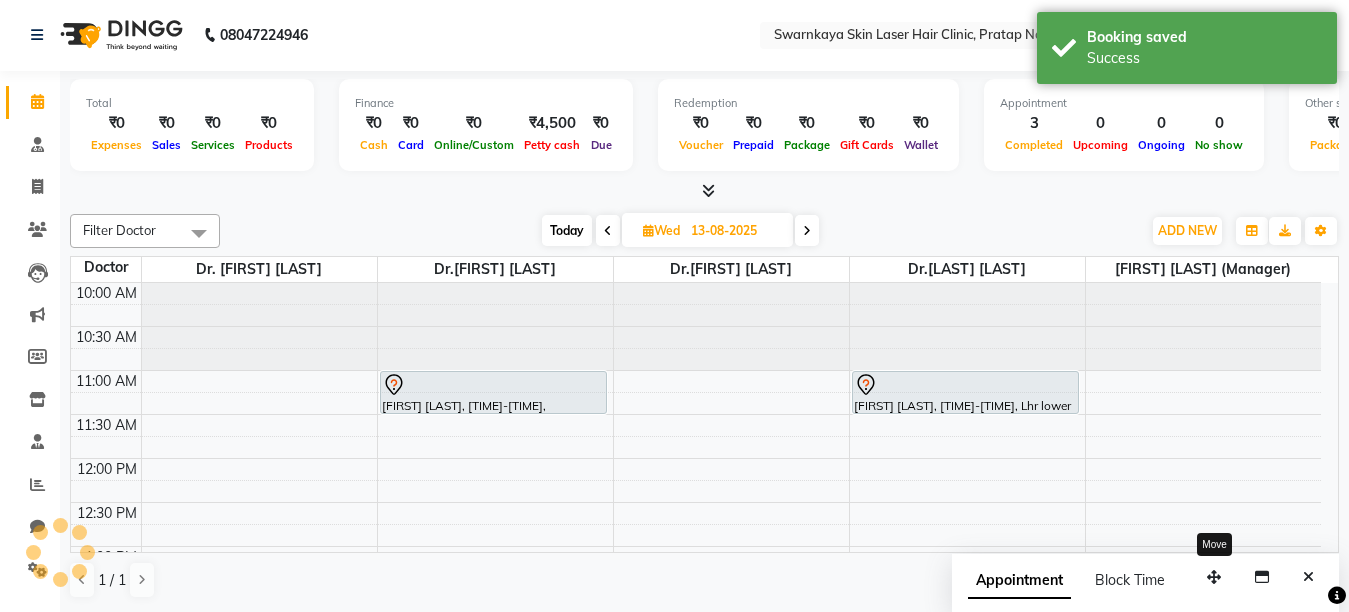 scroll, scrollTop: 0, scrollLeft: 0, axis: both 